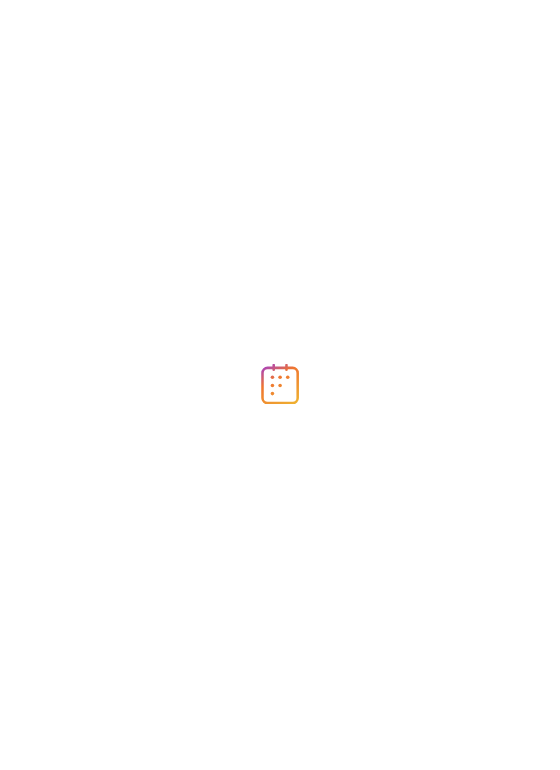 scroll, scrollTop: 0, scrollLeft: 0, axis: both 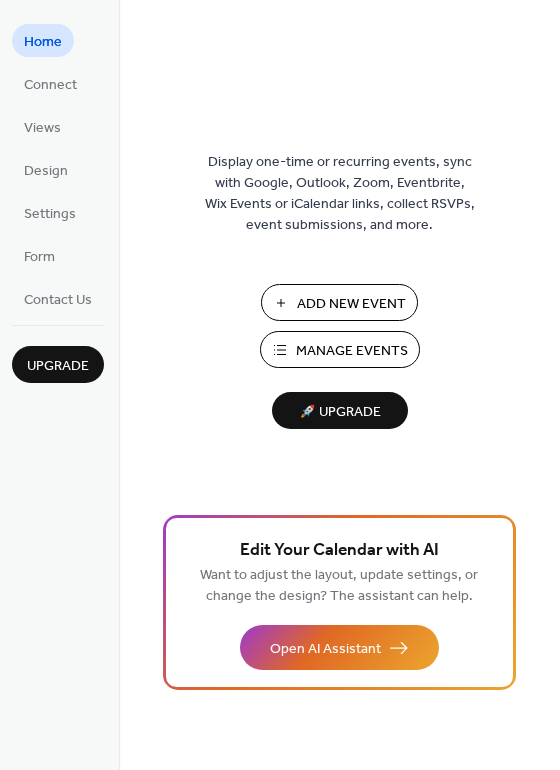 click on "Manage Events" at bounding box center (352, 351) 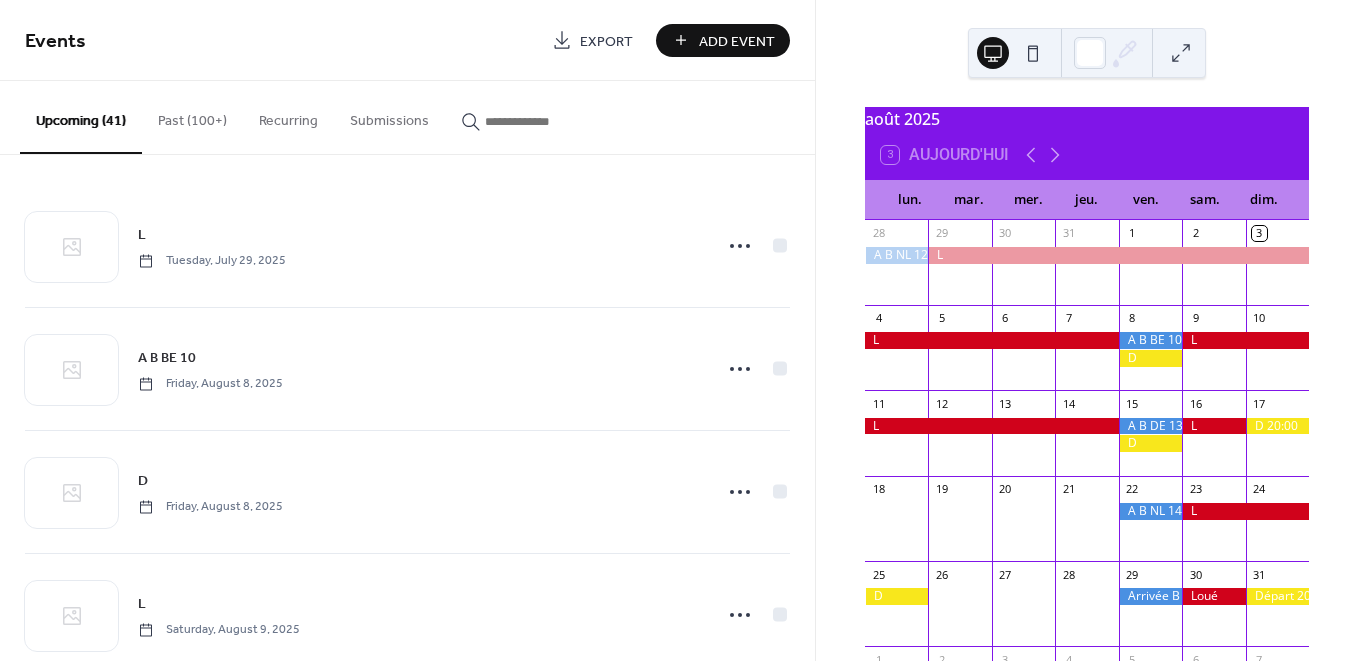 scroll, scrollTop: 0, scrollLeft: 0, axis: both 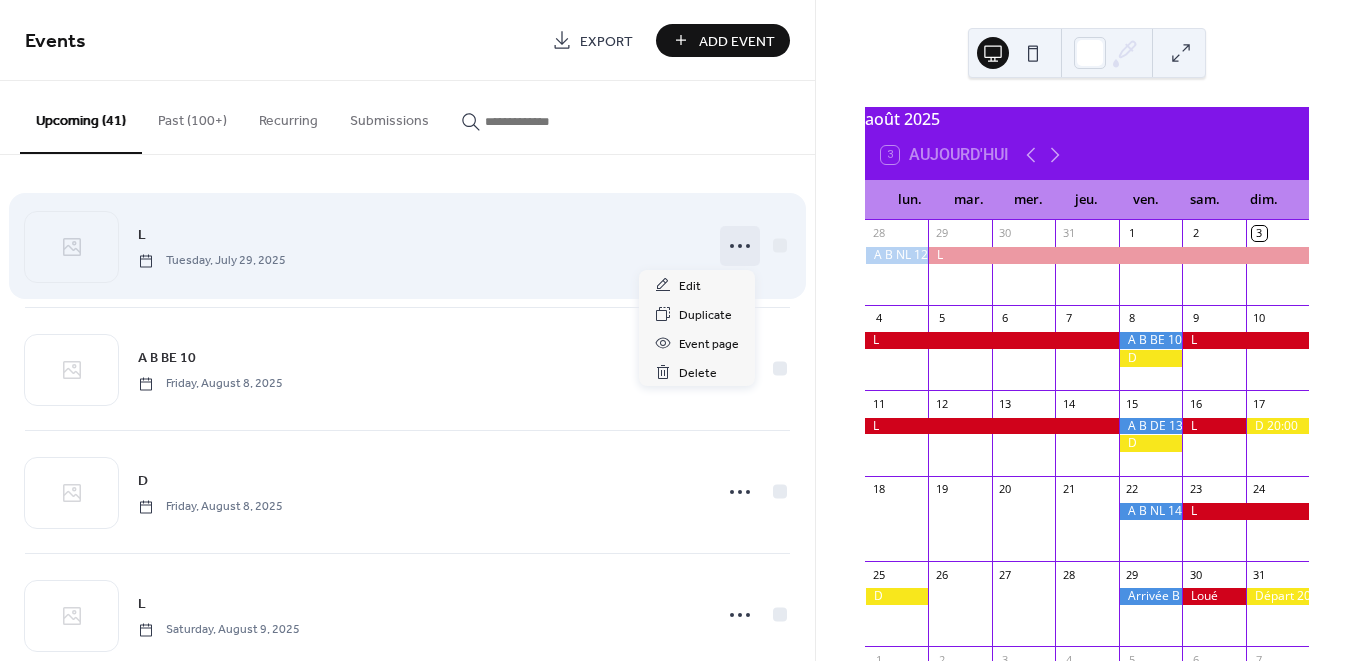 click 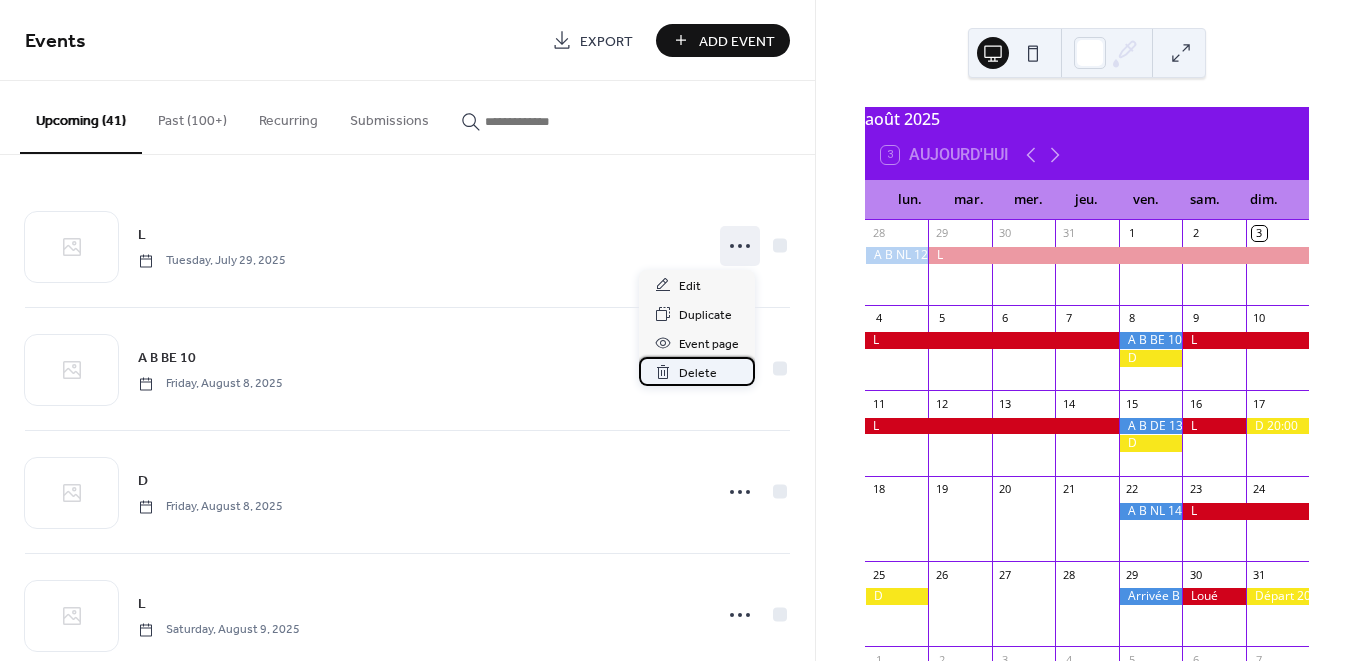 click on "Delete" at bounding box center (698, 373) 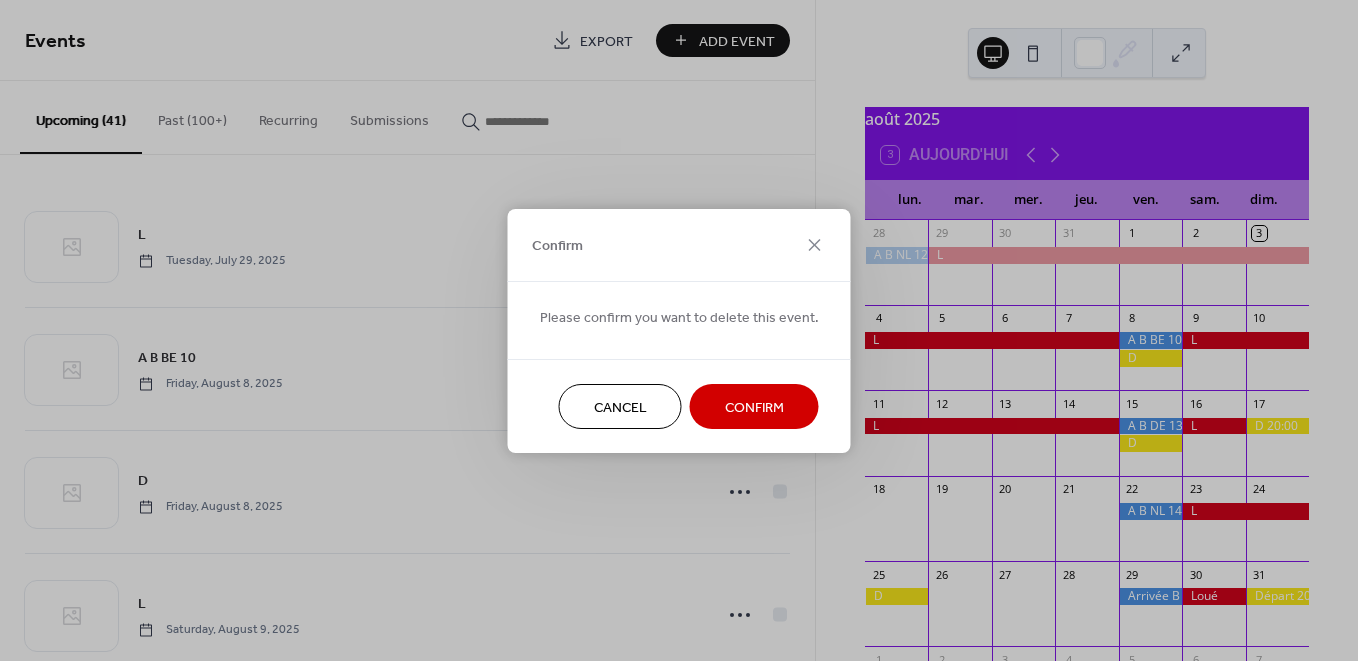 click on "Confirm" at bounding box center (754, 407) 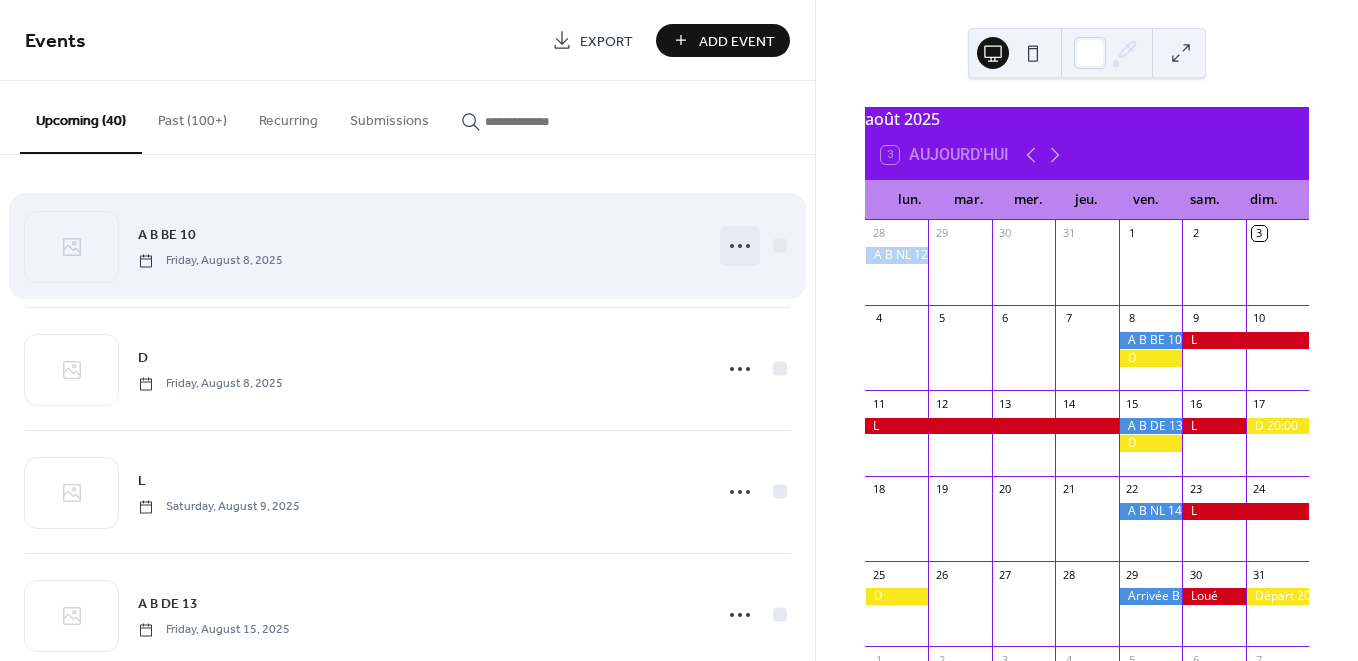 click 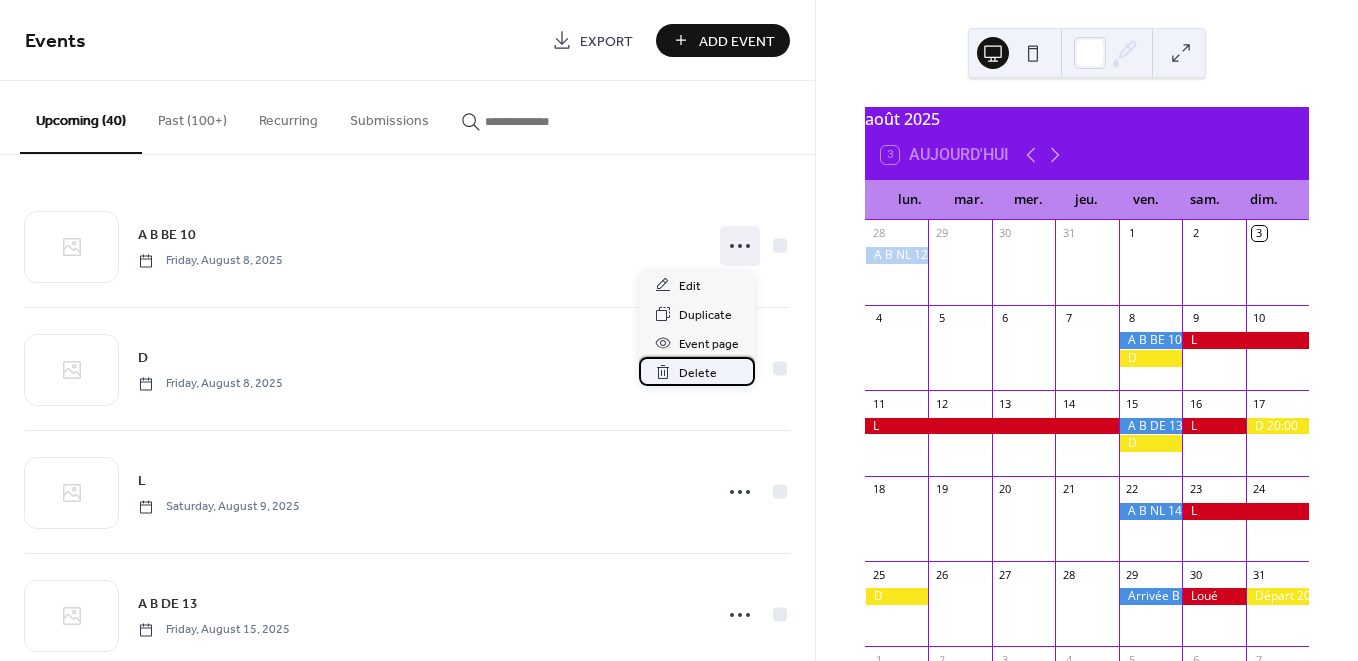 click on "Delete" at bounding box center [697, 371] 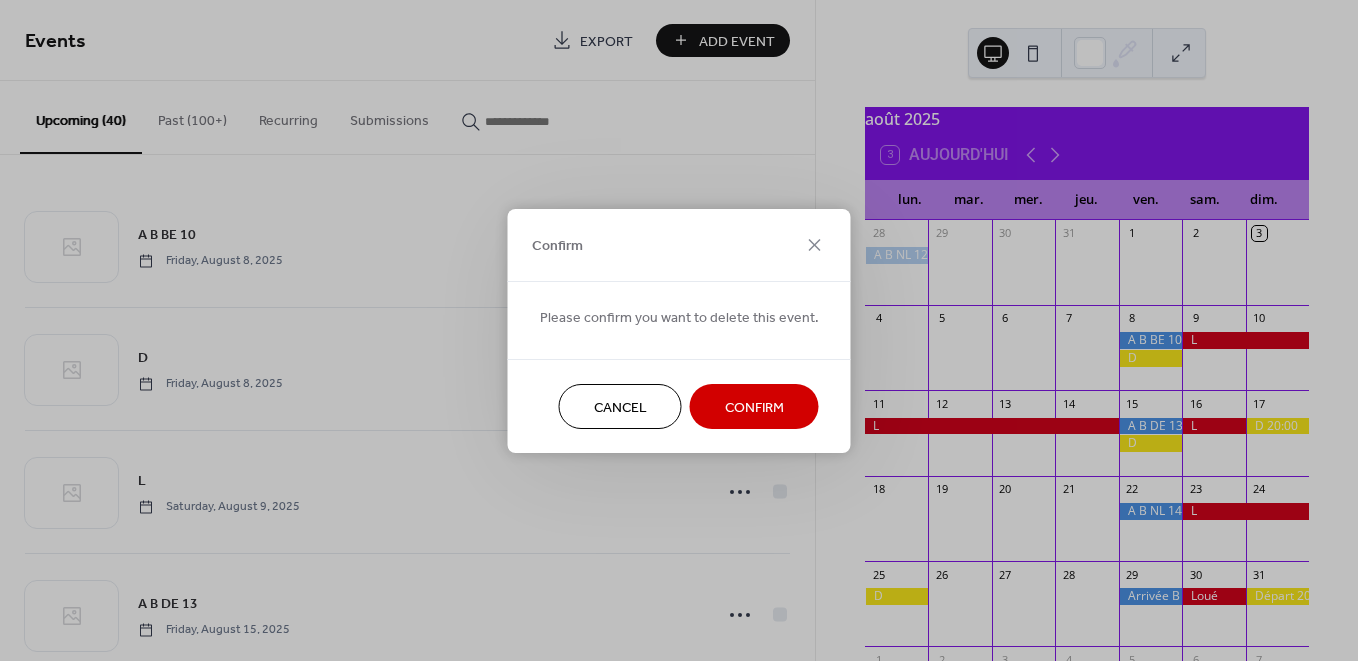 click on "Confirm" at bounding box center [754, 406] 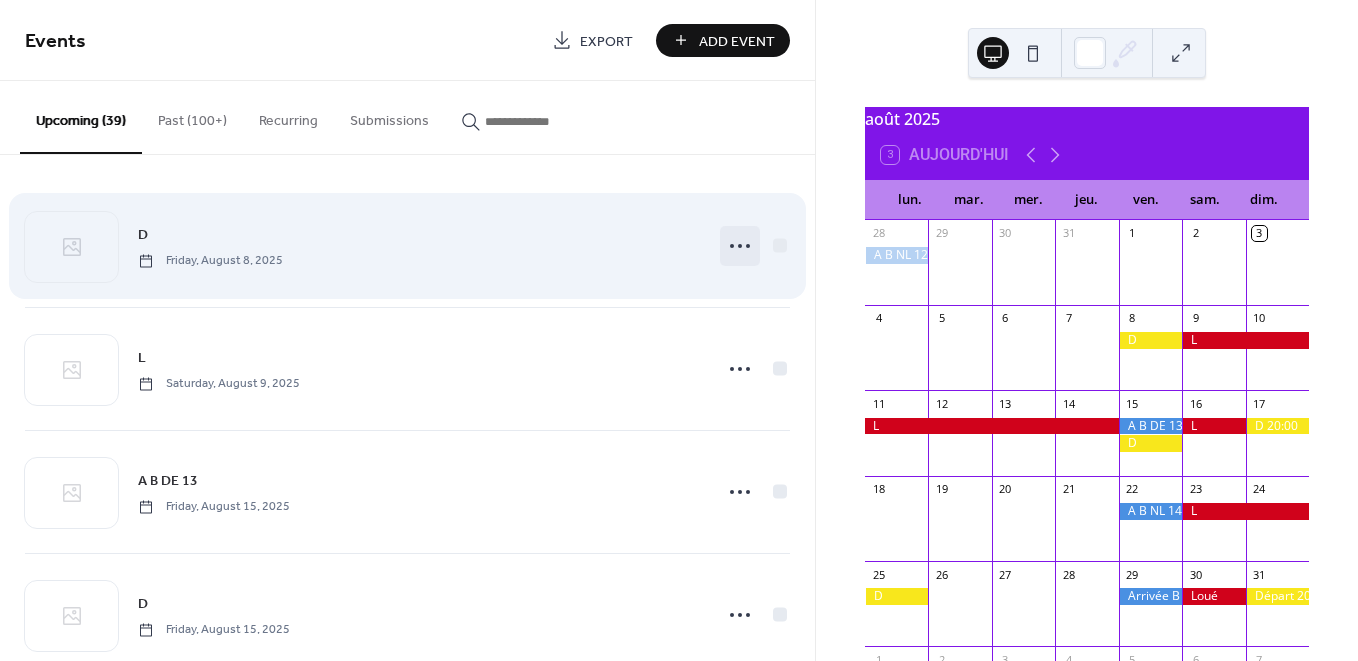 click 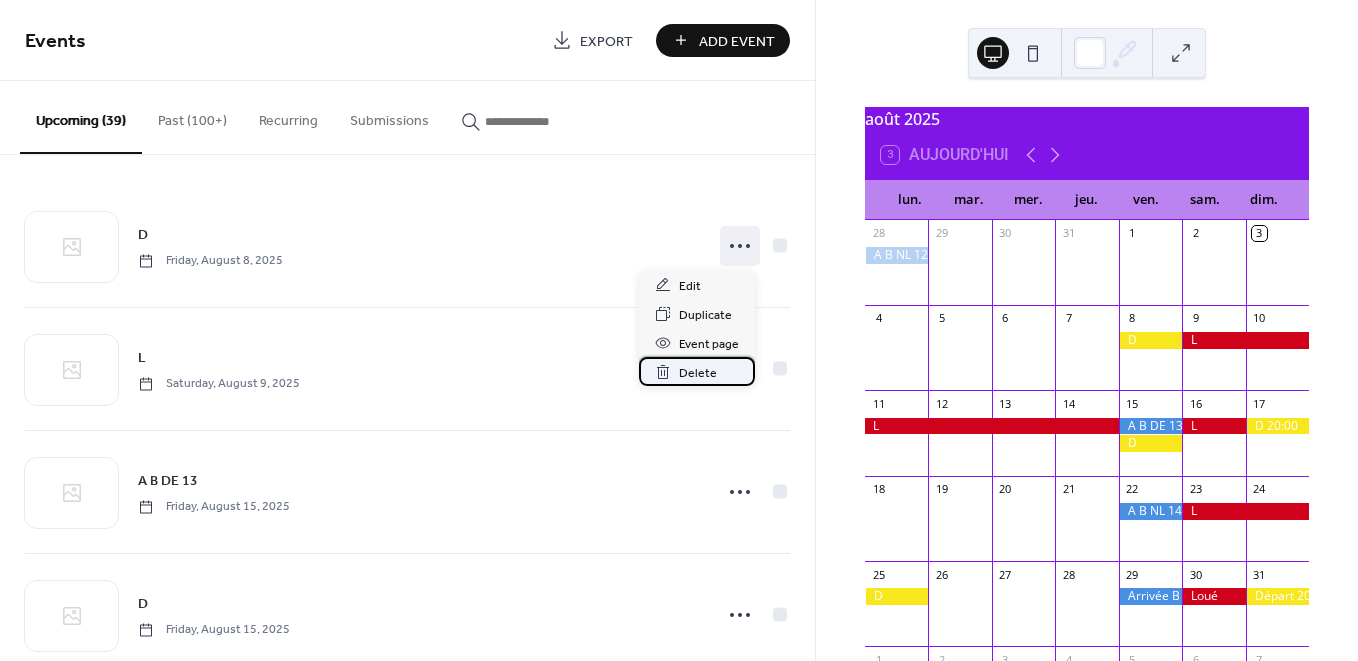 click on "Delete" at bounding box center [698, 373] 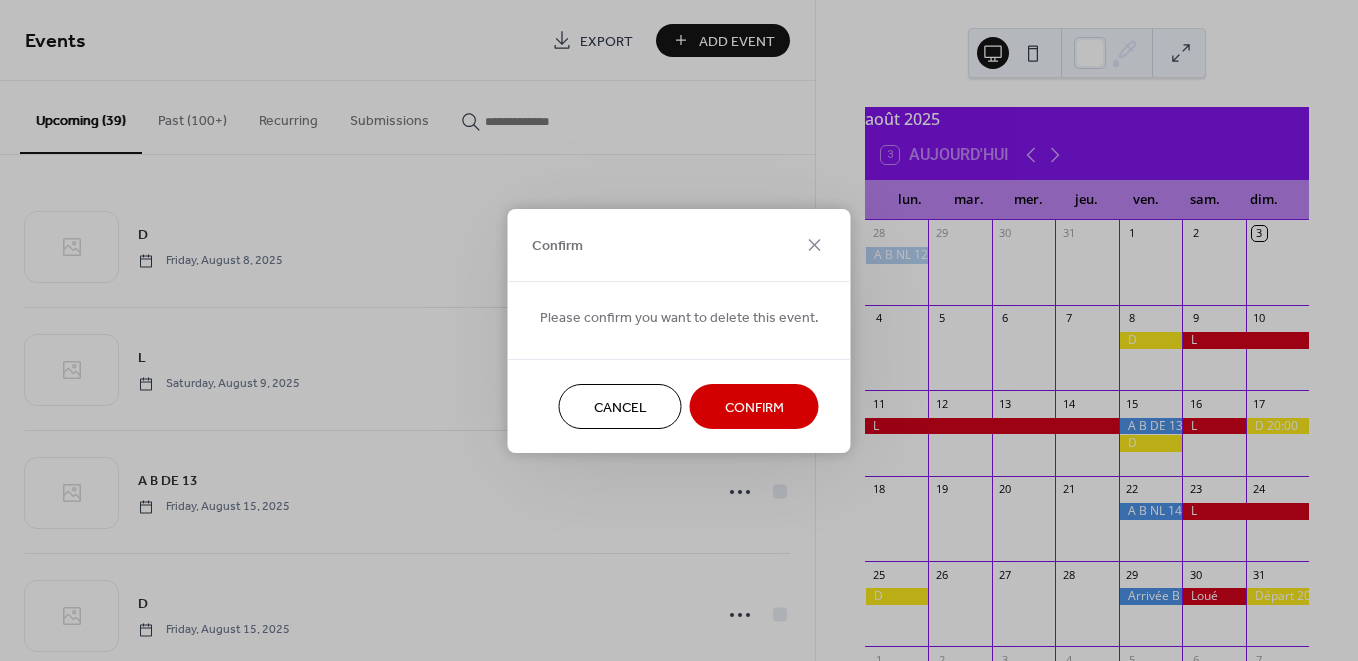 click on "Confirm" at bounding box center [754, 407] 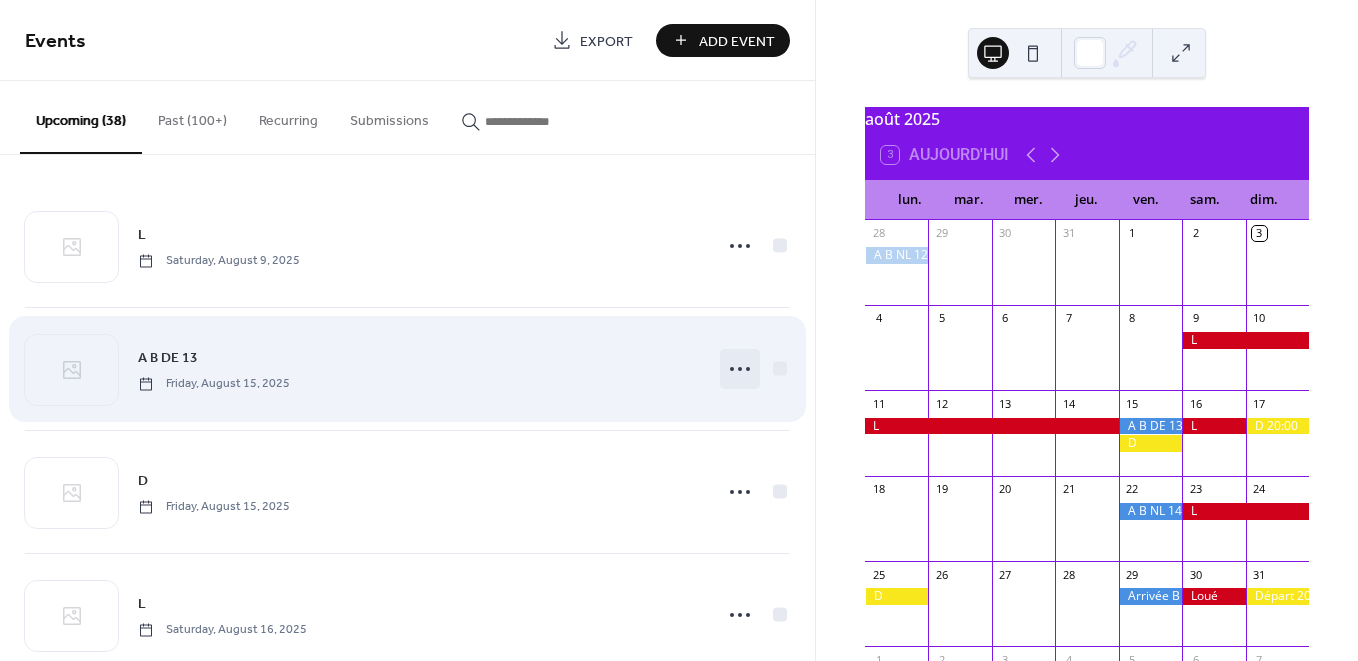 click 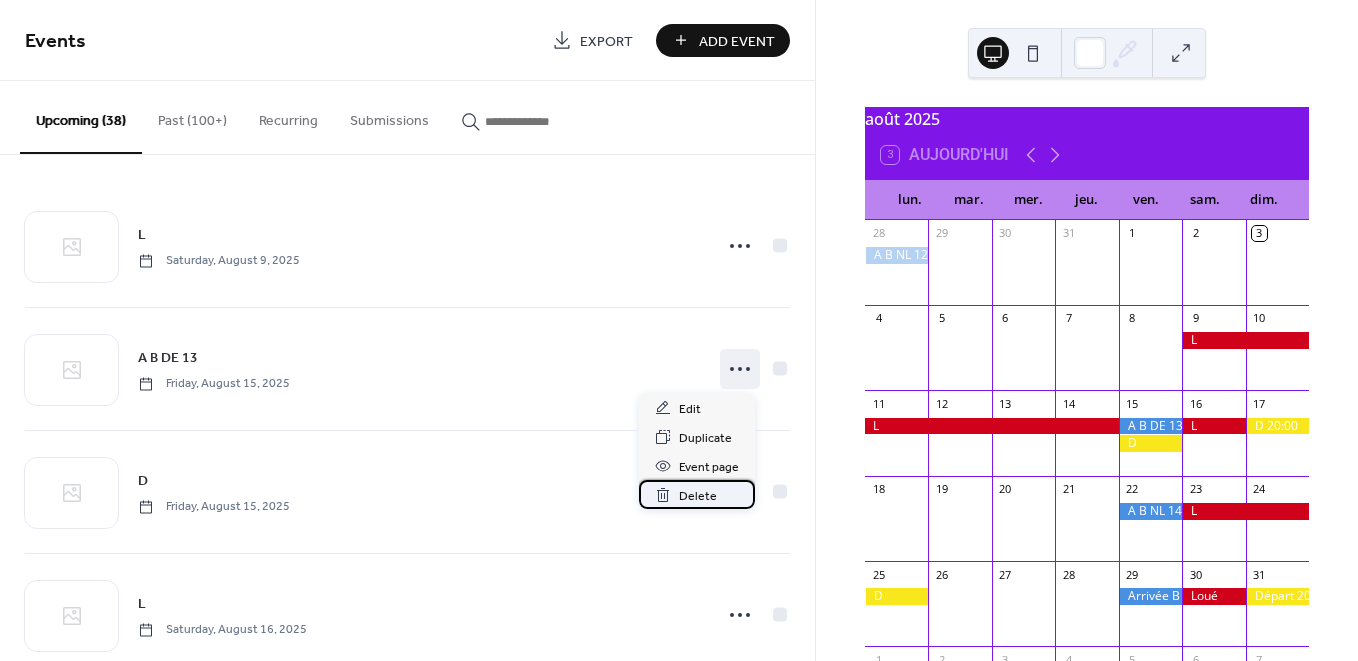 click on "Delete" at bounding box center [698, 496] 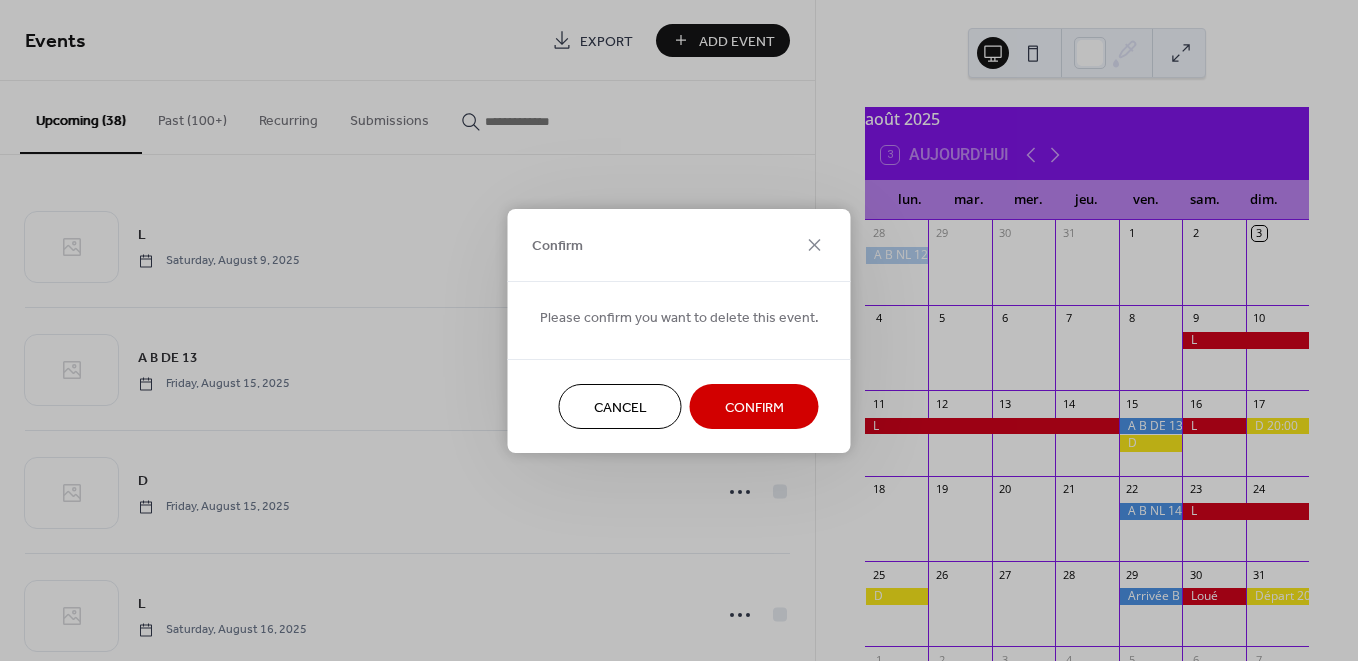 click on "Confirm" at bounding box center (754, 407) 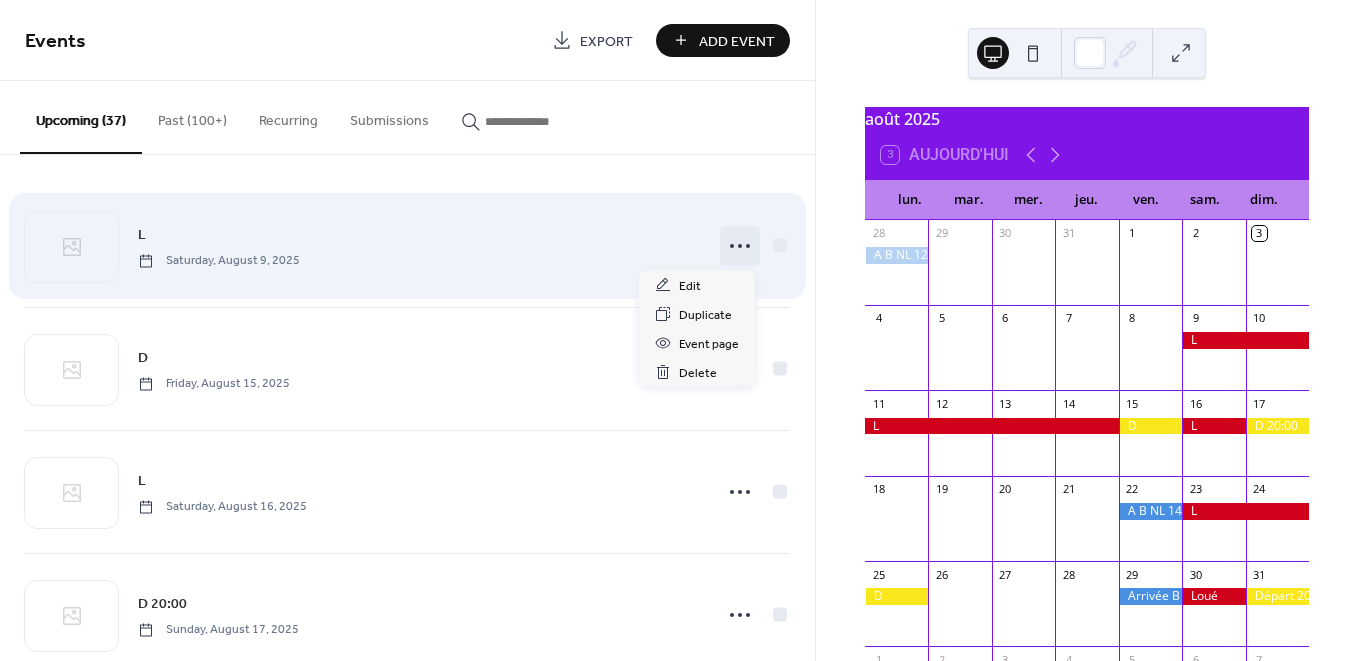 click 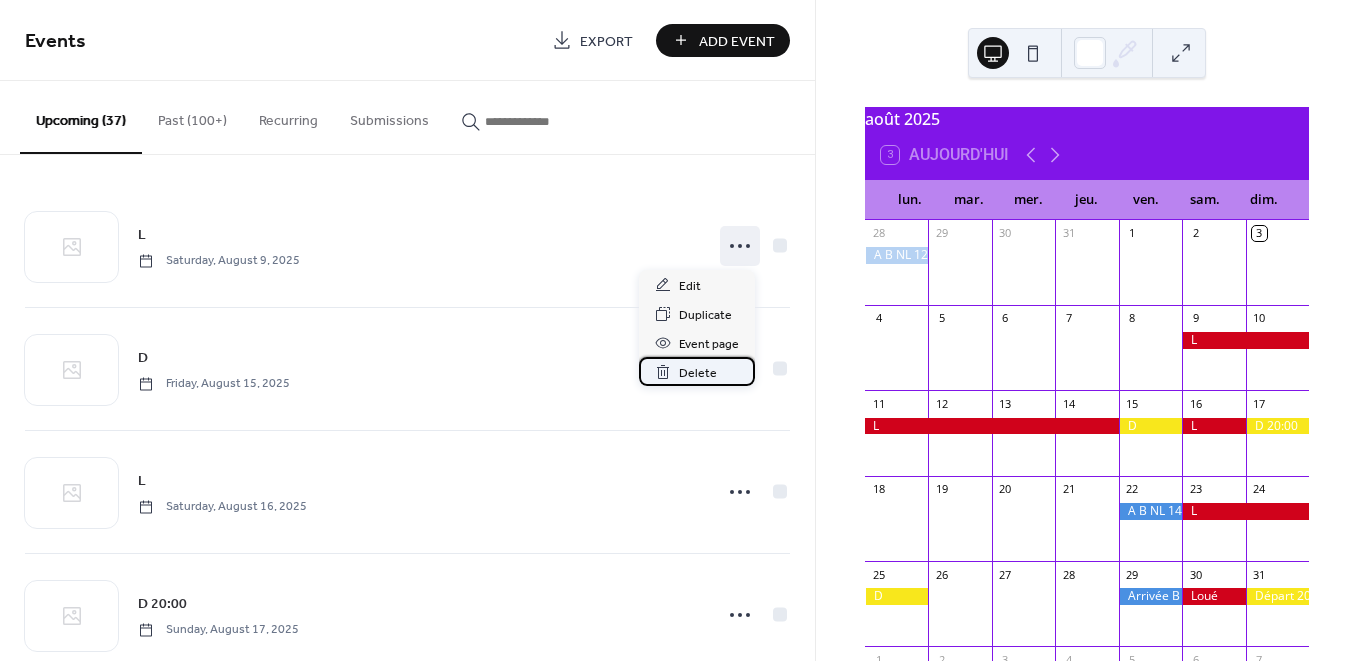 click on "Delete" at bounding box center (698, 373) 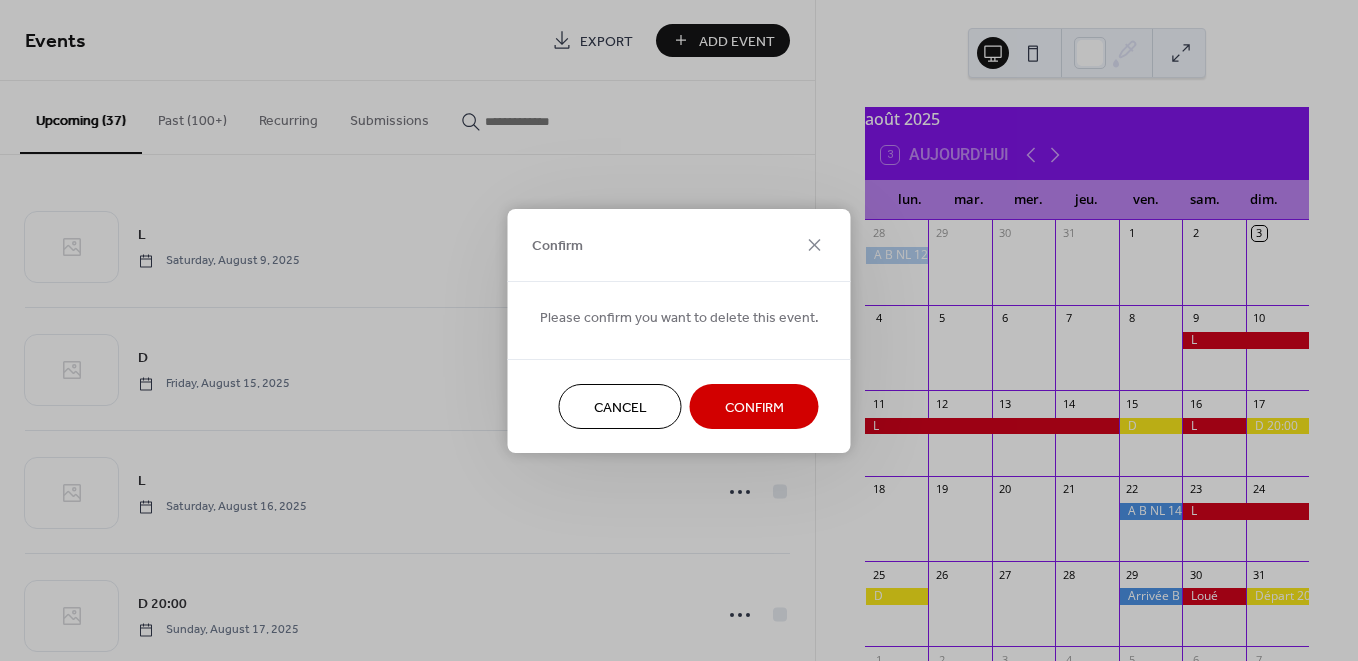 click on "Confirm" at bounding box center (754, 407) 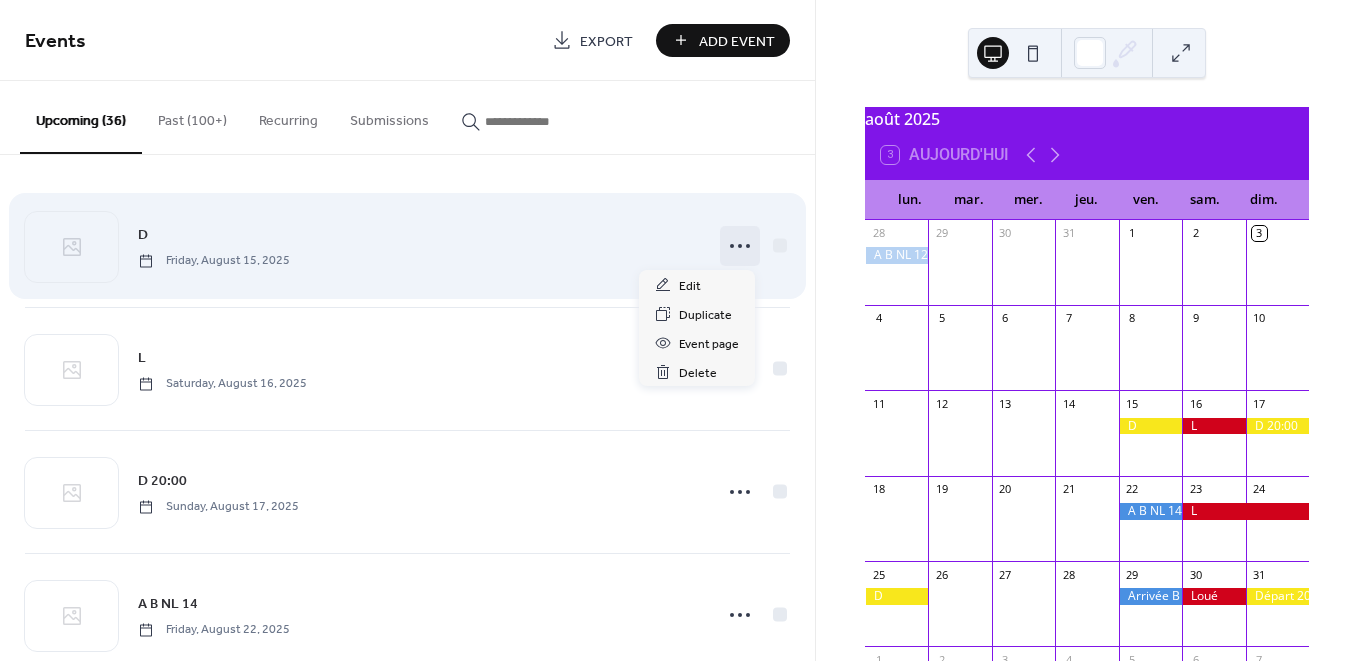drag, startPoint x: 730, startPoint y: 247, endPoint x: 730, endPoint y: 270, distance: 23 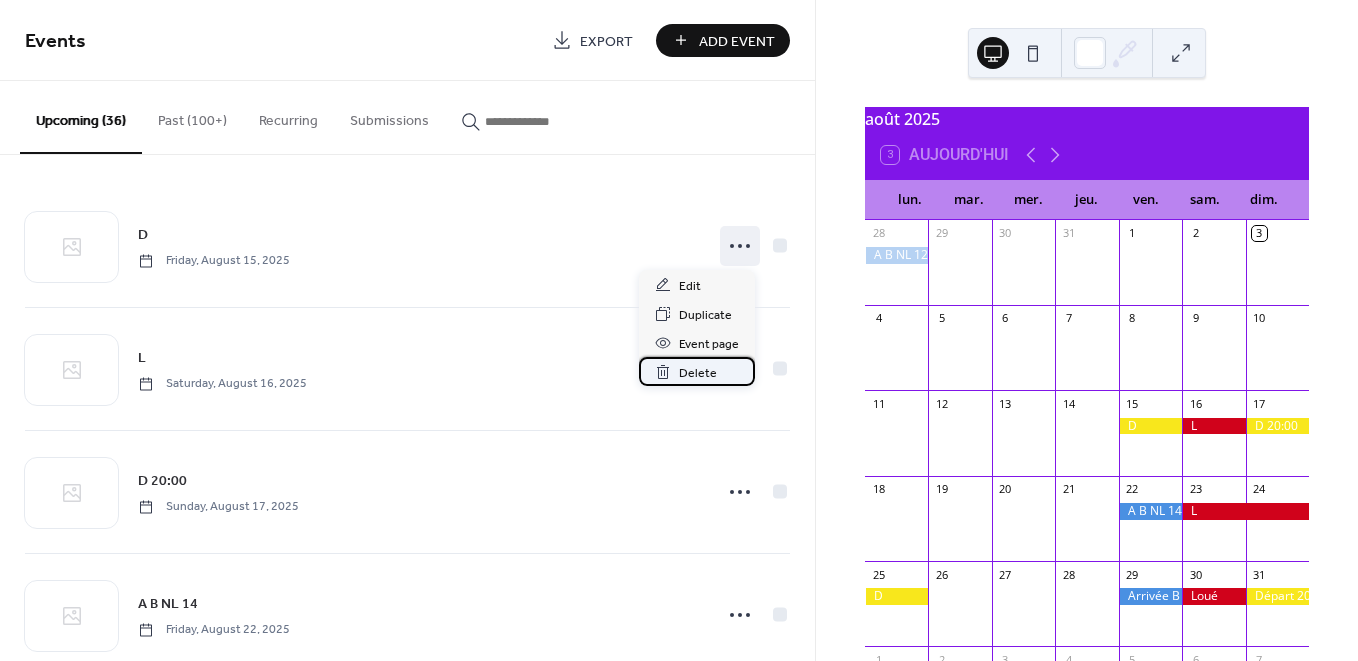 click on "Delete" at bounding box center [698, 373] 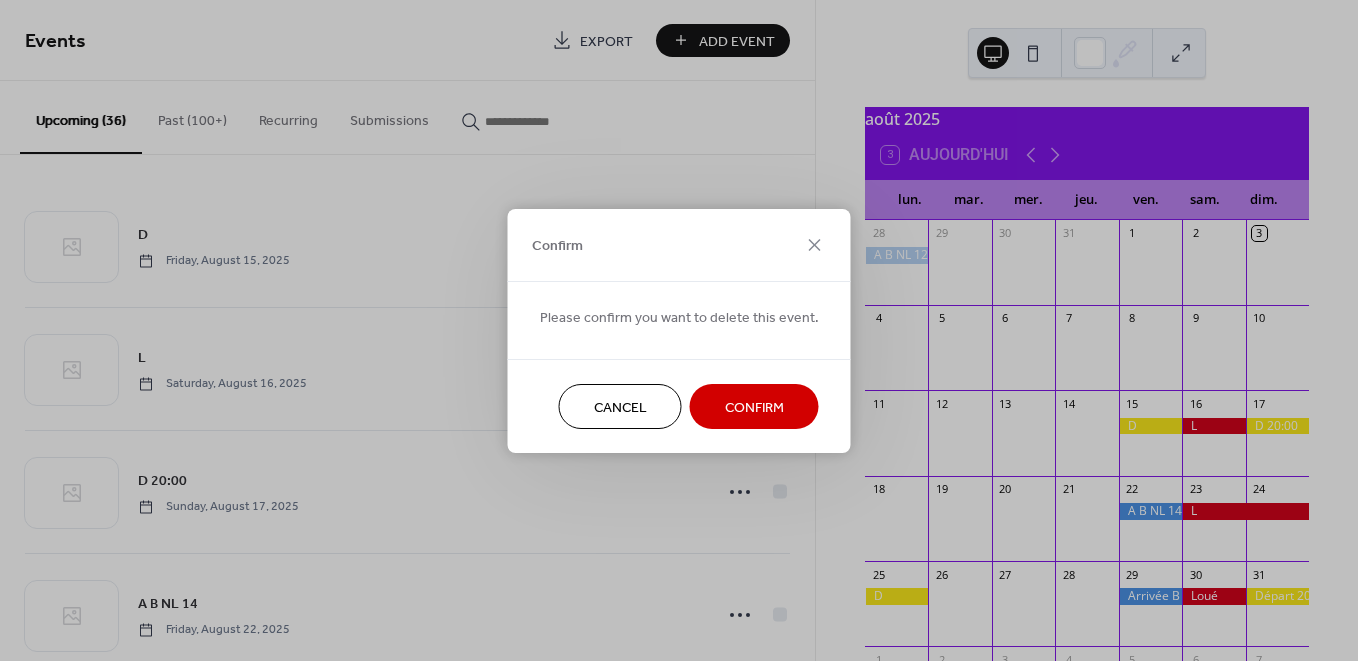 drag, startPoint x: 762, startPoint y: 410, endPoint x: 711, endPoint y: 424, distance: 52.886673 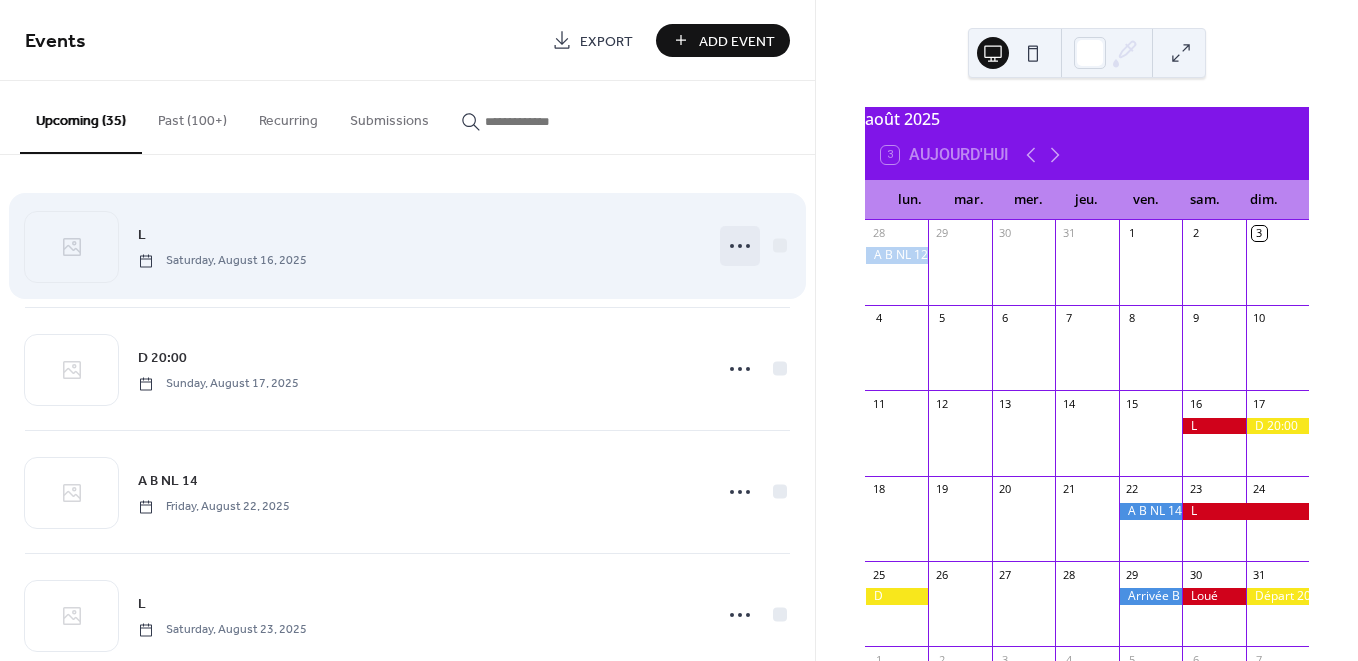 click 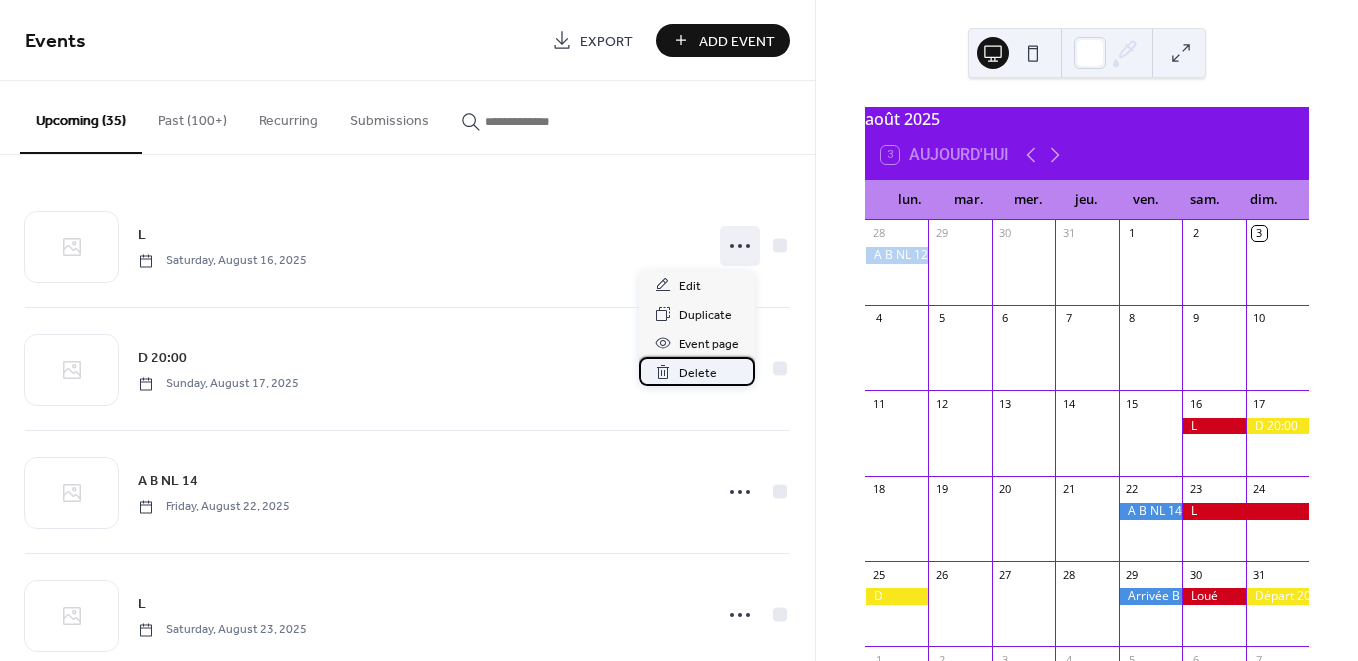 click on "Delete" at bounding box center (698, 373) 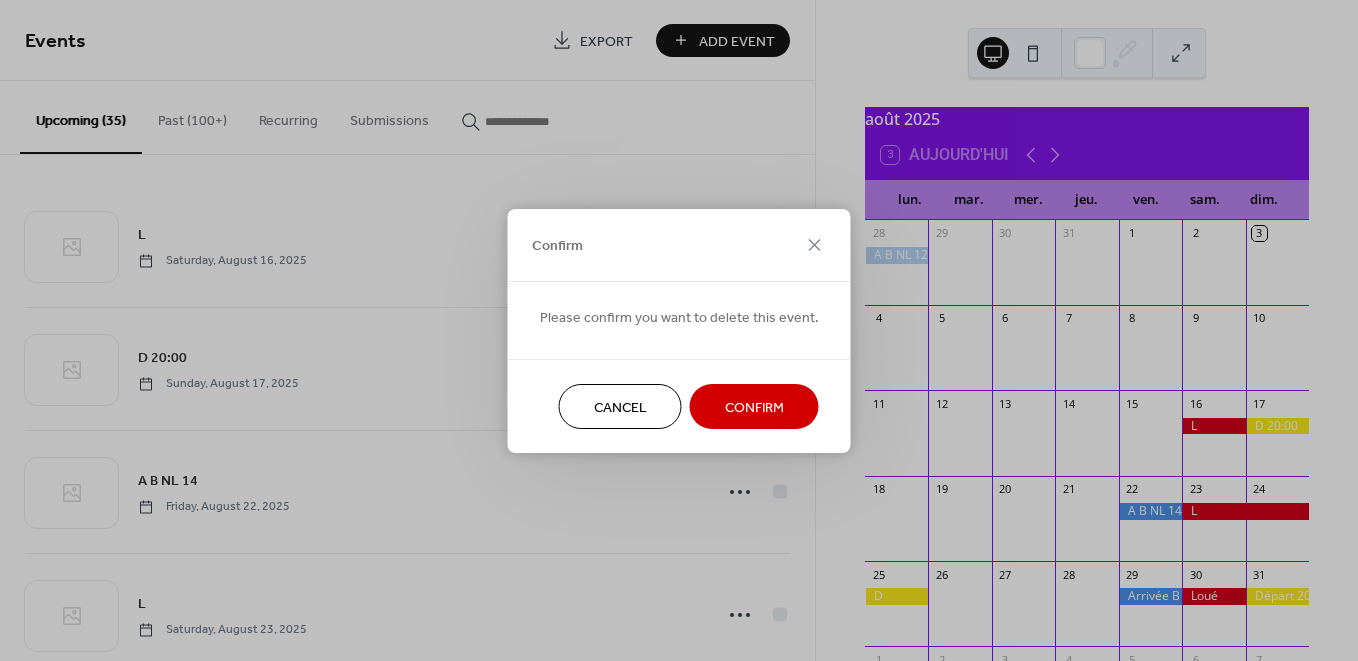 click on "Confirm" at bounding box center [754, 407] 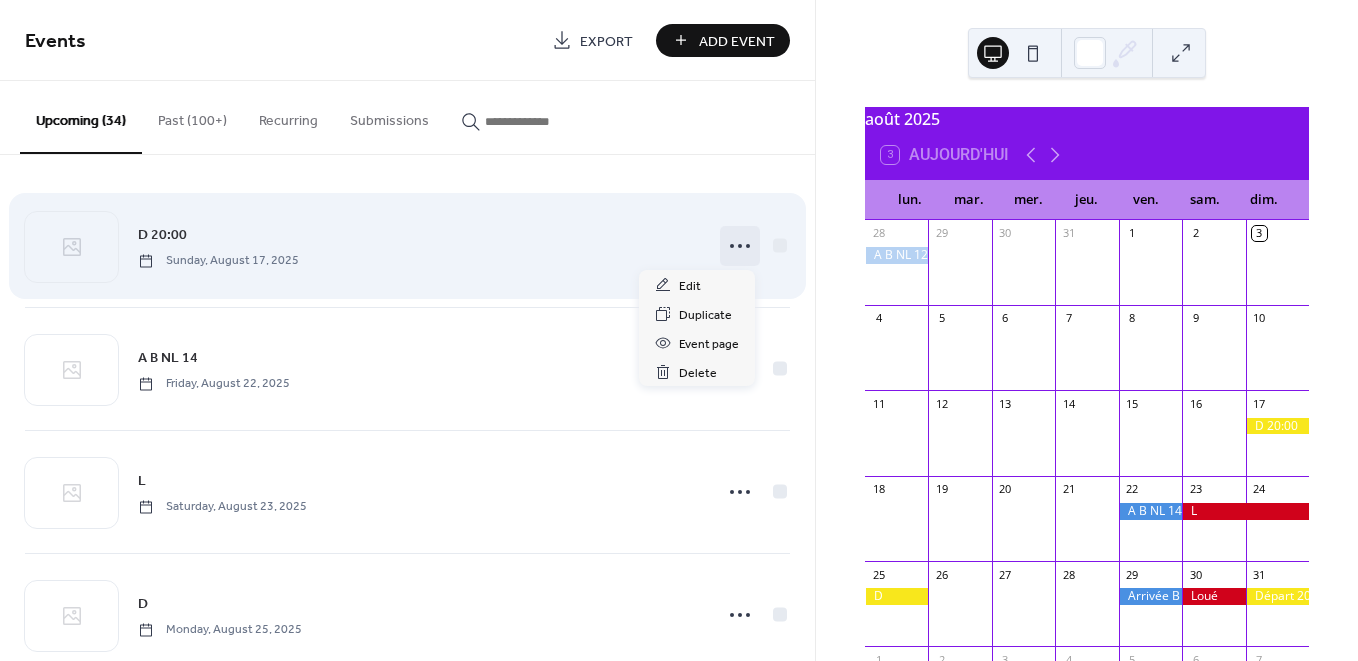 drag, startPoint x: 734, startPoint y: 232, endPoint x: 735, endPoint y: 243, distance: 11.045361 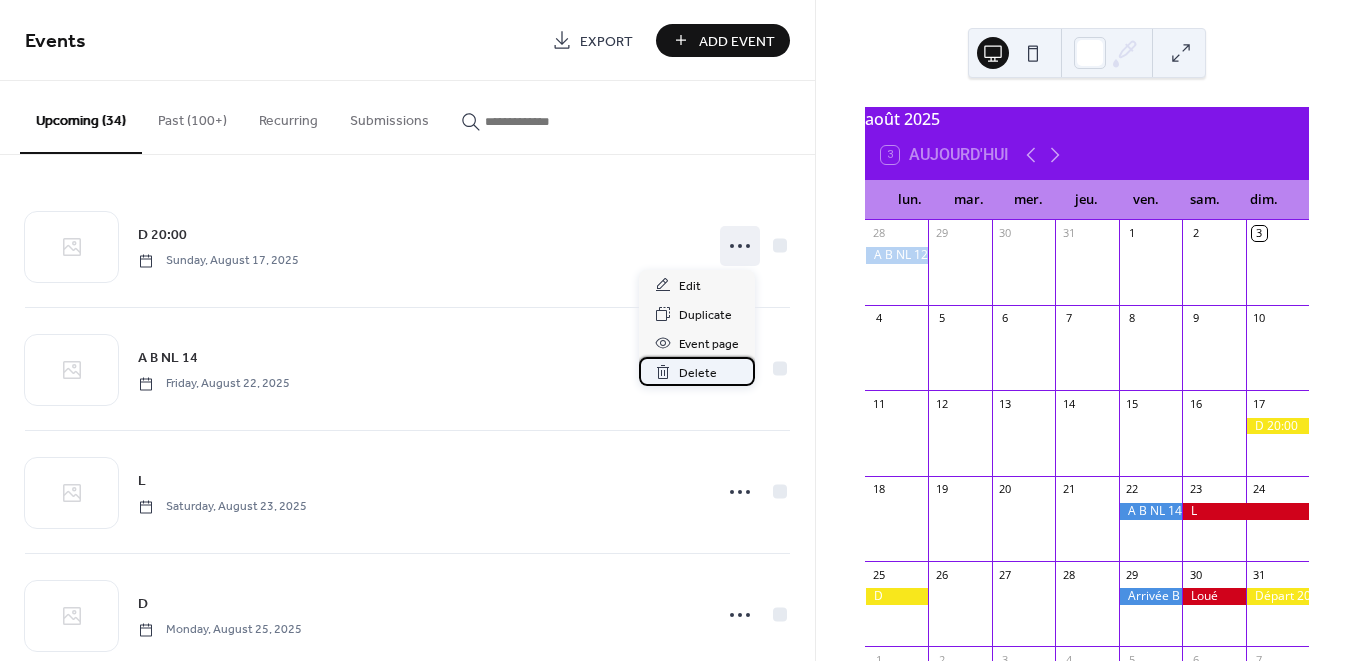 click on "Delete" at bounding box center [698, 373] 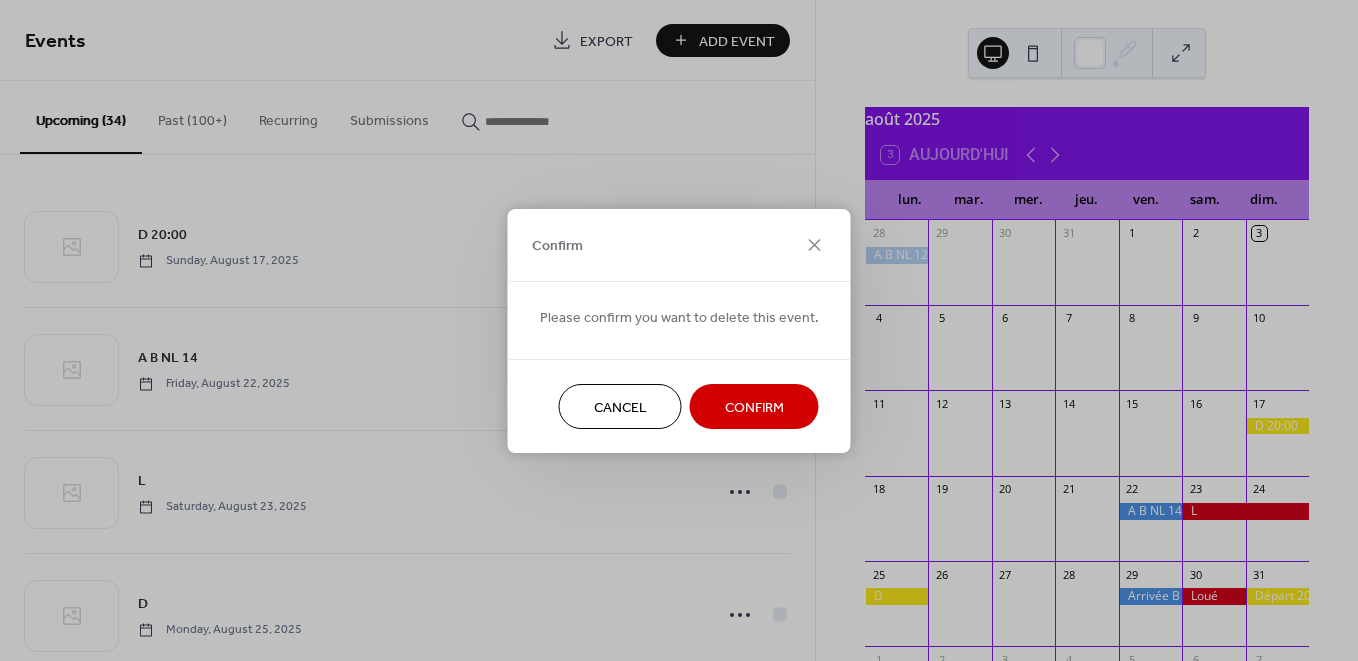 click on "Confirm" at bounding box center (754, 407) 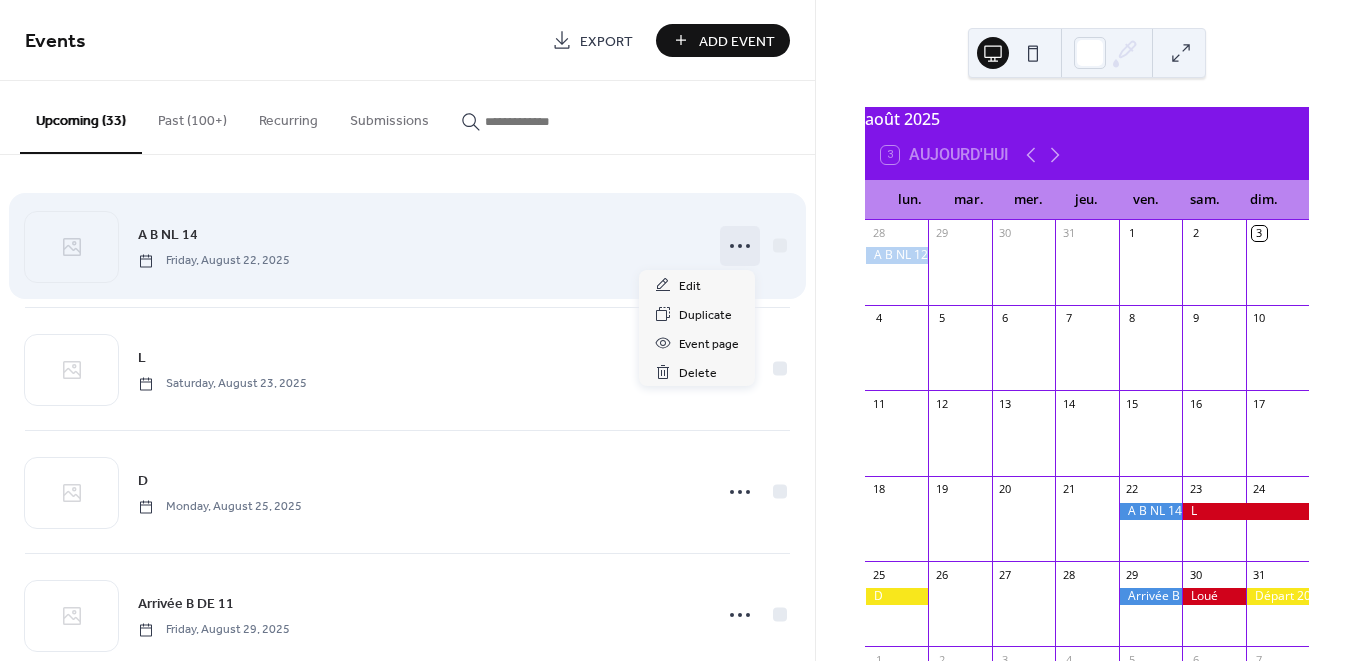 click 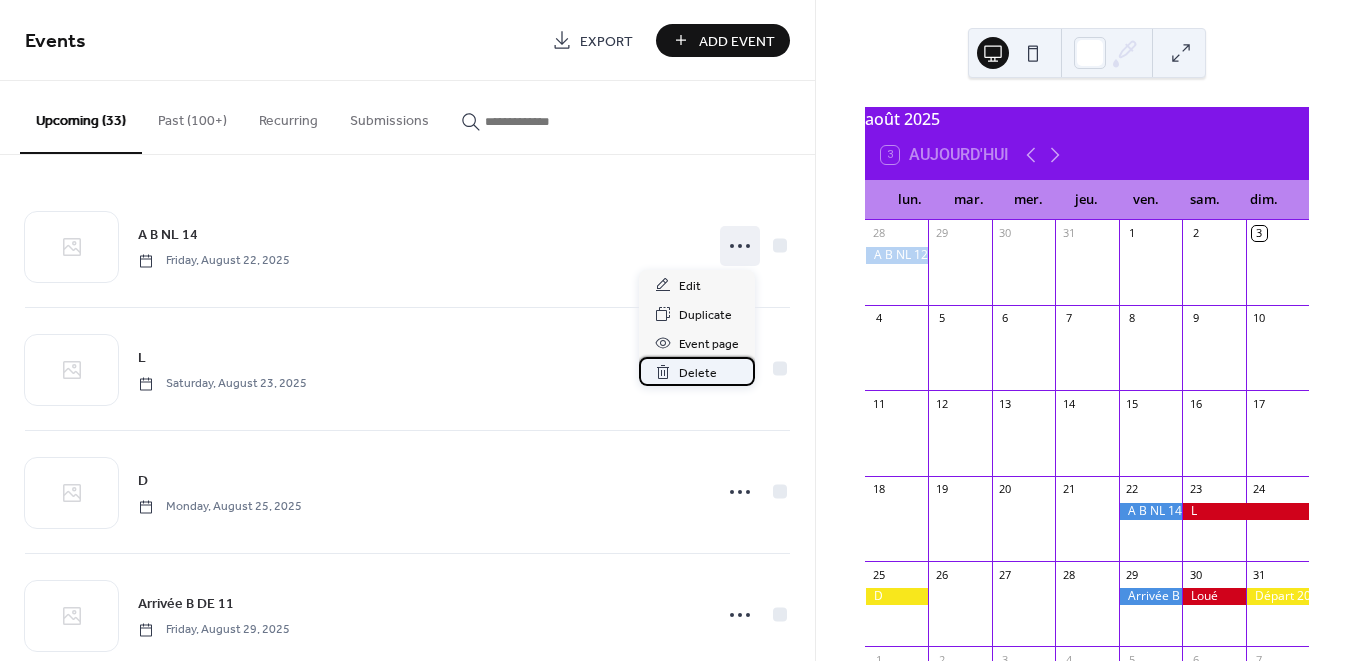 click on "Delete" at bounding box center (698, 373) 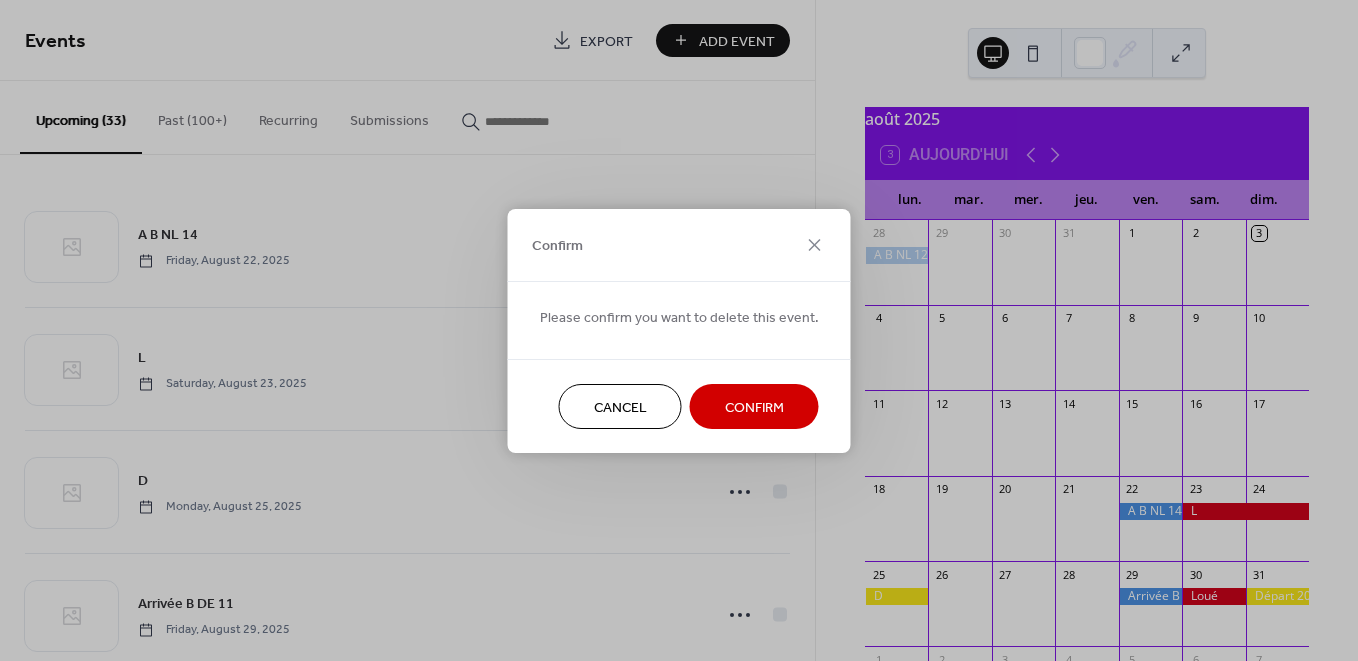 click on "Confirm" at bounding box center [754, 407] 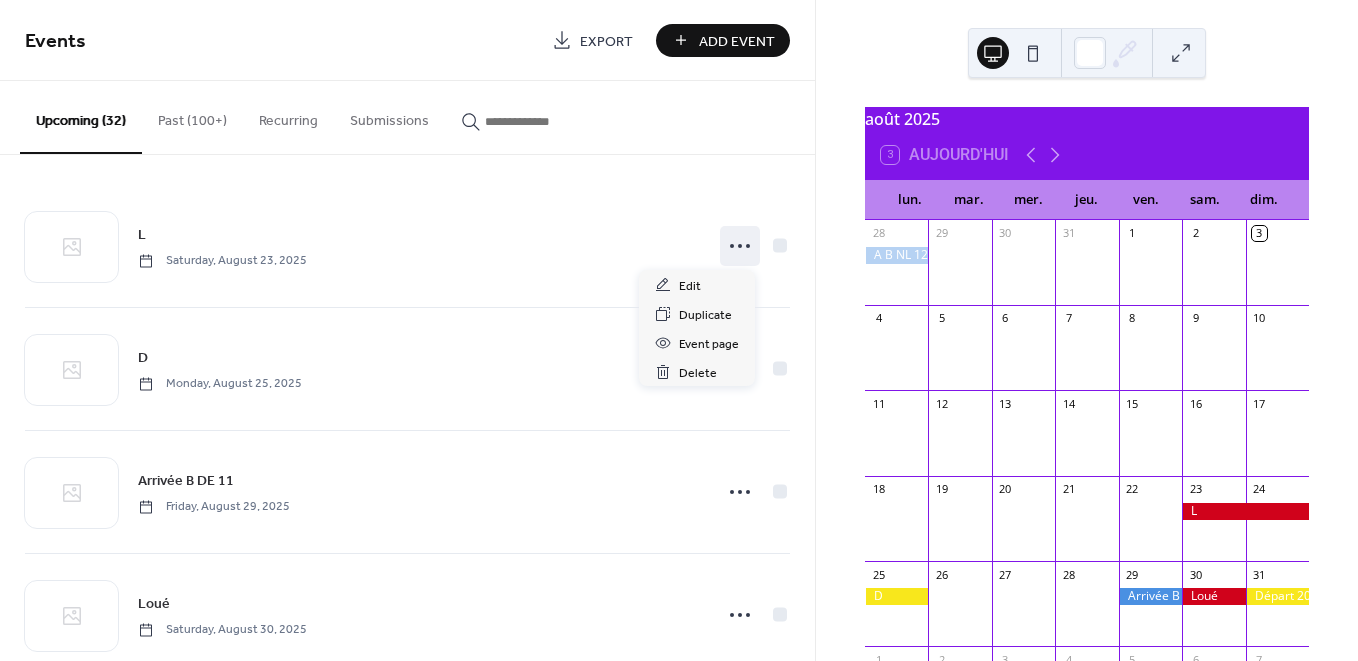 drag, startPoint x: 735, startPoint y: 241, endPoint x: 734, endPoint y: 268, distance: 27.018513 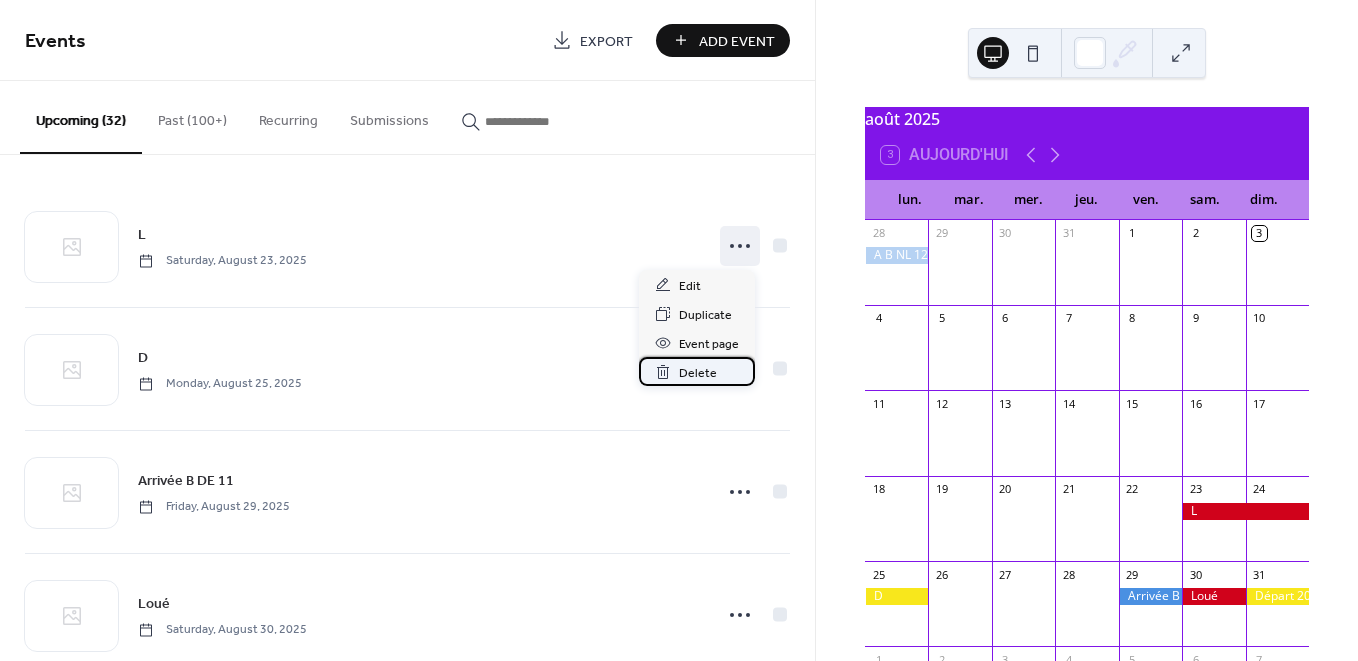 click on "Delete" at bounding box center [697, 371] 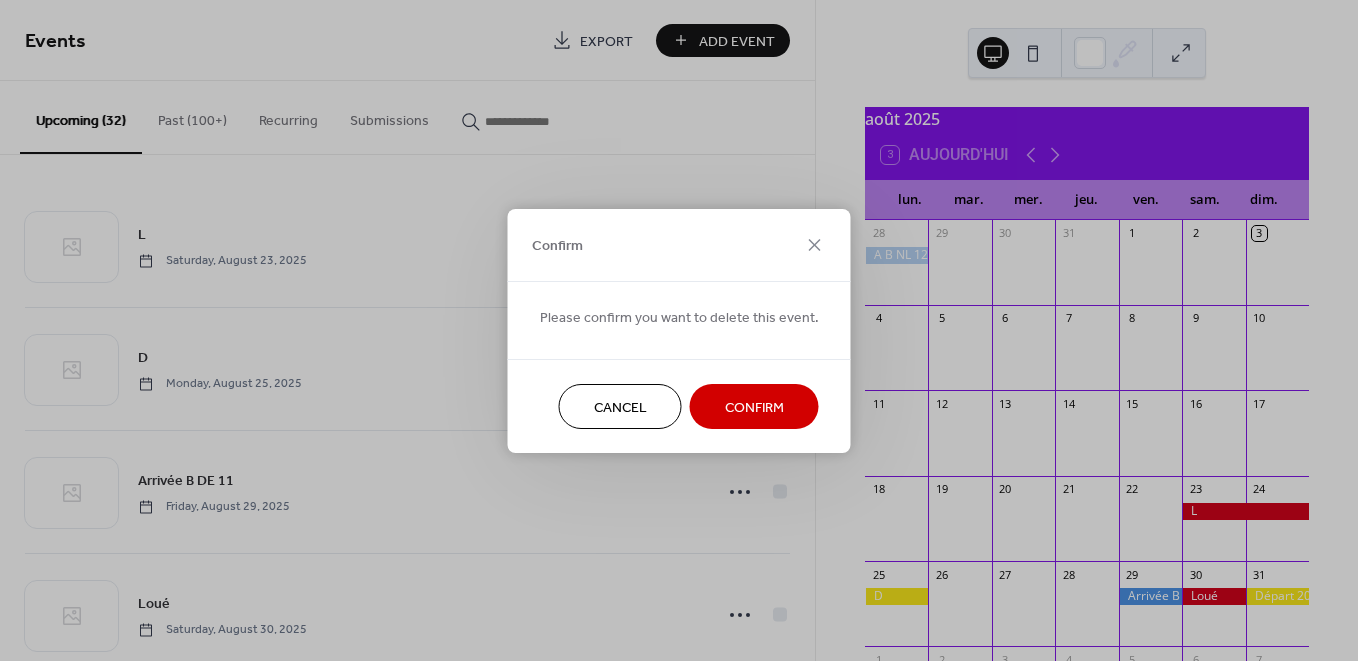 click on "Confirm" at bounding box center (754, 407) 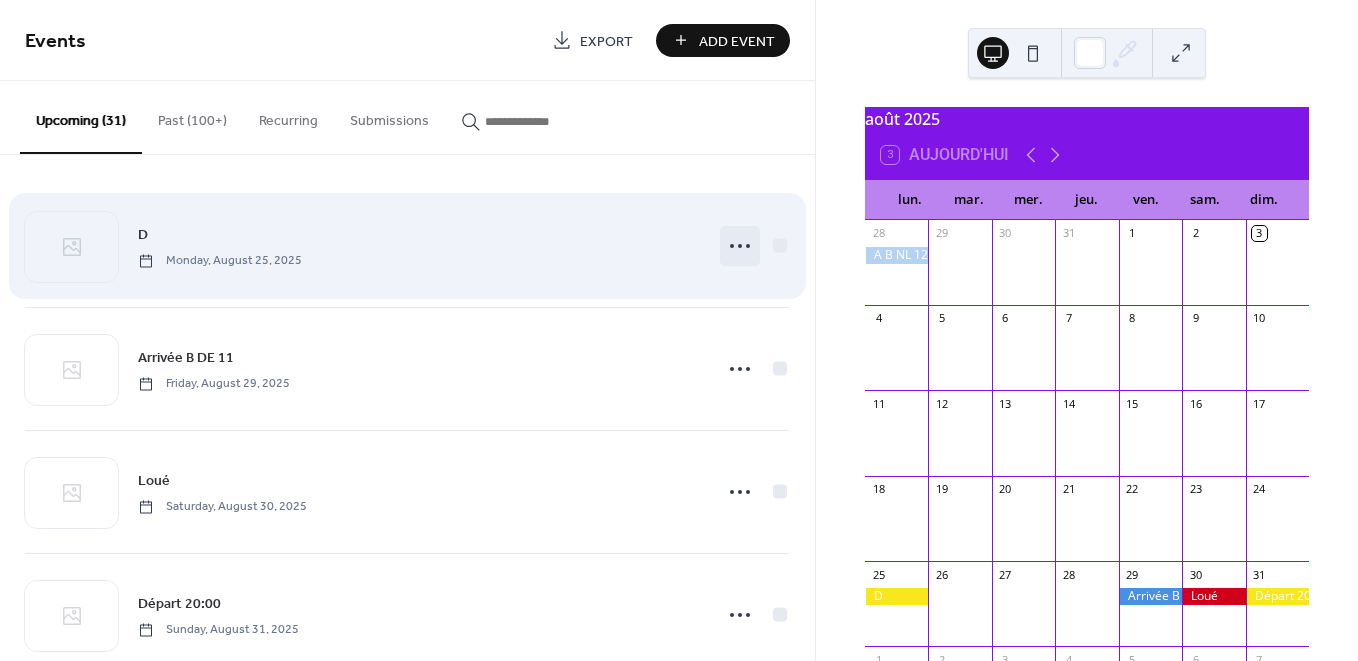 click 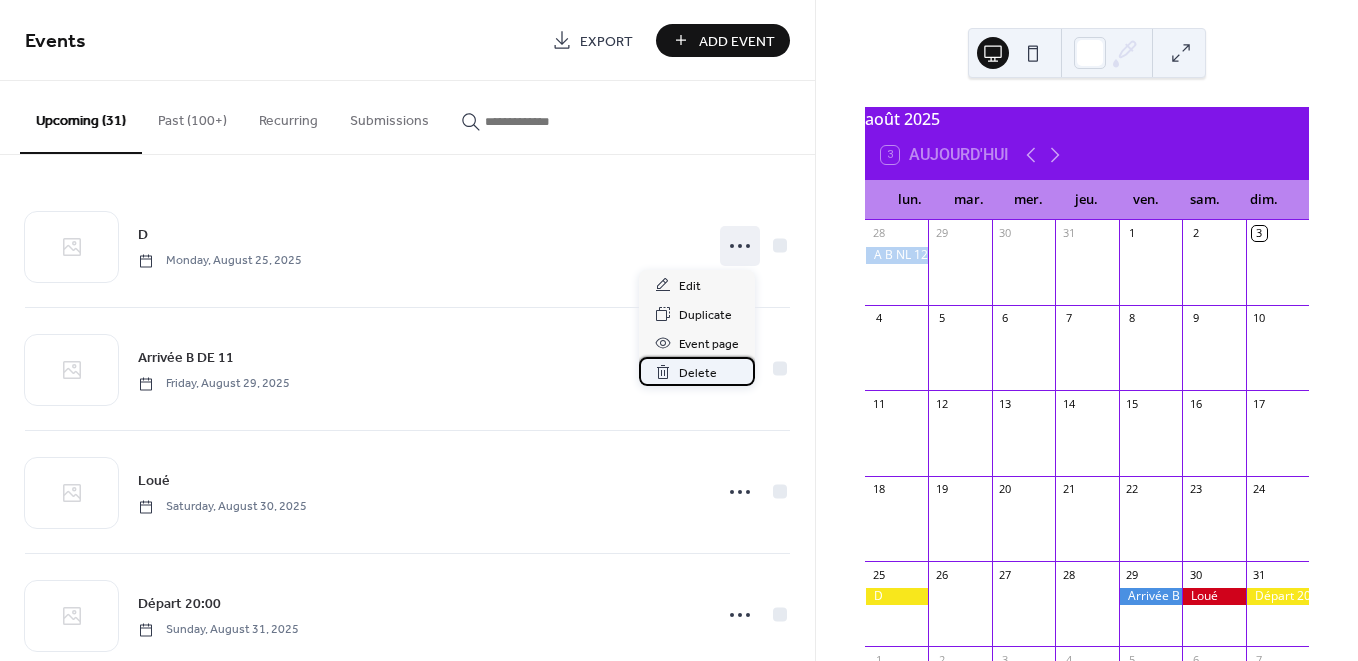 click on "Delete" at bounding box center [698, 373] 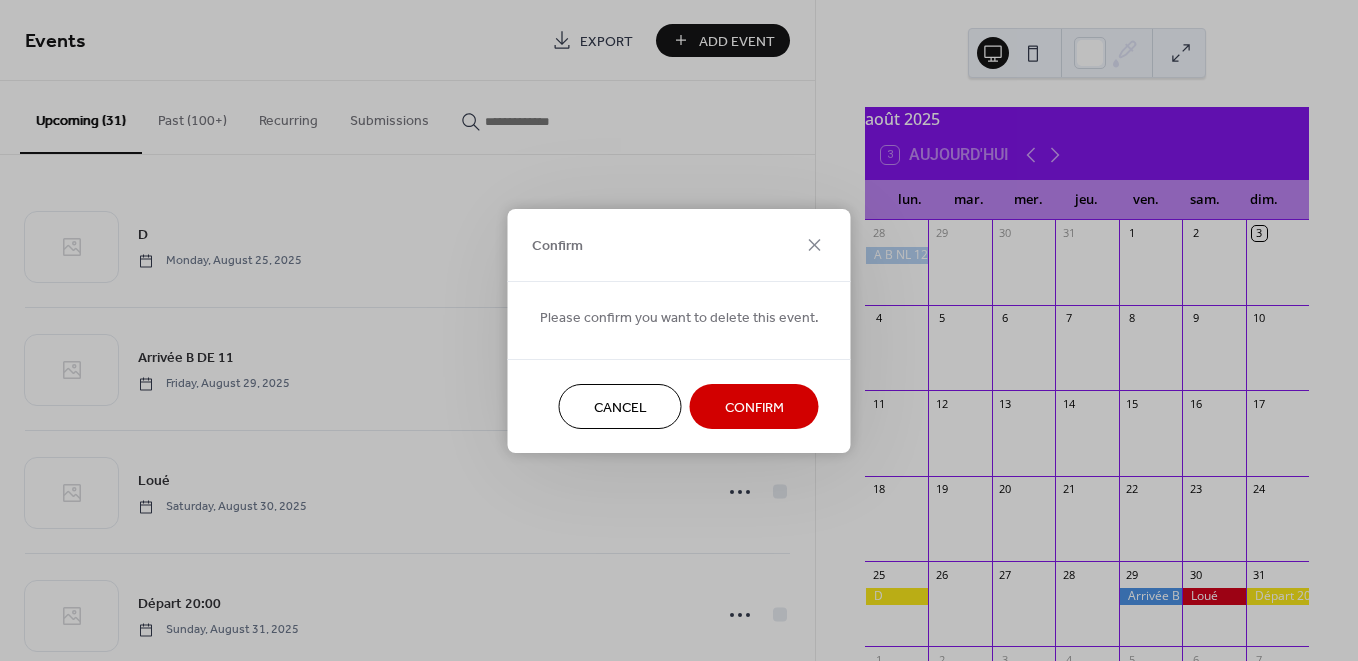 click on "Confirm" at bounding box center [754, 407] 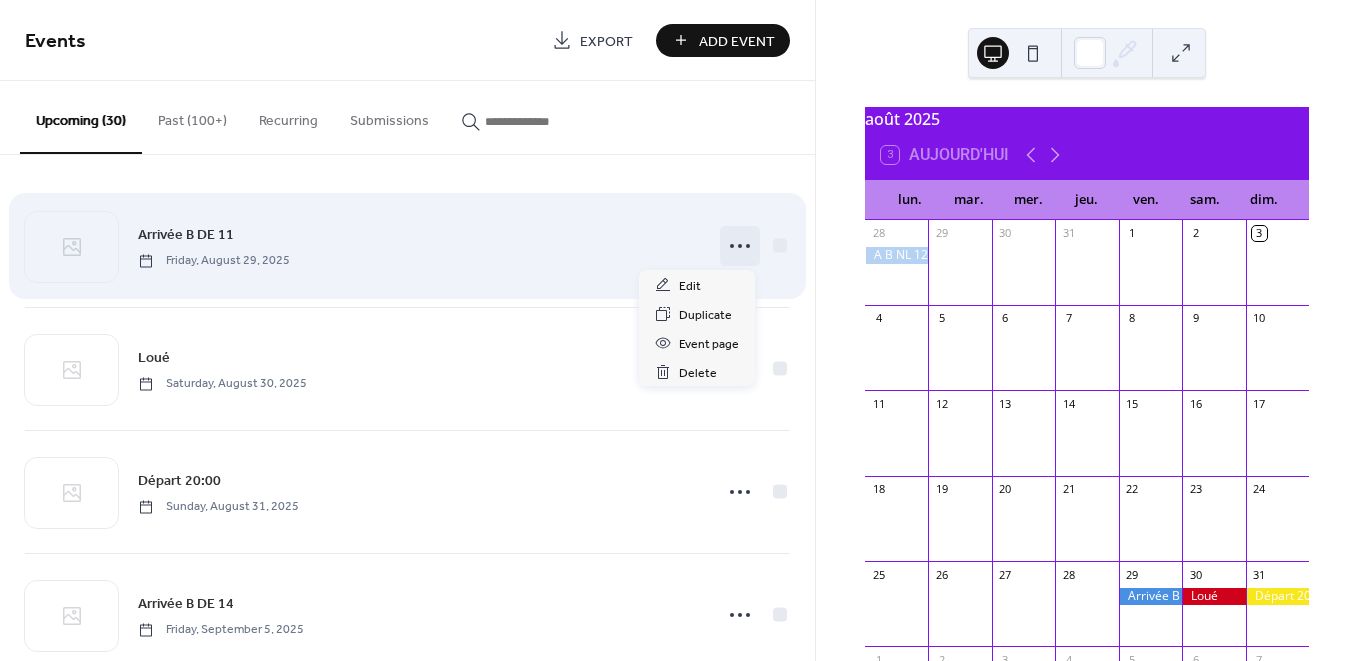 click at bounding box center (740, 246) 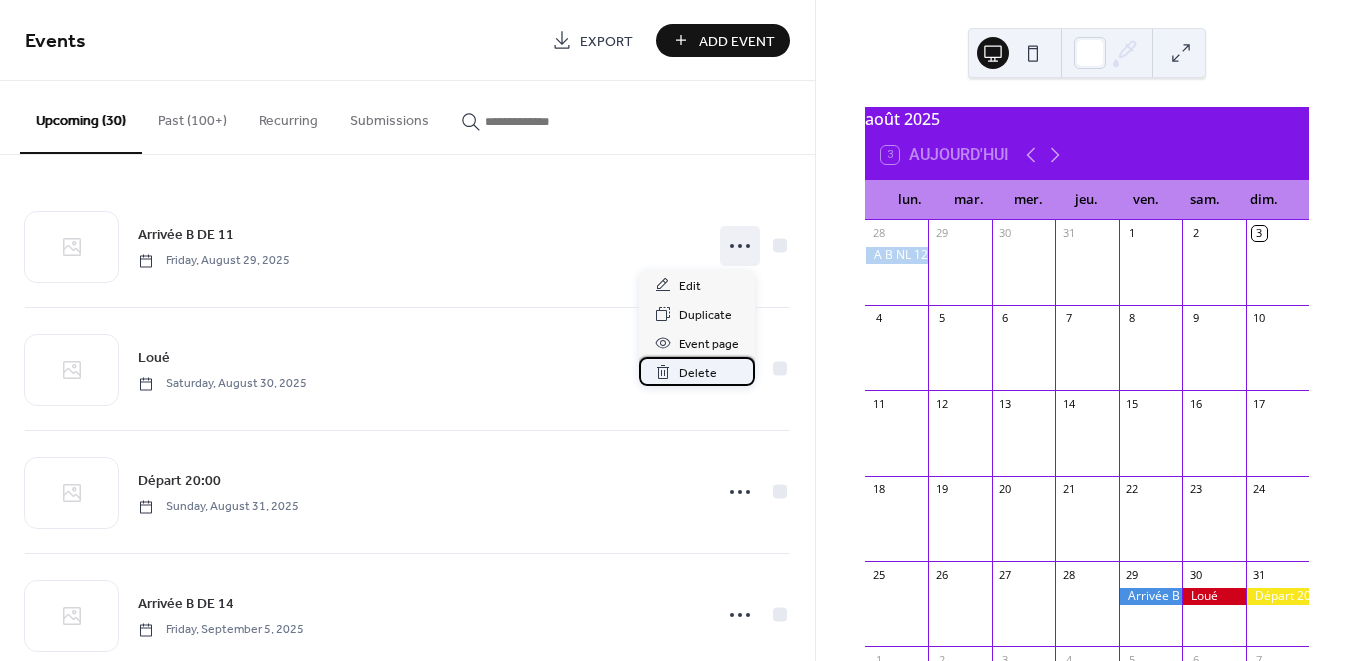 click on "Delete" at bounding box center [698, 373] 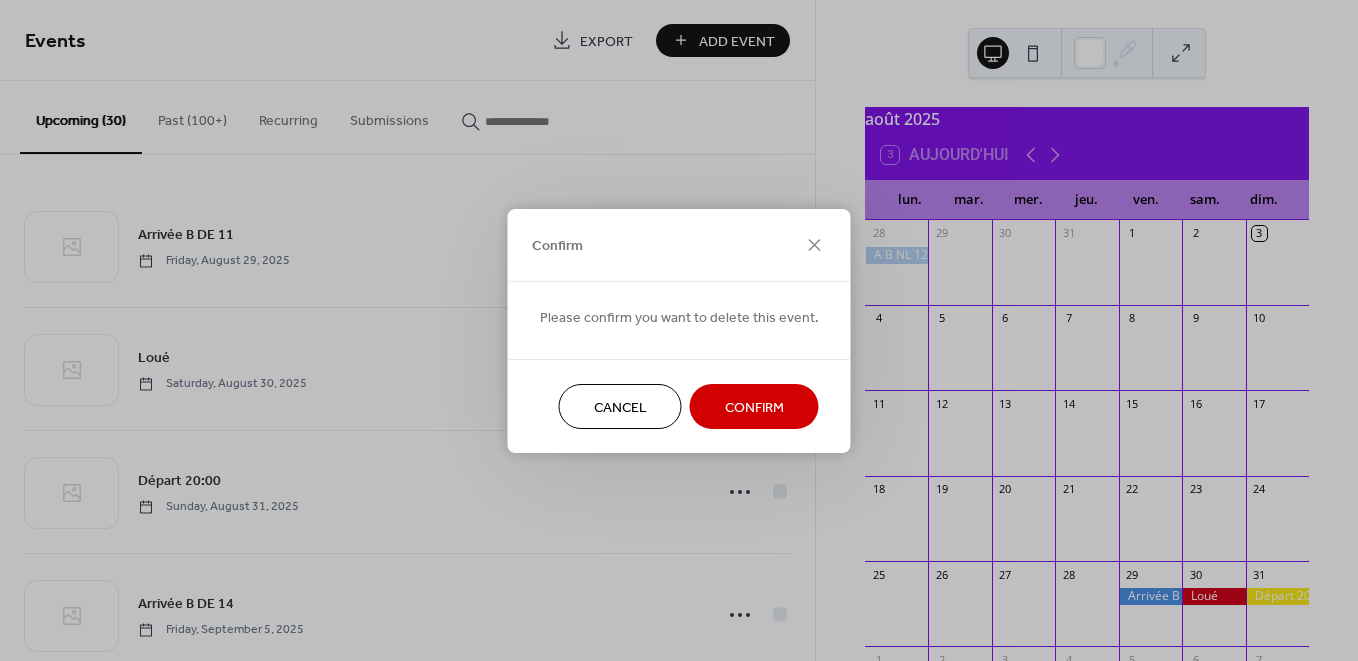 click on "Confirm" at bounding box center (754, 407) 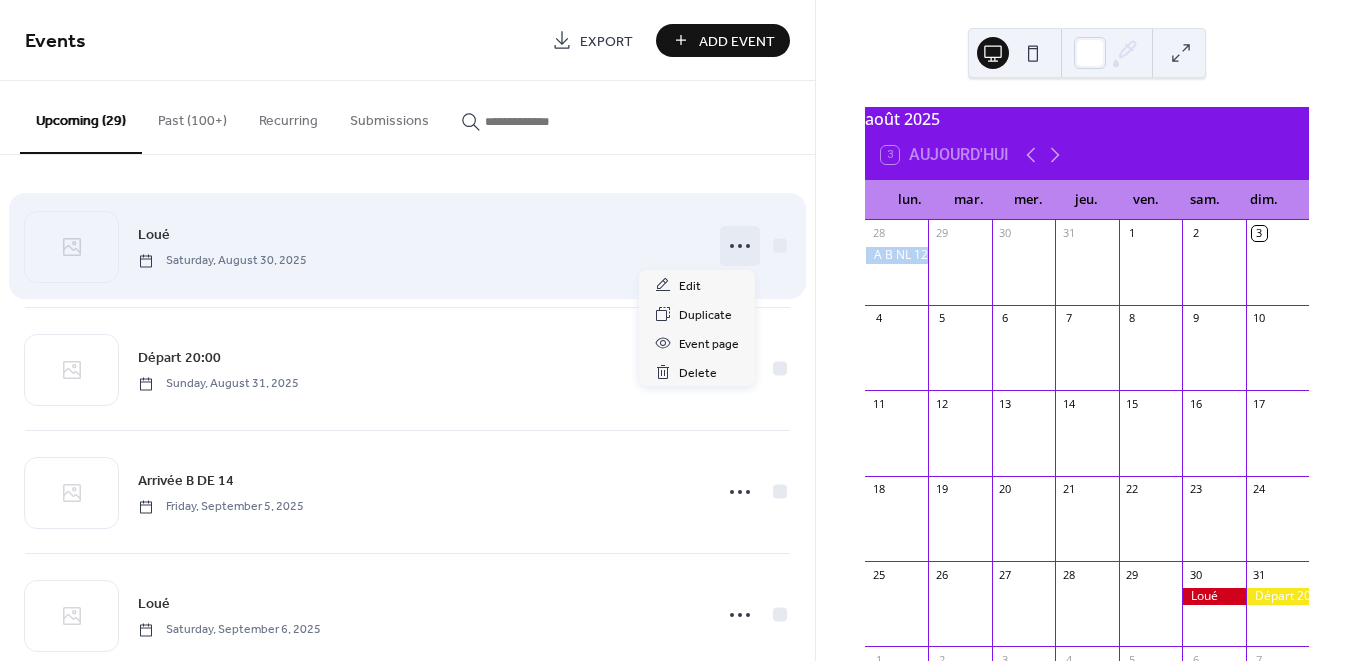 click 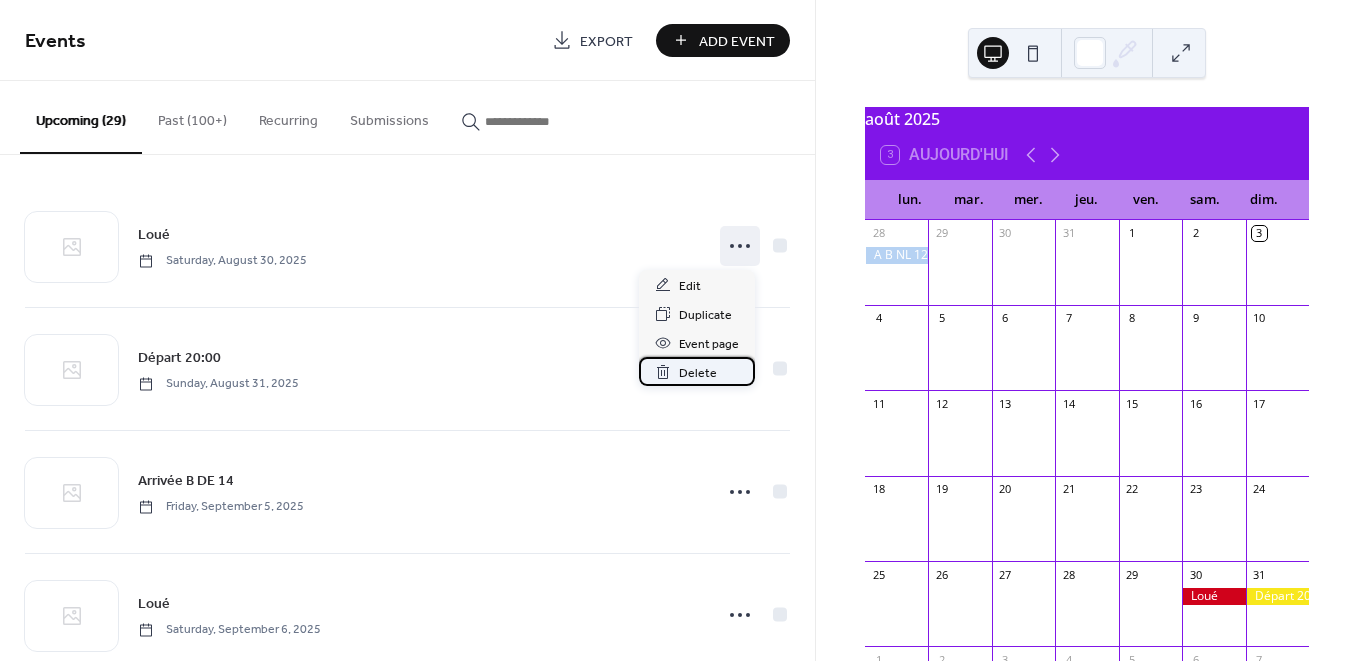 click on "Delete" at bounding box center [697, 371] 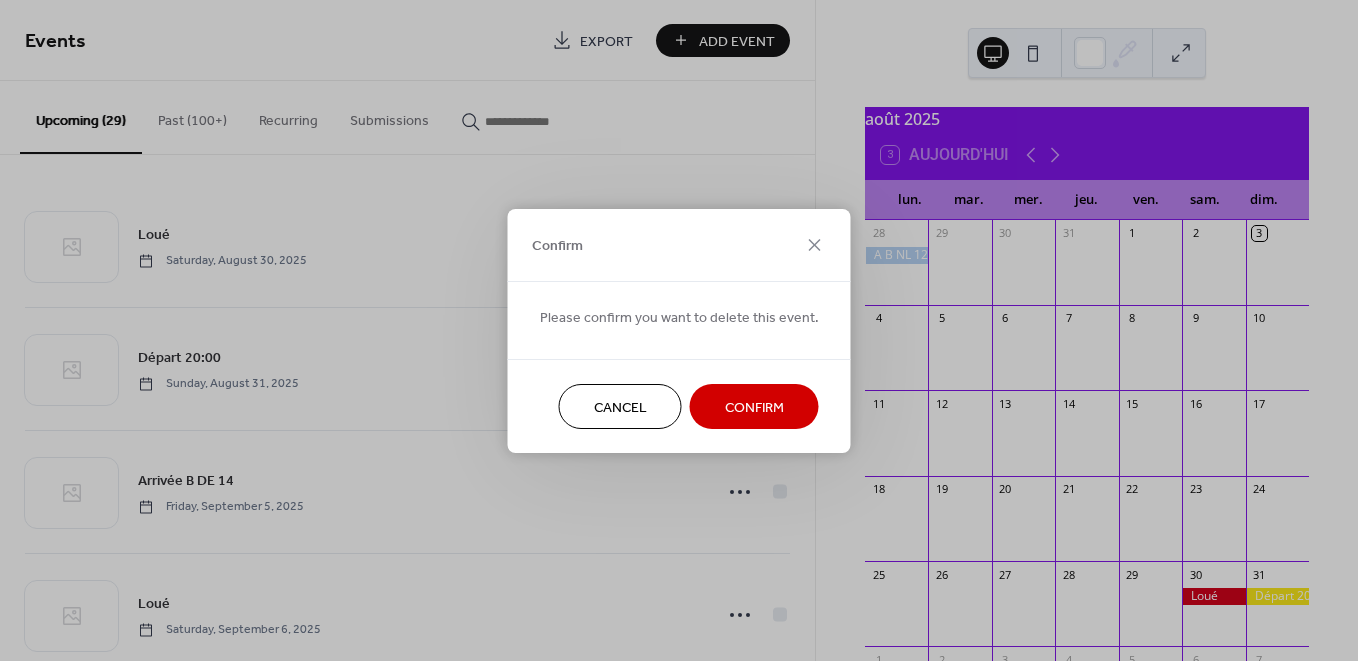 drag, startPoint x: 752, startPoint y: 404, endPoint x: 766, endPoint y: 351, distance: 54.81788 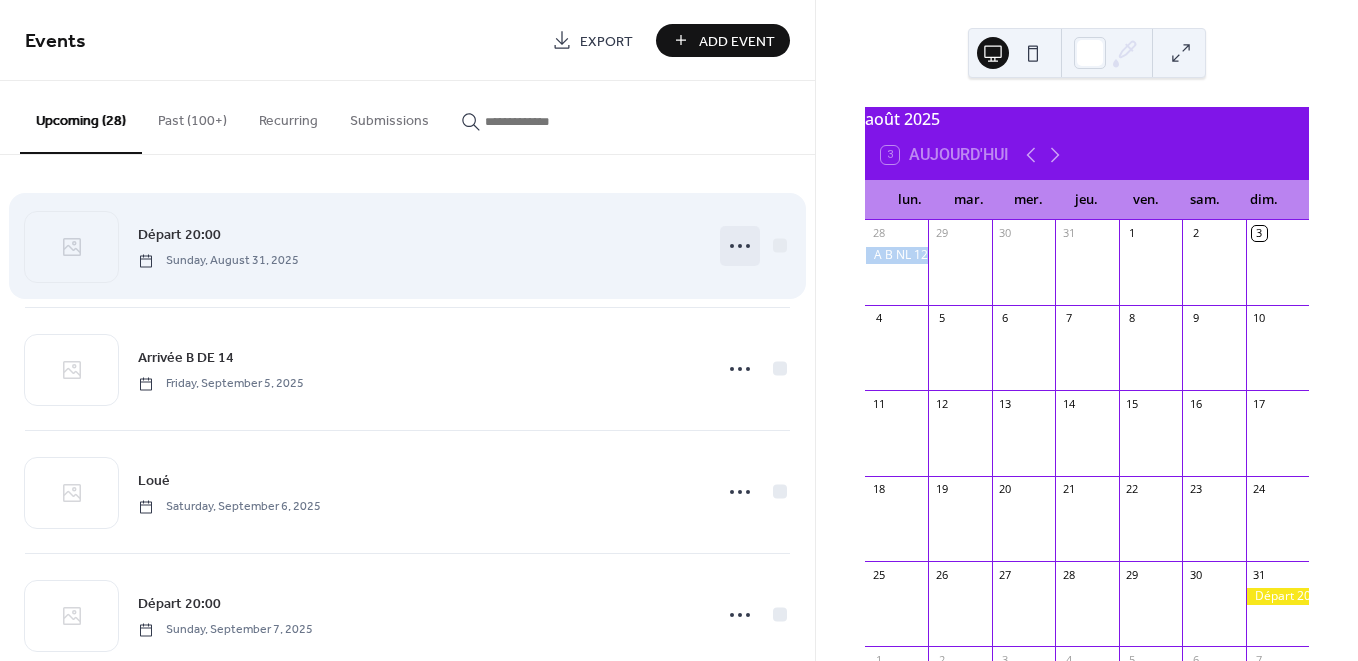 click 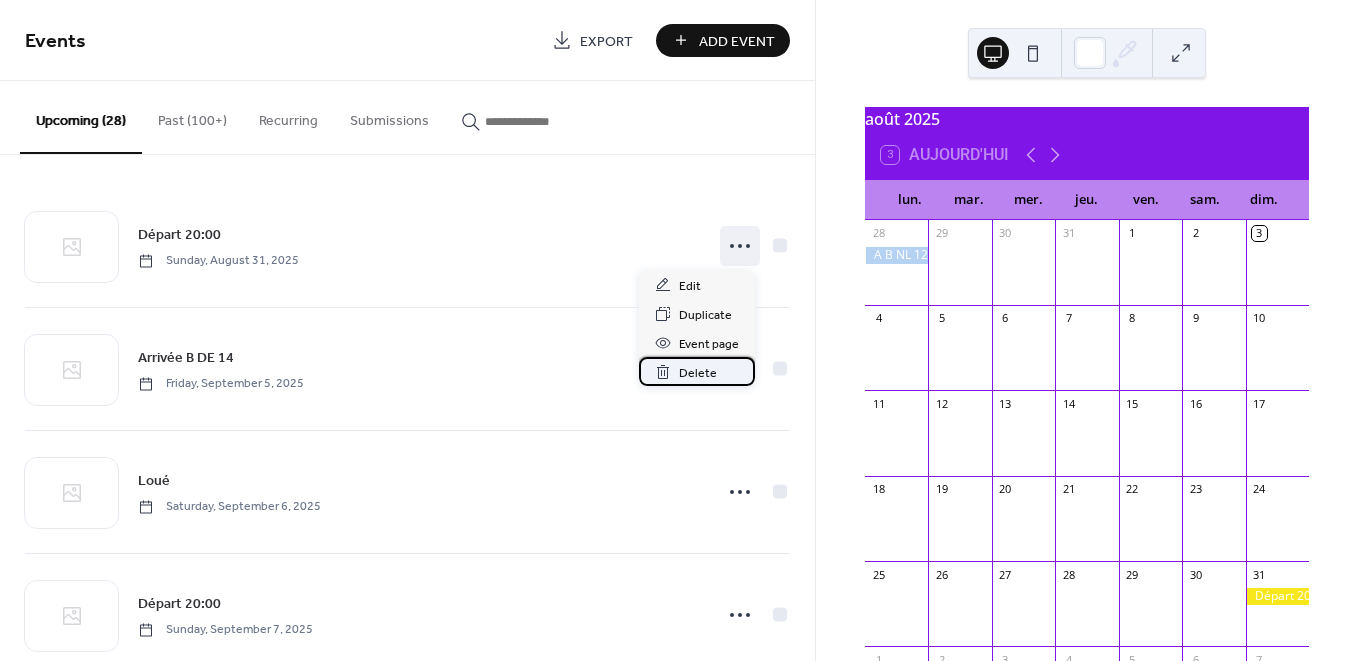 click on "Delete" at bounding box center [698, 373] 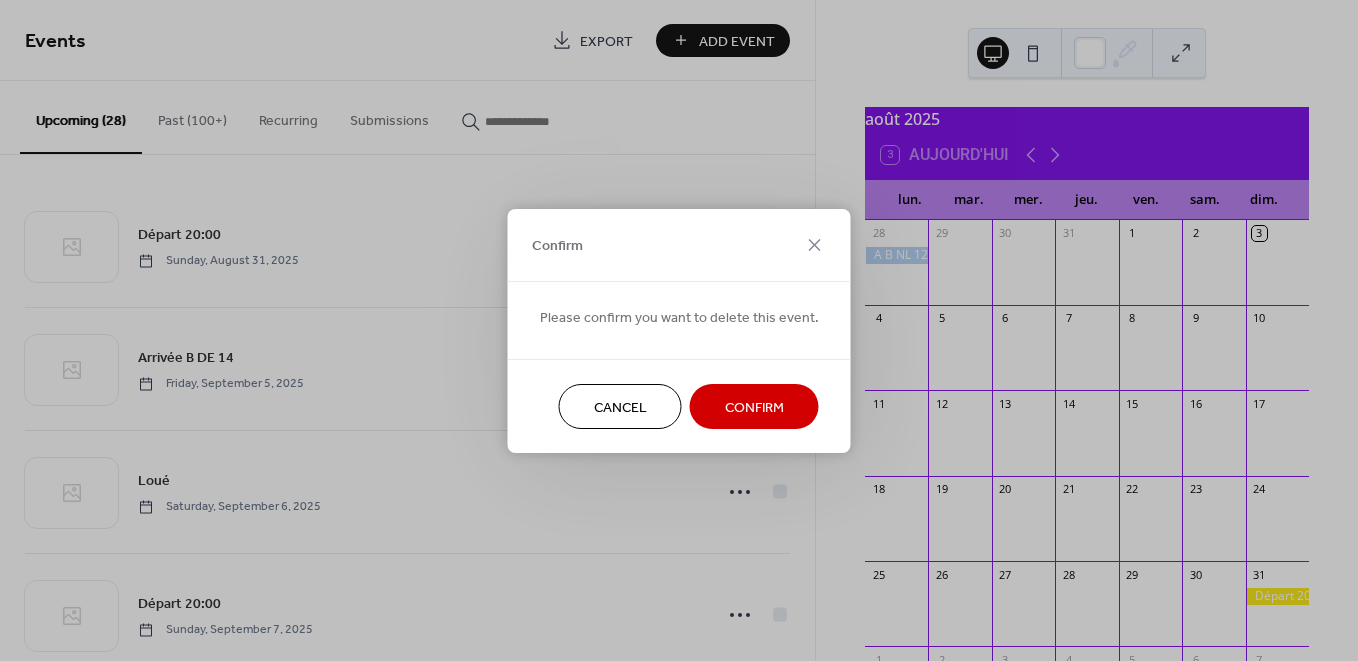click on "Confirm" at bounding box center [754, 407] 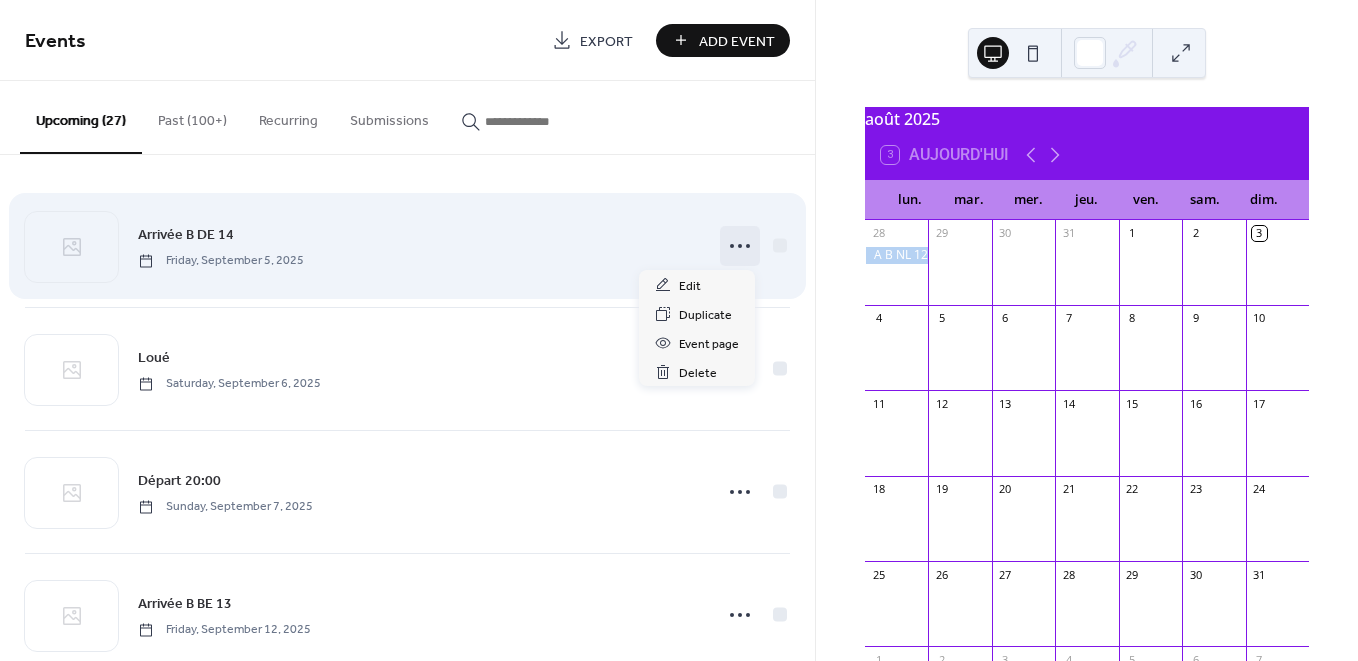 click 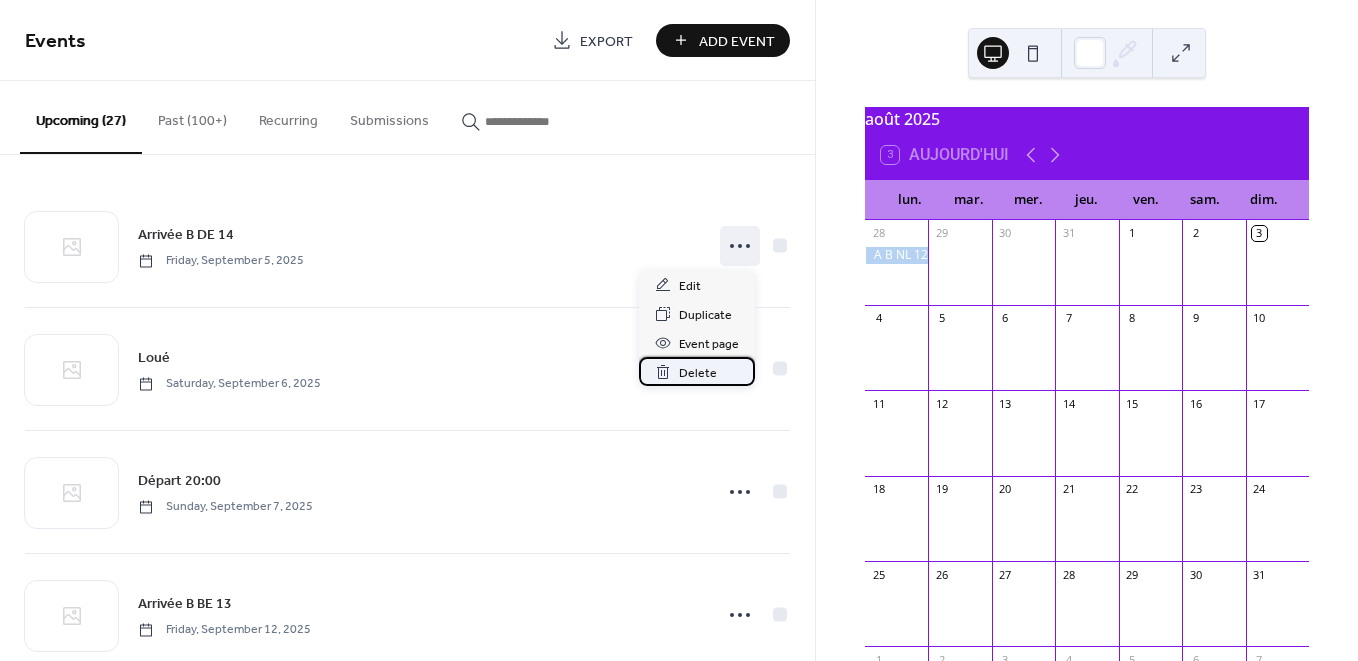 click on "Delete" at bounding box center (697, 371) 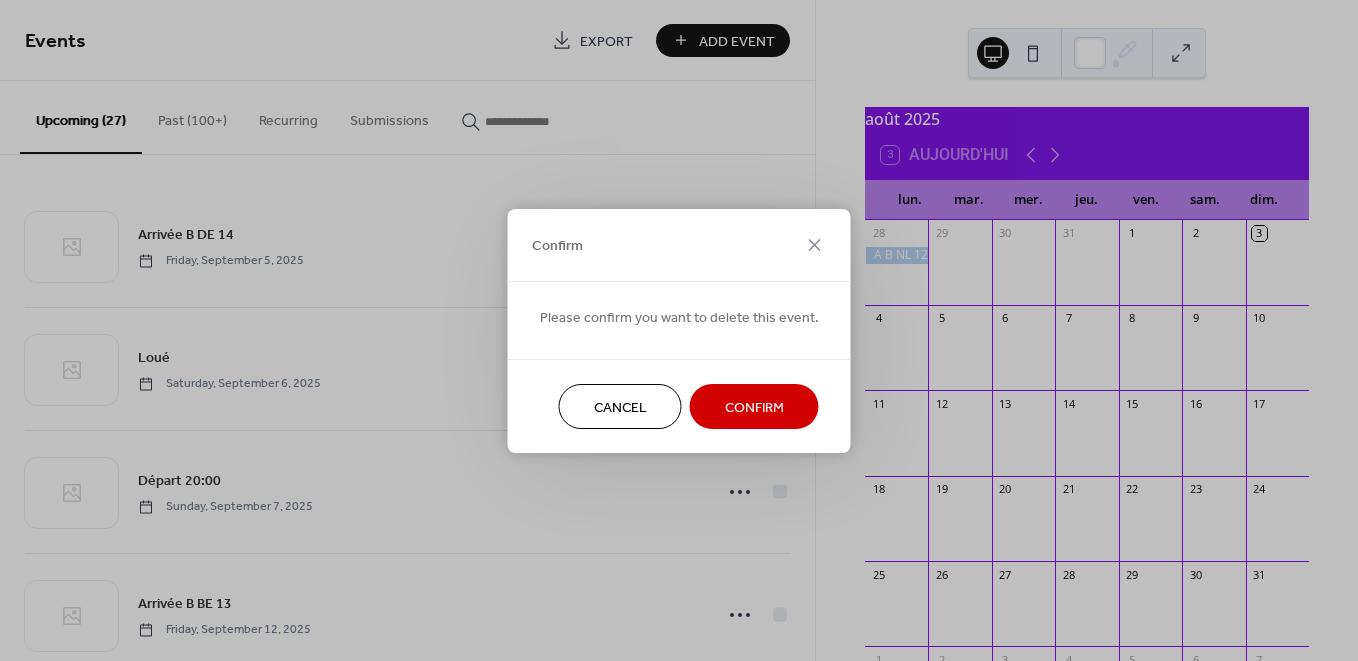 click on "Confirm" at bounding box center [754, 407] 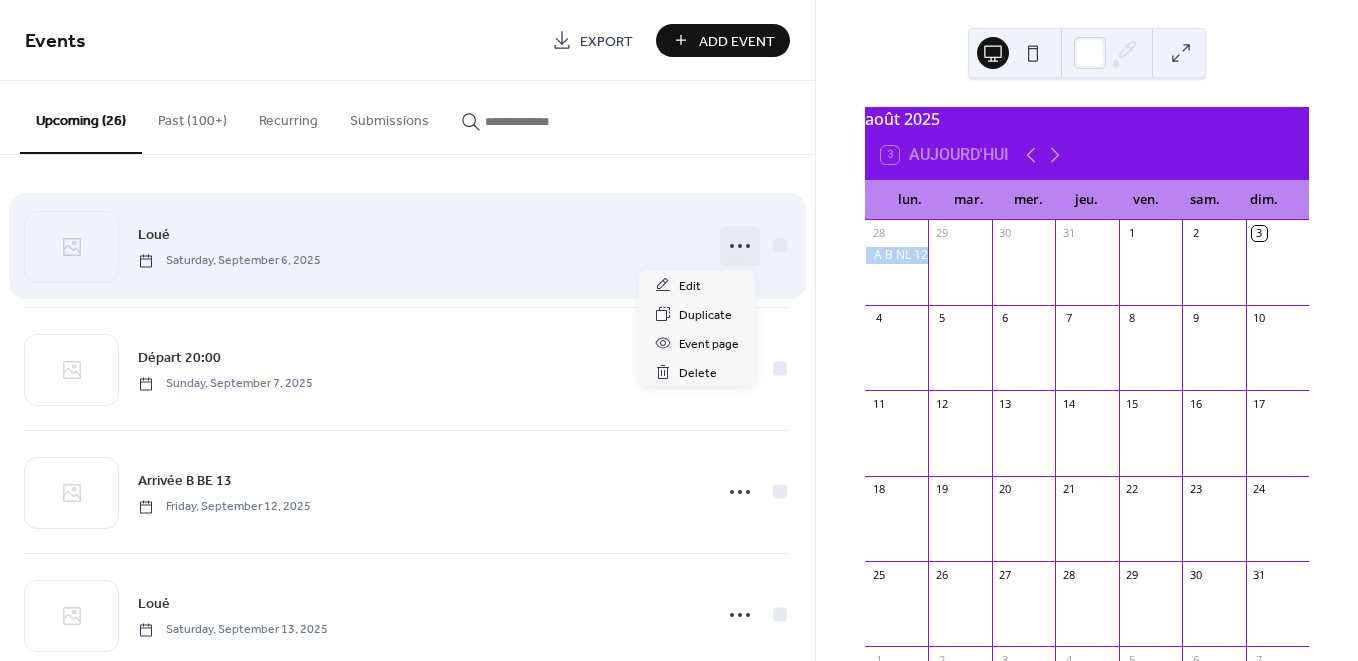 click 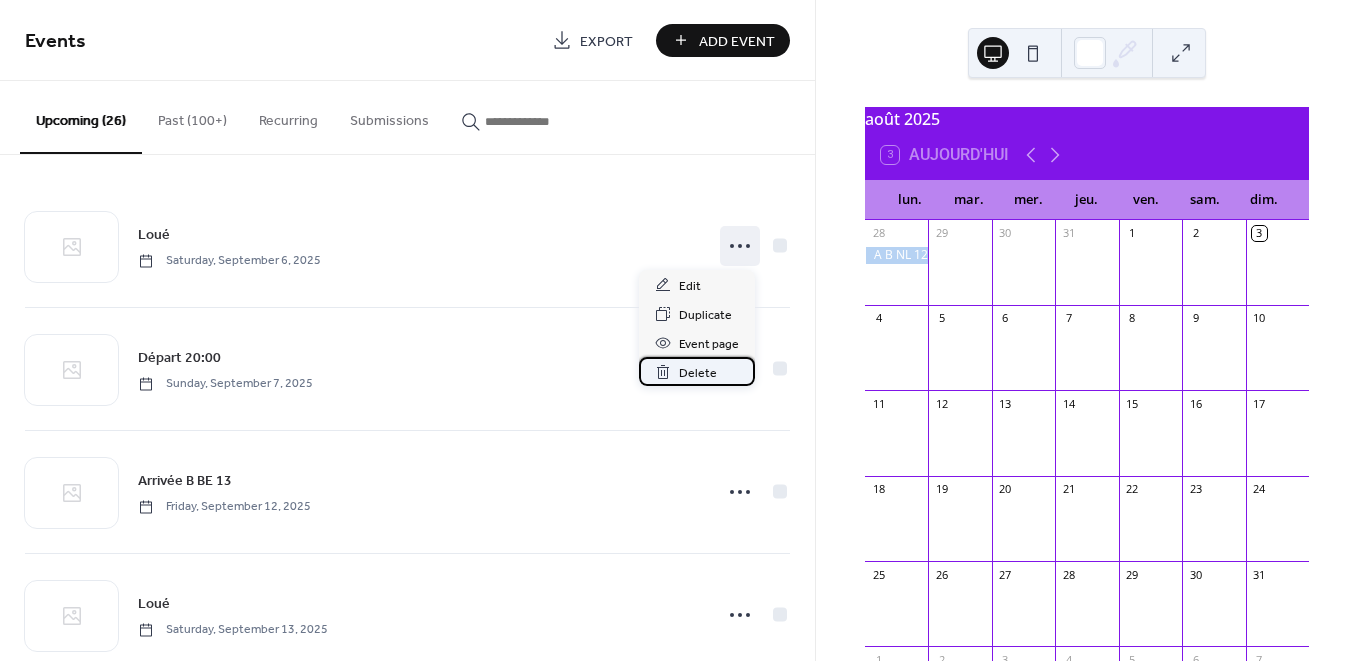 click on "Delete" at bounding box center [698, 373] 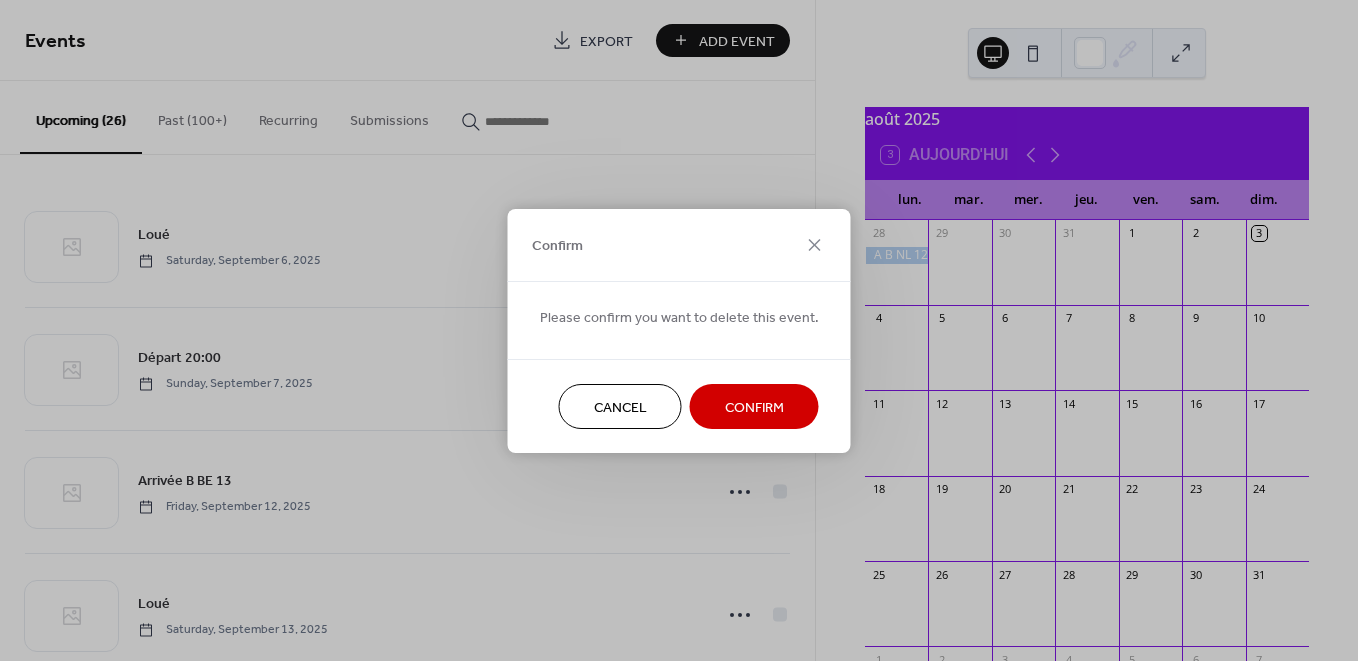 click on "Confirm" at bounding box center (754, 407) 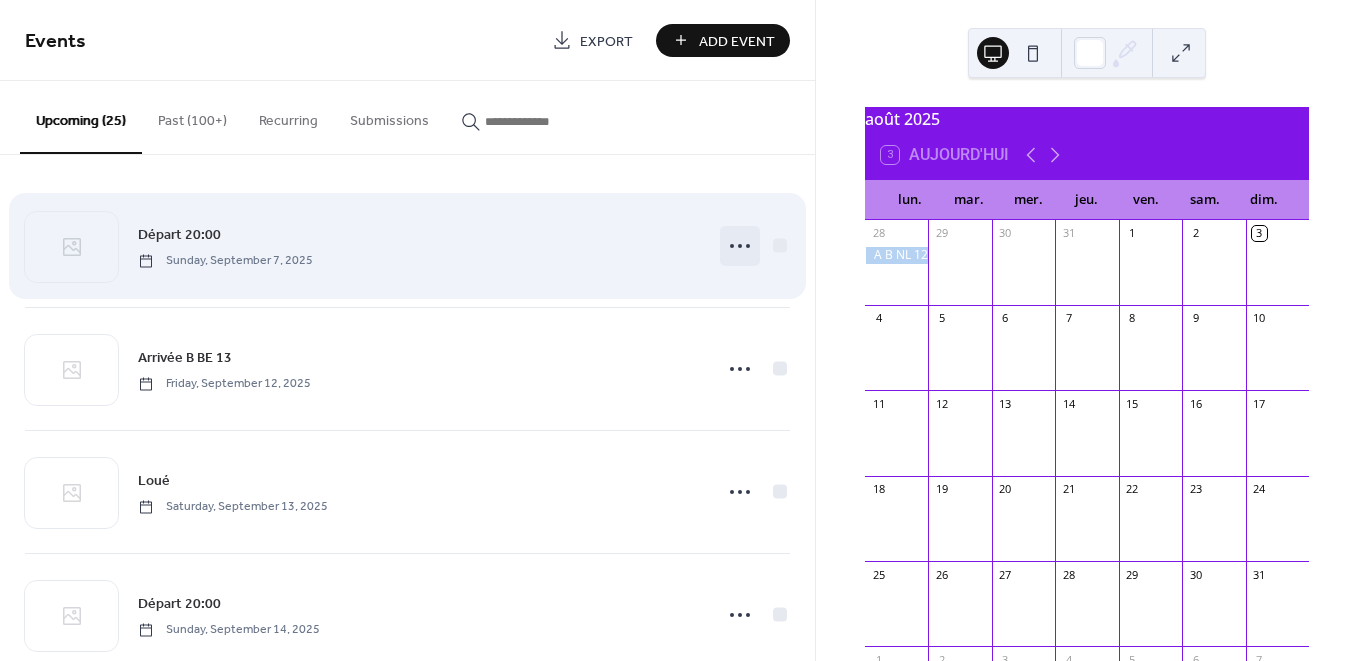 click 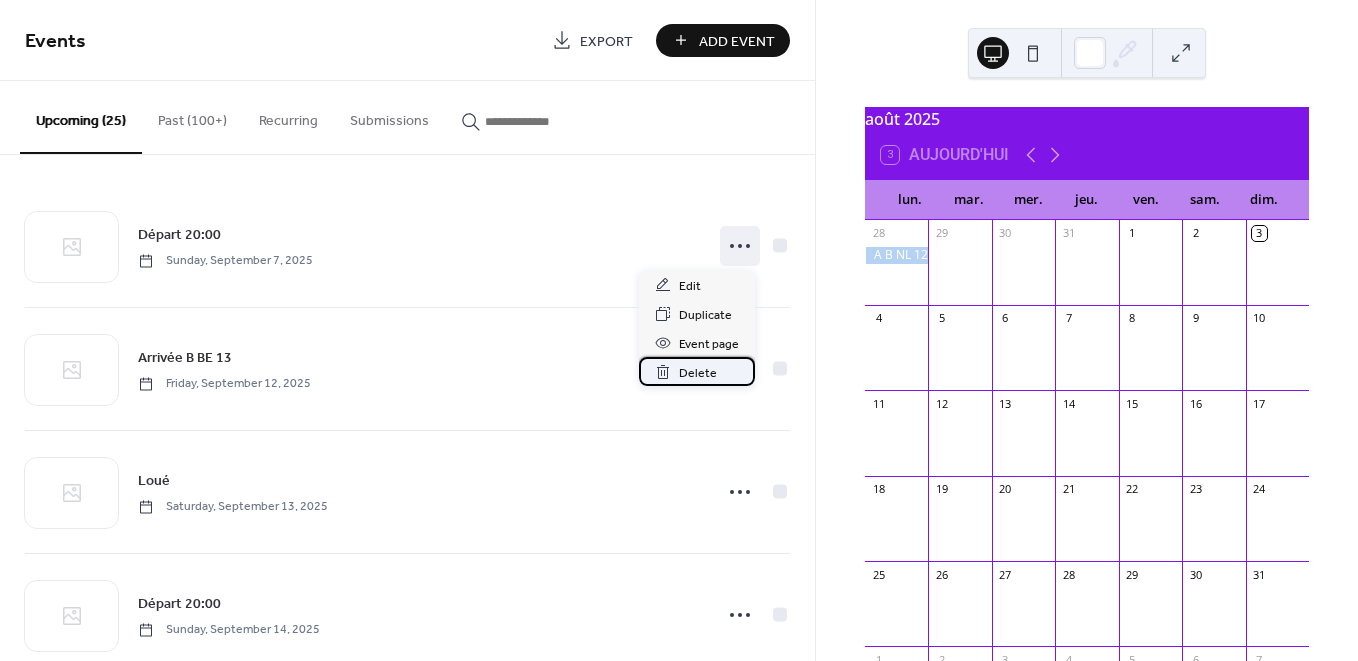 click on "Delete" at bounding box center (698, 373) 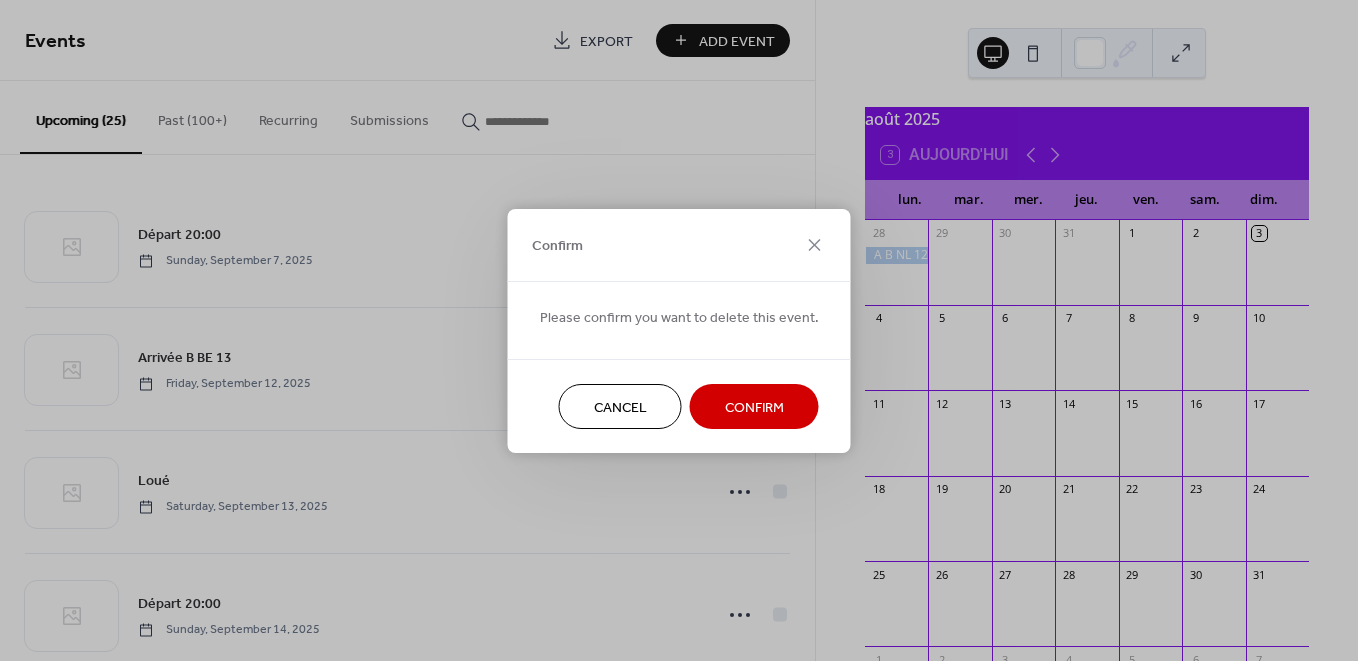 click on "Confirm" at bounding box center (754, 407) 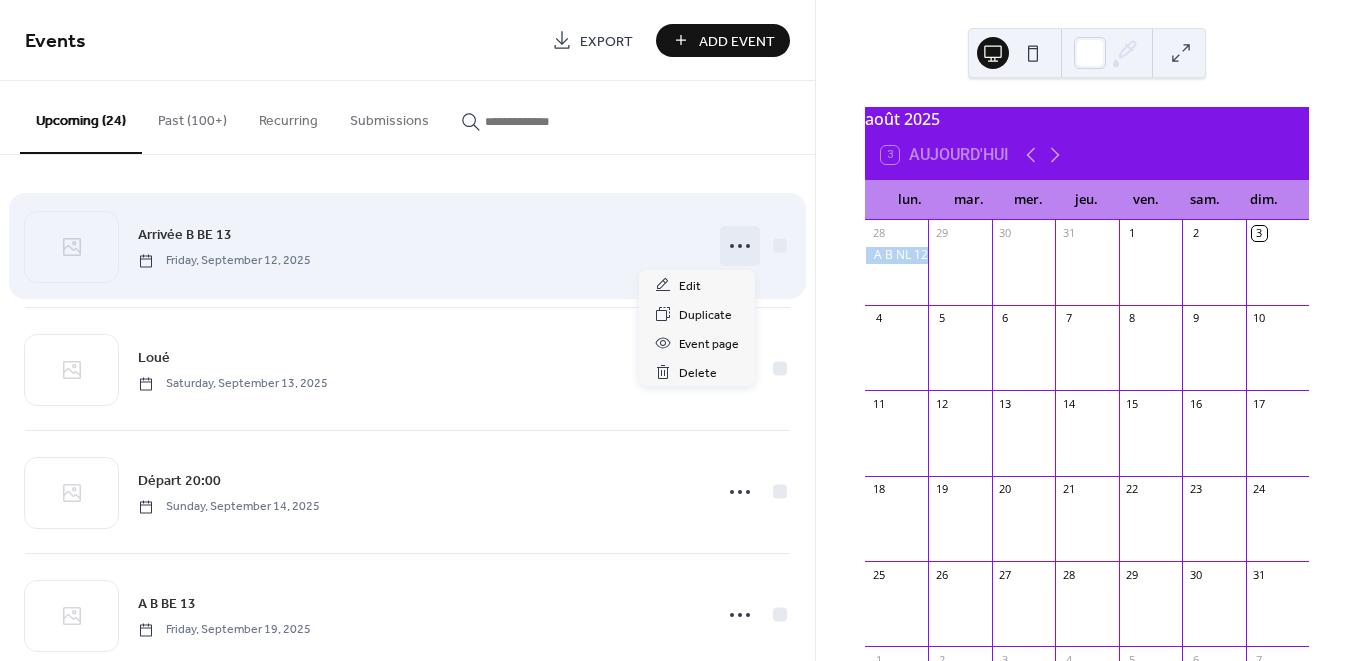 click 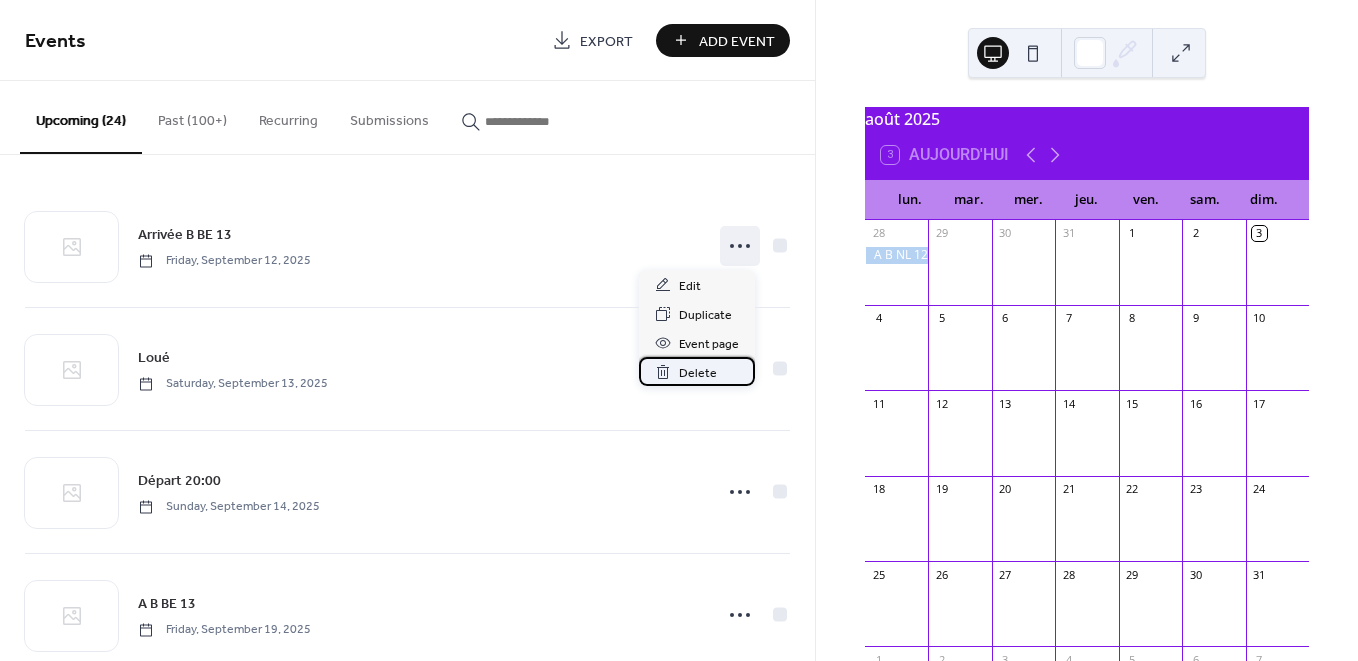 click on "Delete" at bounding box center [698, 373] 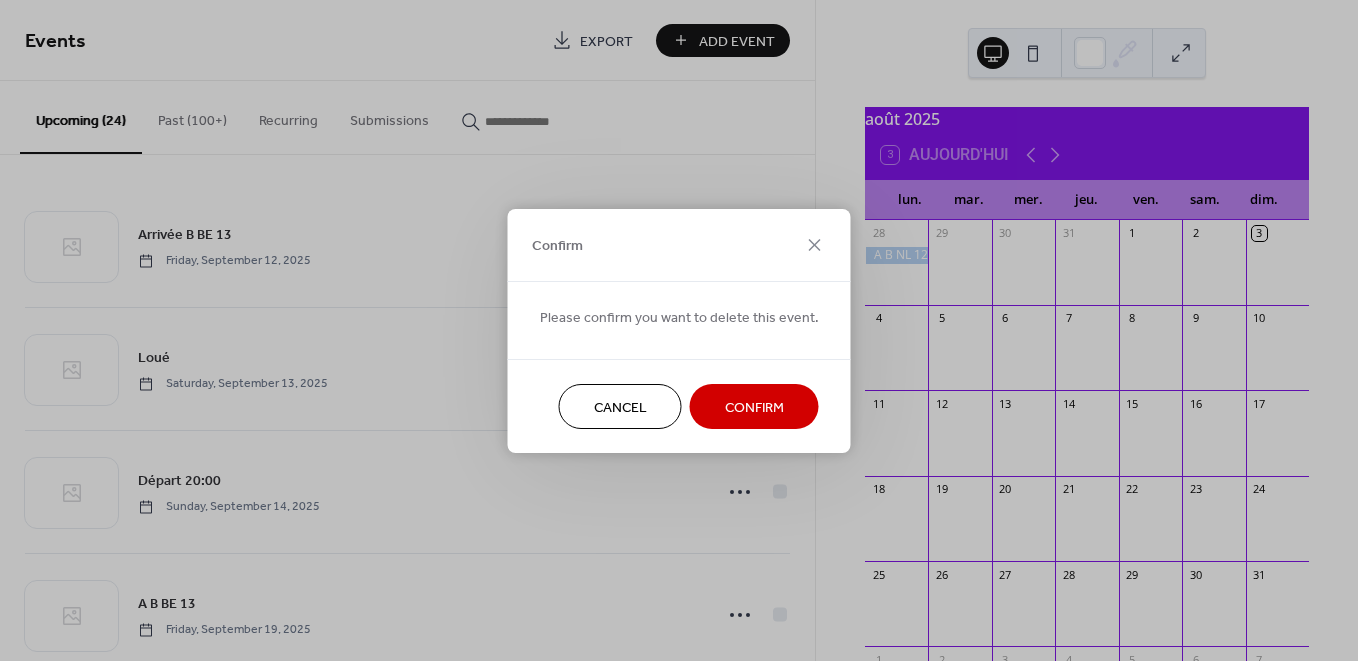 click on "Confirm" at bounding box center [754, 407] 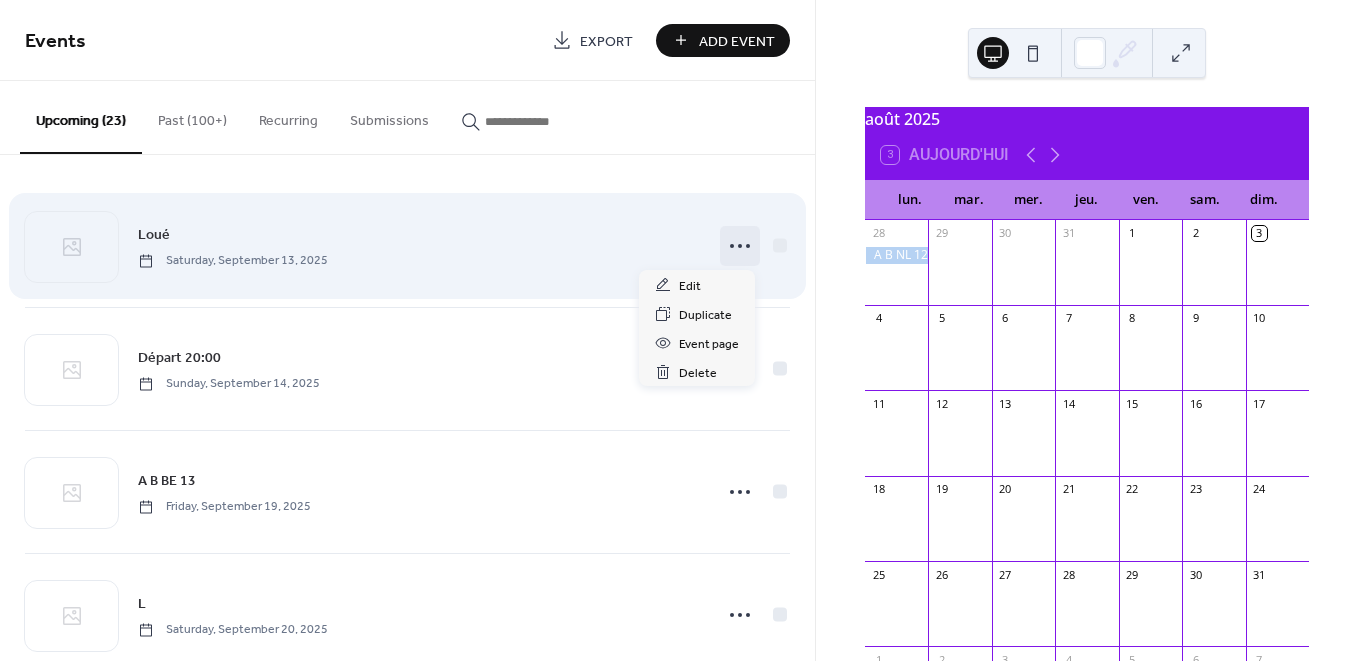click 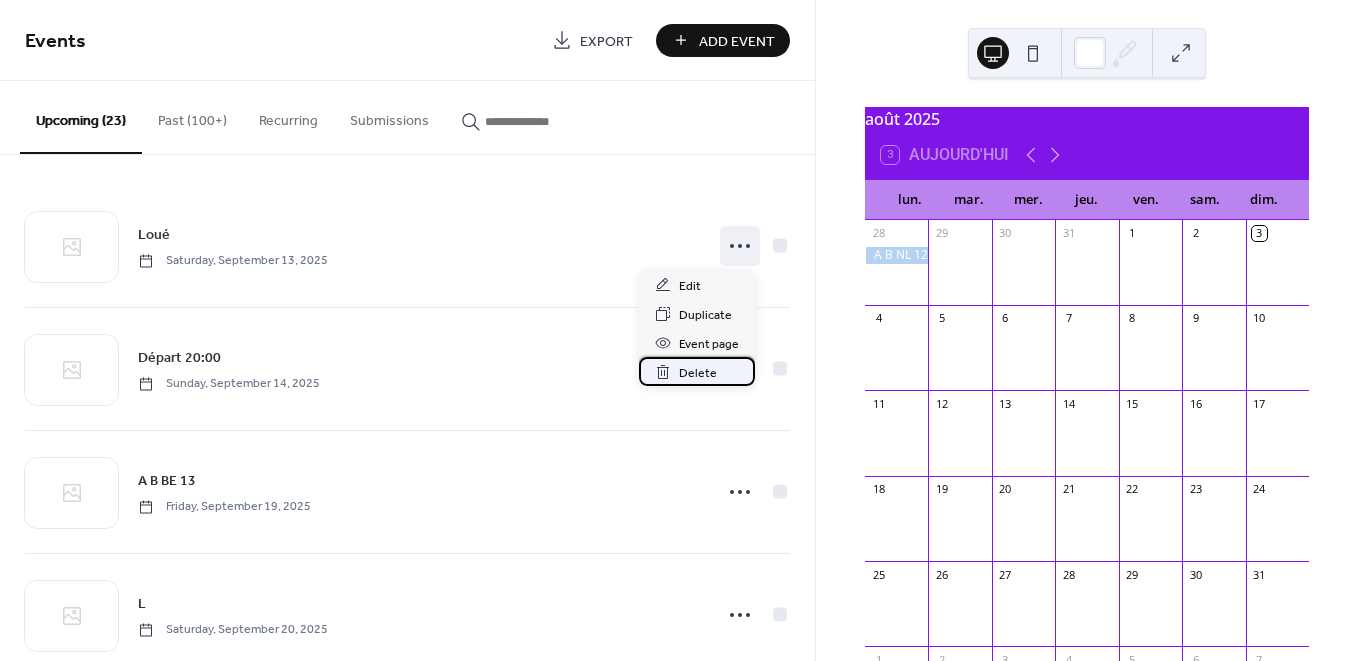click on "Delete" at bounding box center (698, 373) 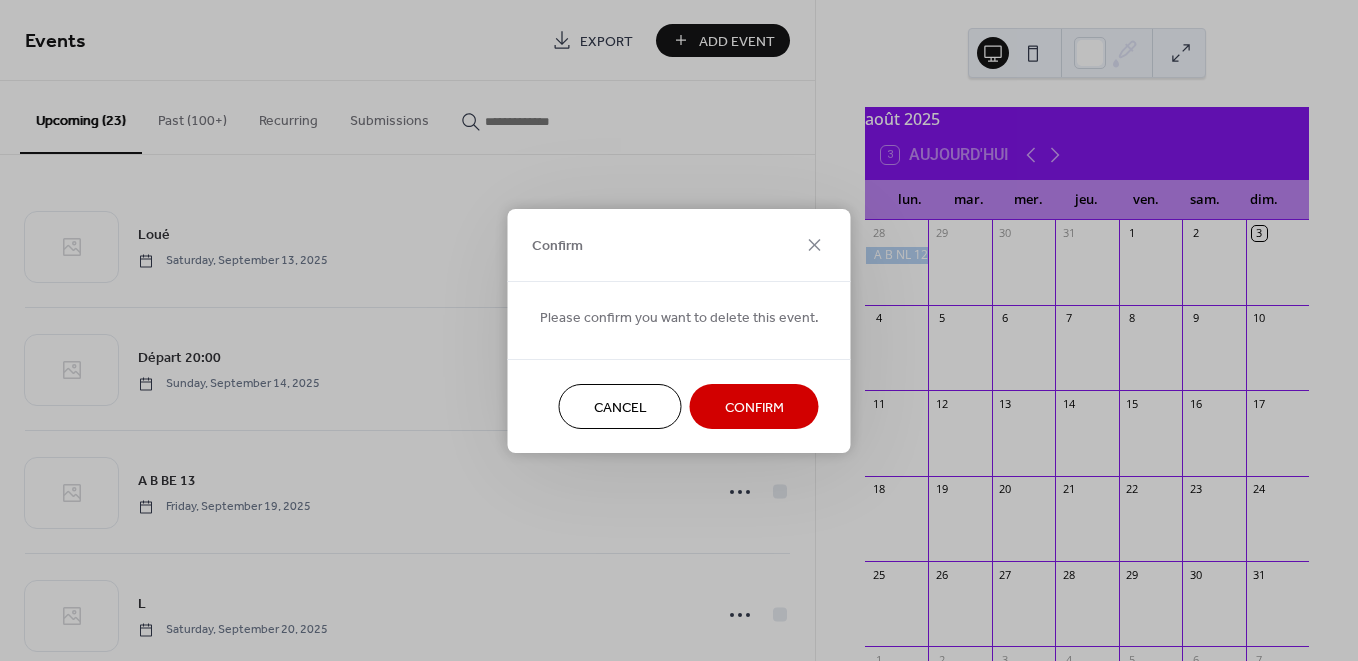 drag, startPoint x: 739, startPoint y: 395, endPoint x: 768, endPoint y: 389, distance: 29.614185 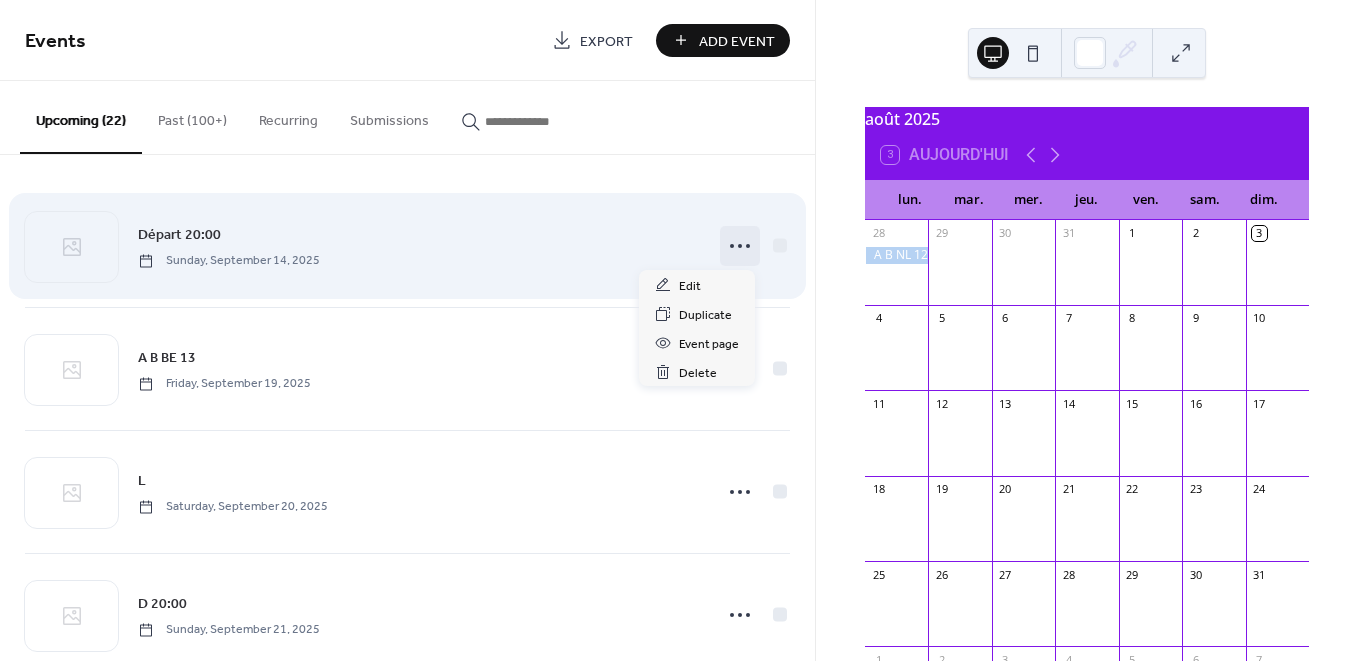 click 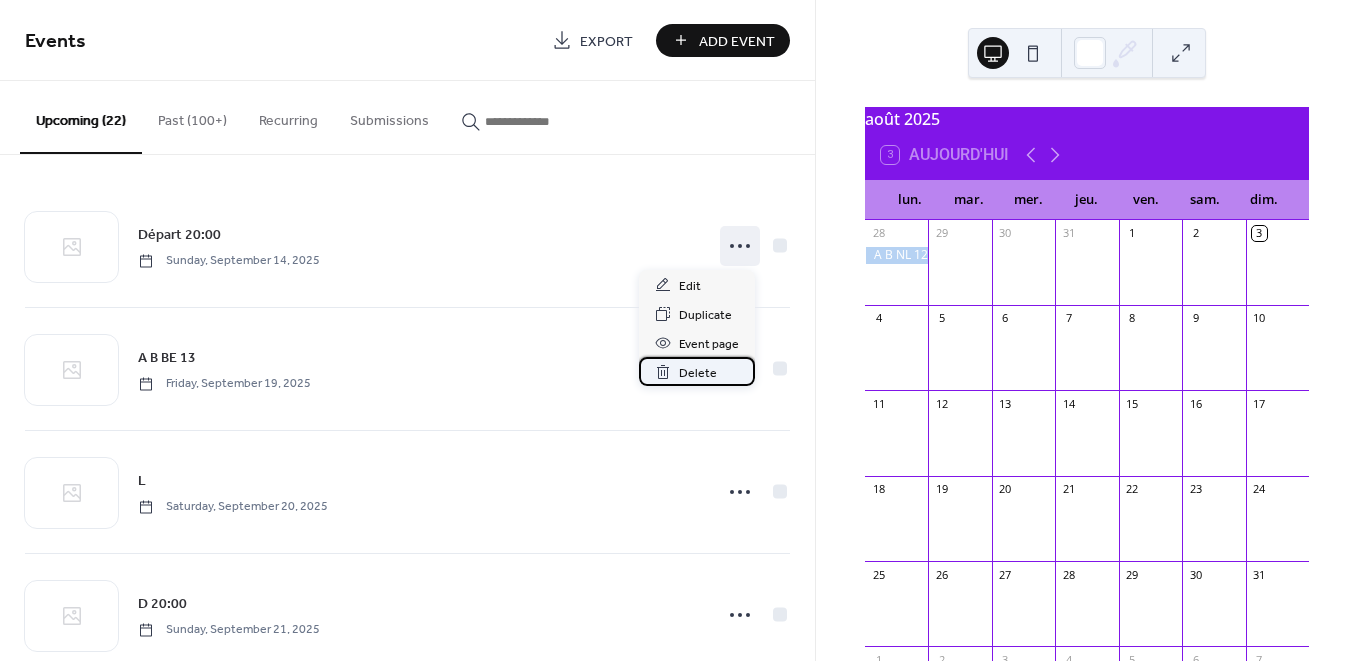 click on "Delete" at bounding box center [698, 373] 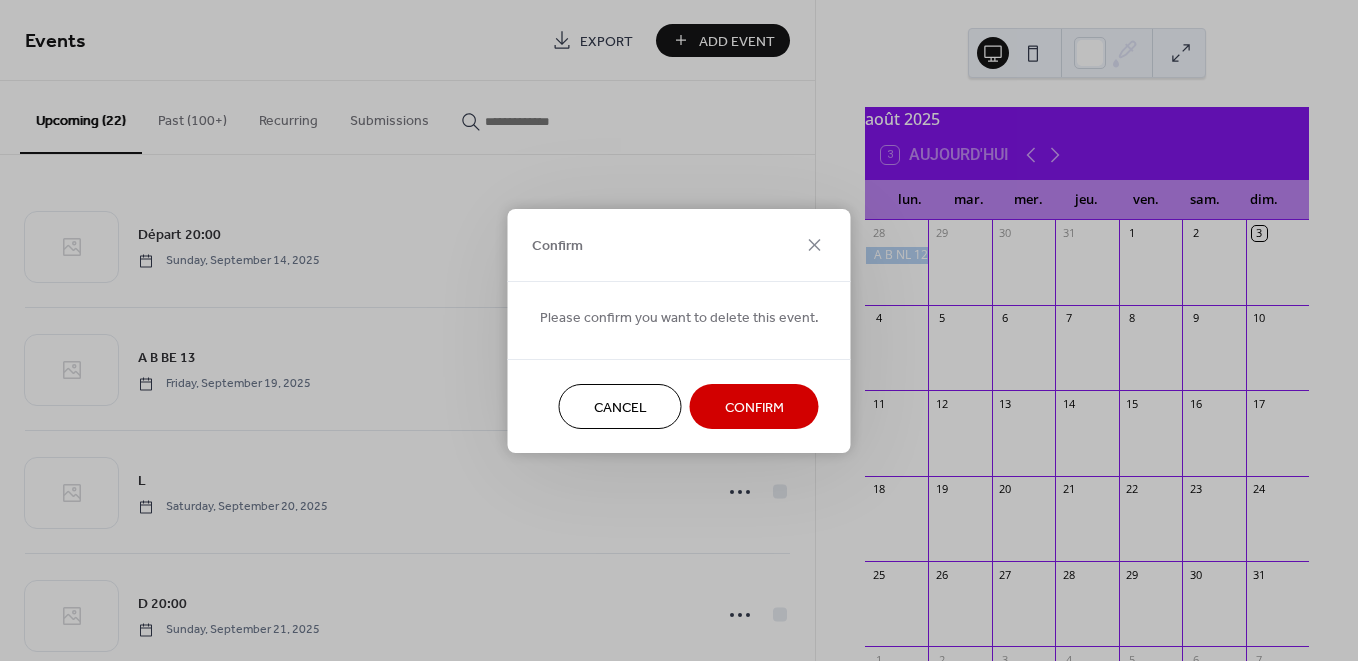 click on "Confirm" at bounding box center [754, 407] 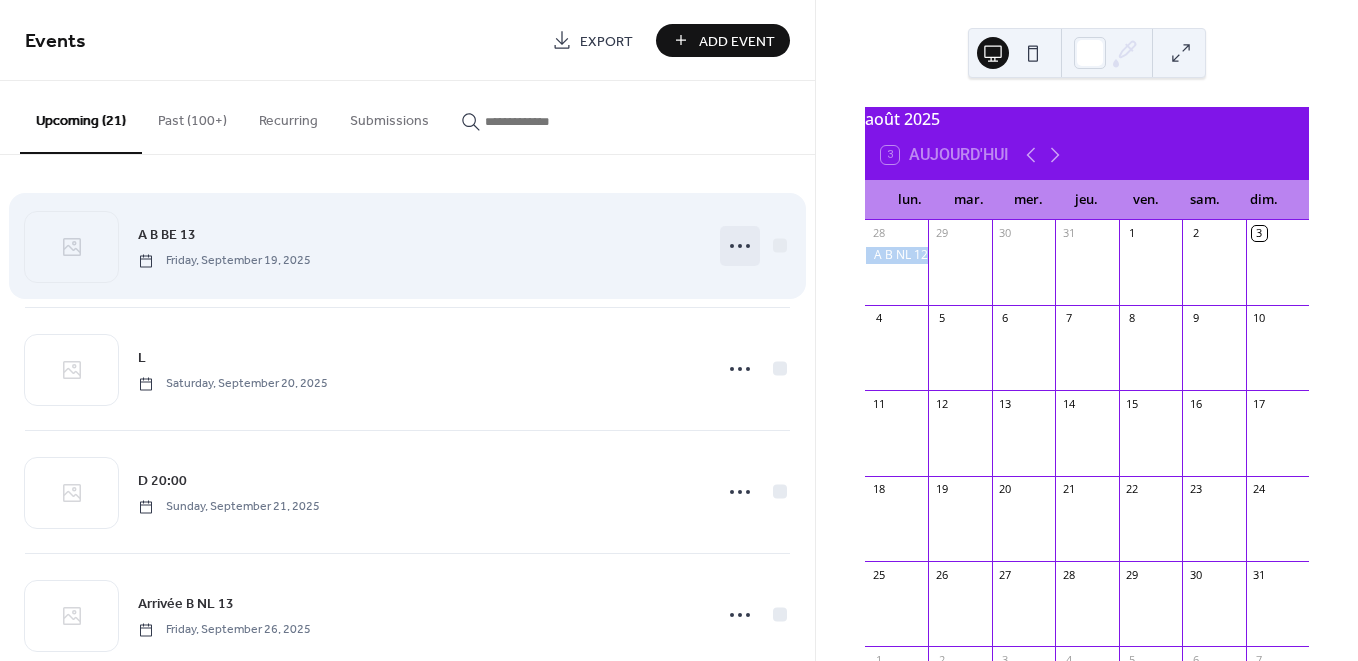 click 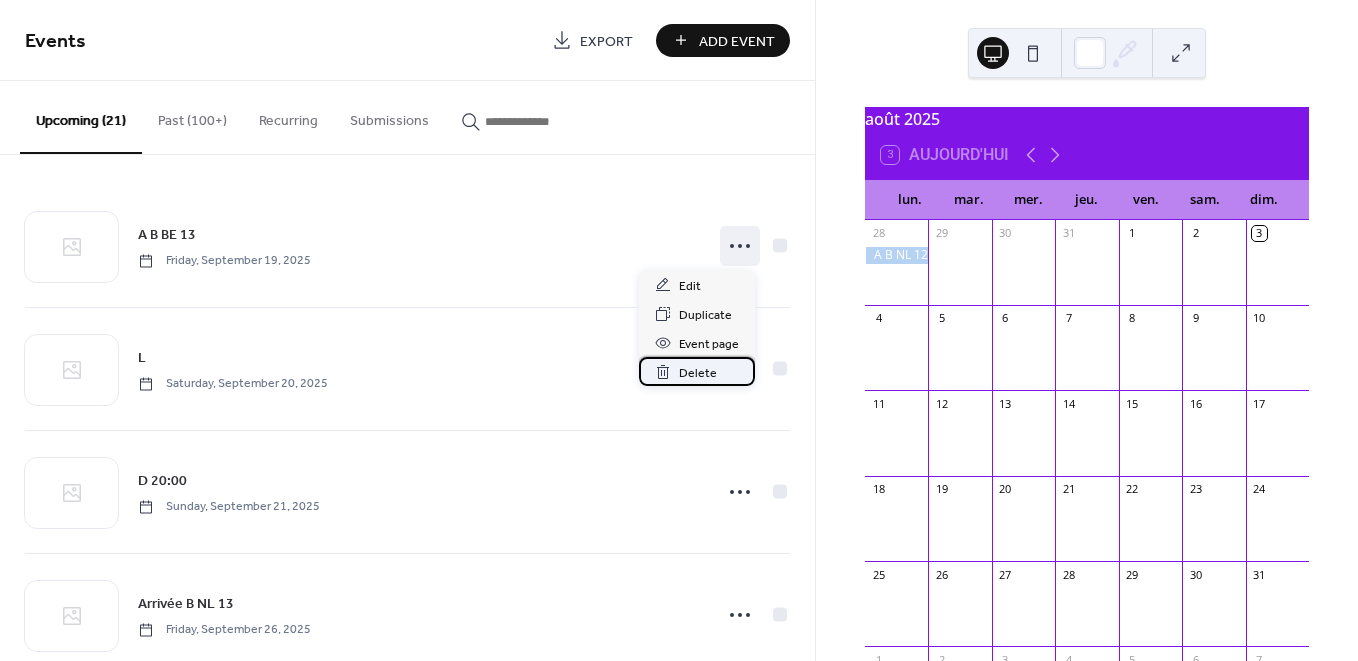 click on "Delete" at bounding box center [698, 373] 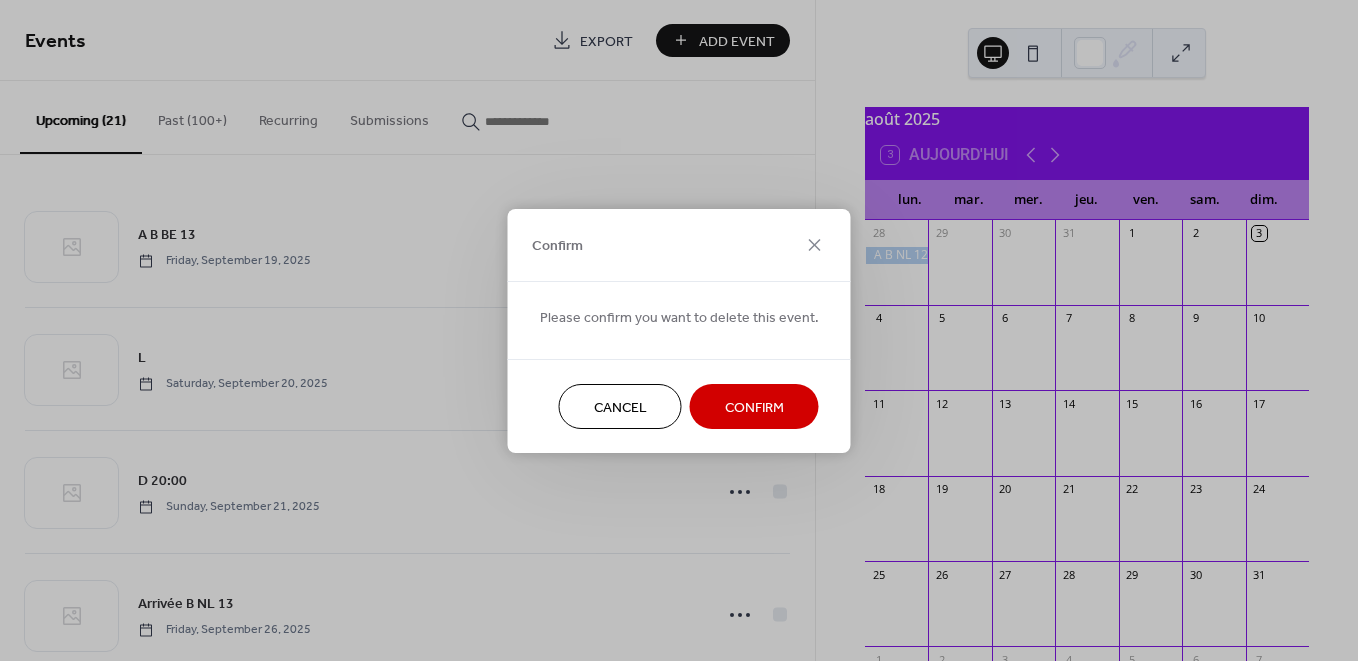 click on "Confirm" at bounding box center [754, 407] 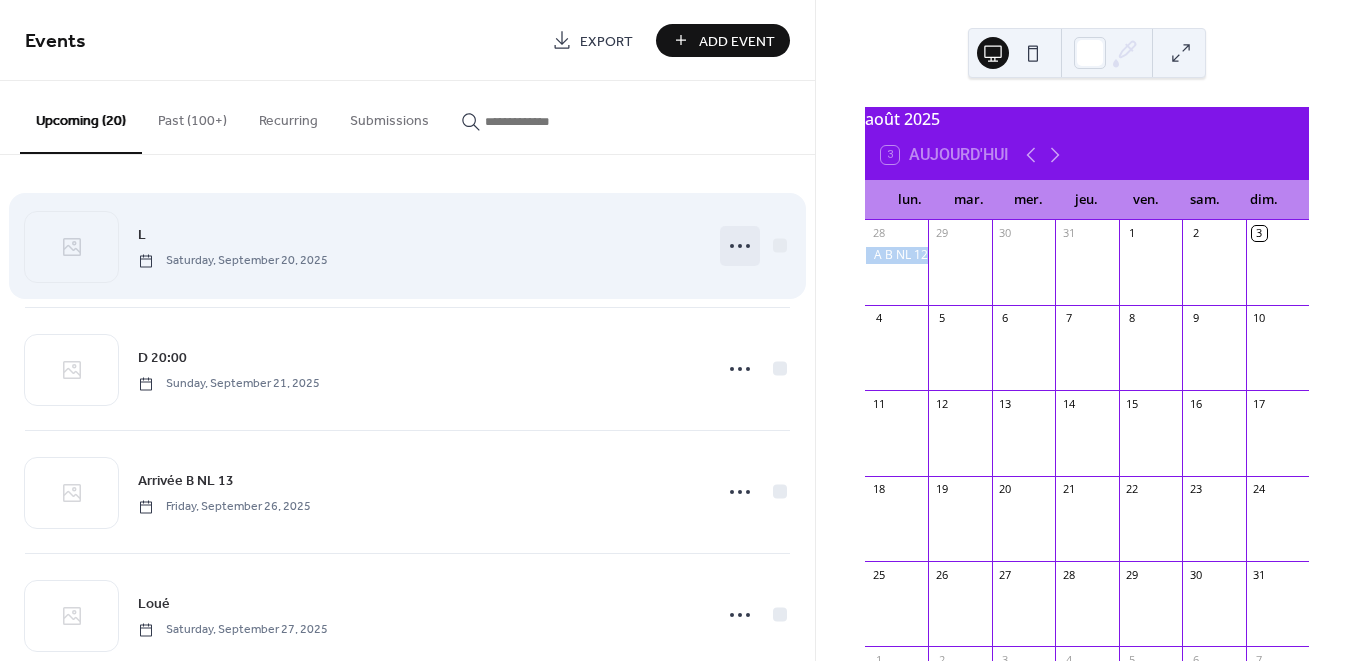 click 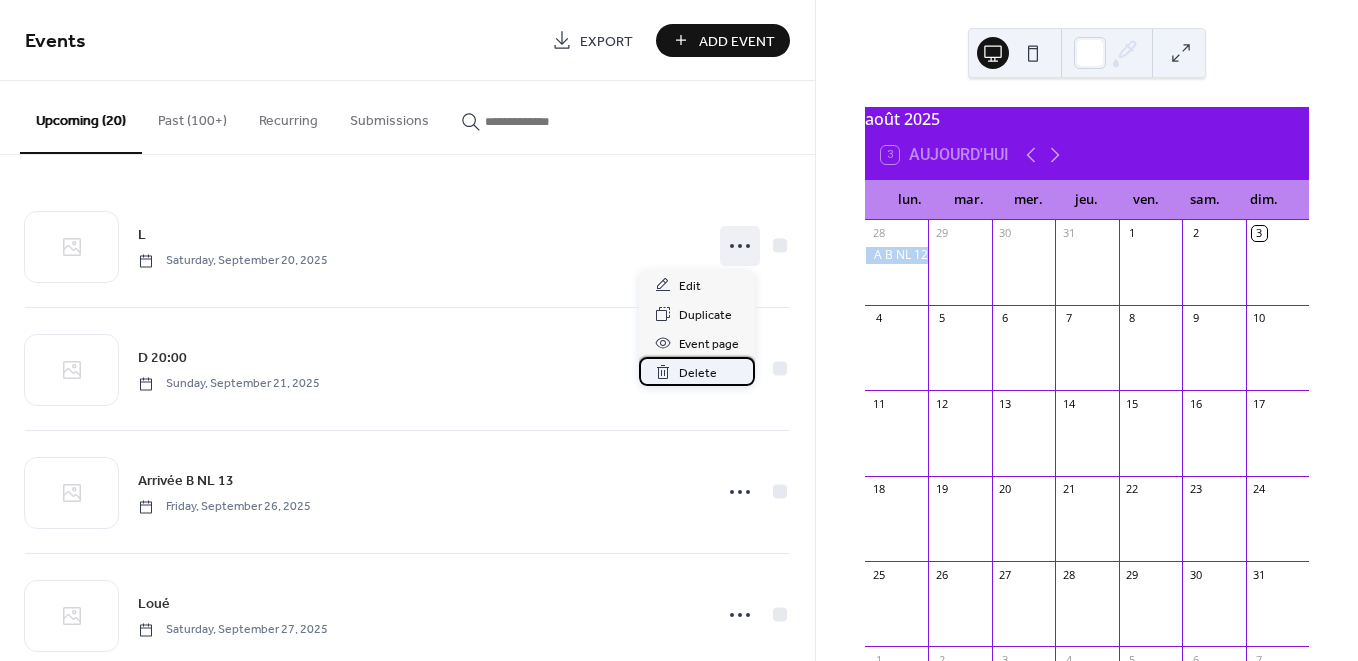 click on "Delete" at bounding box center [698, 373] 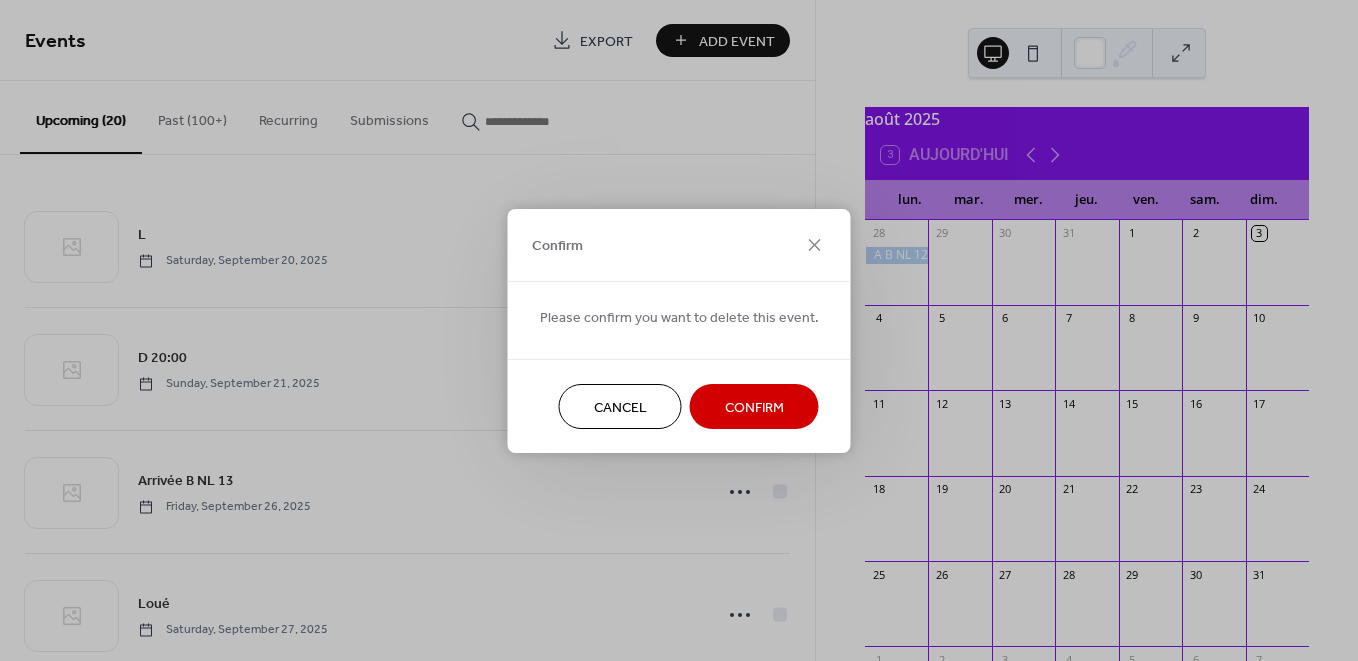 click on "Confirm" at bounding box center (754, 407) 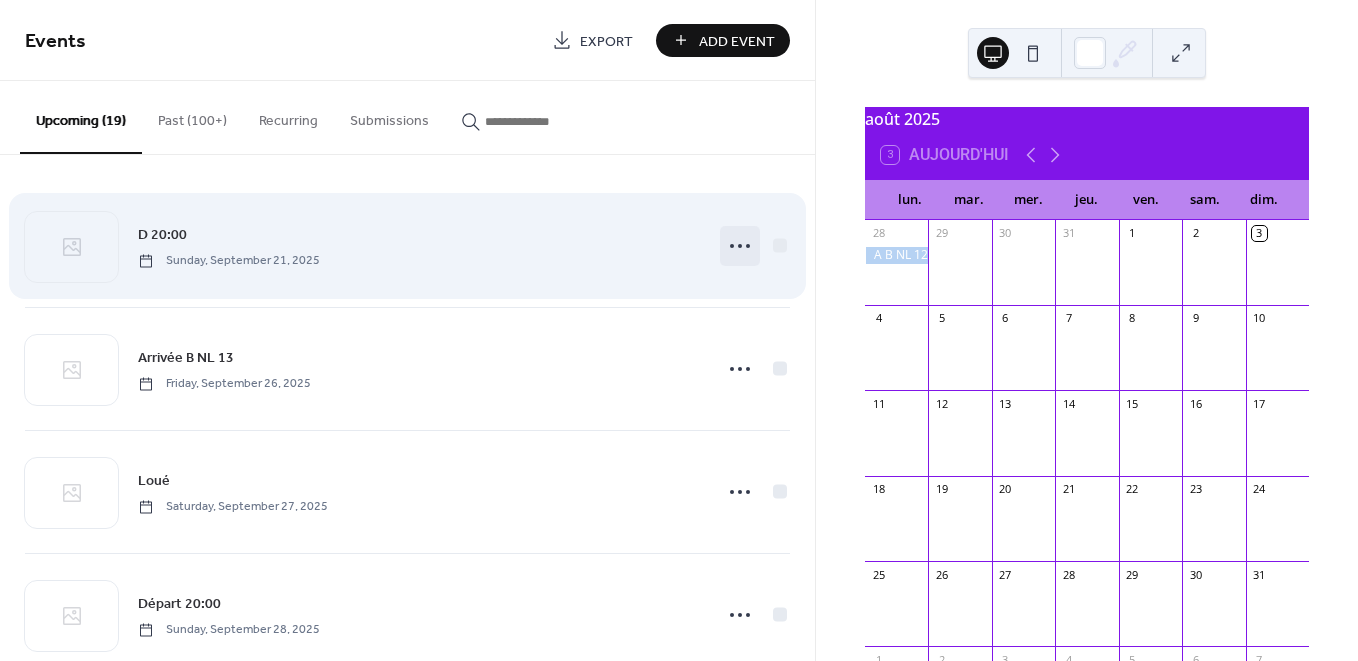 click 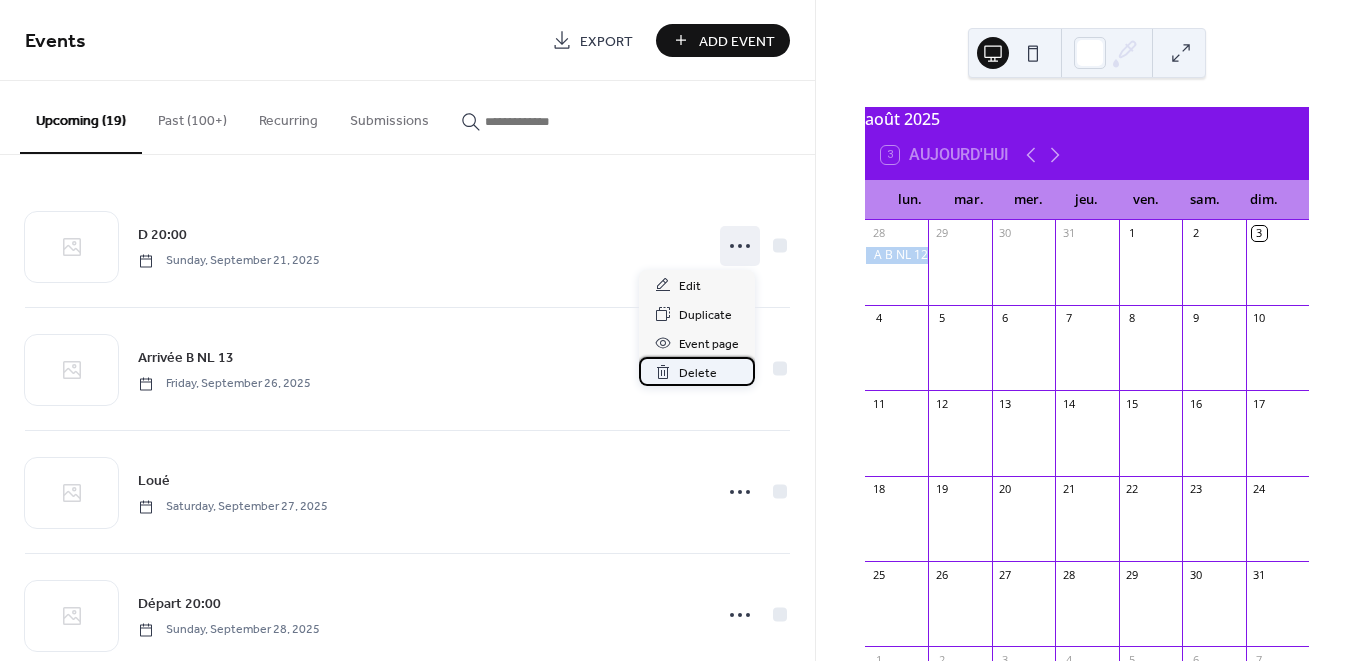 click on "Delete" at bounding box center (698, 373) 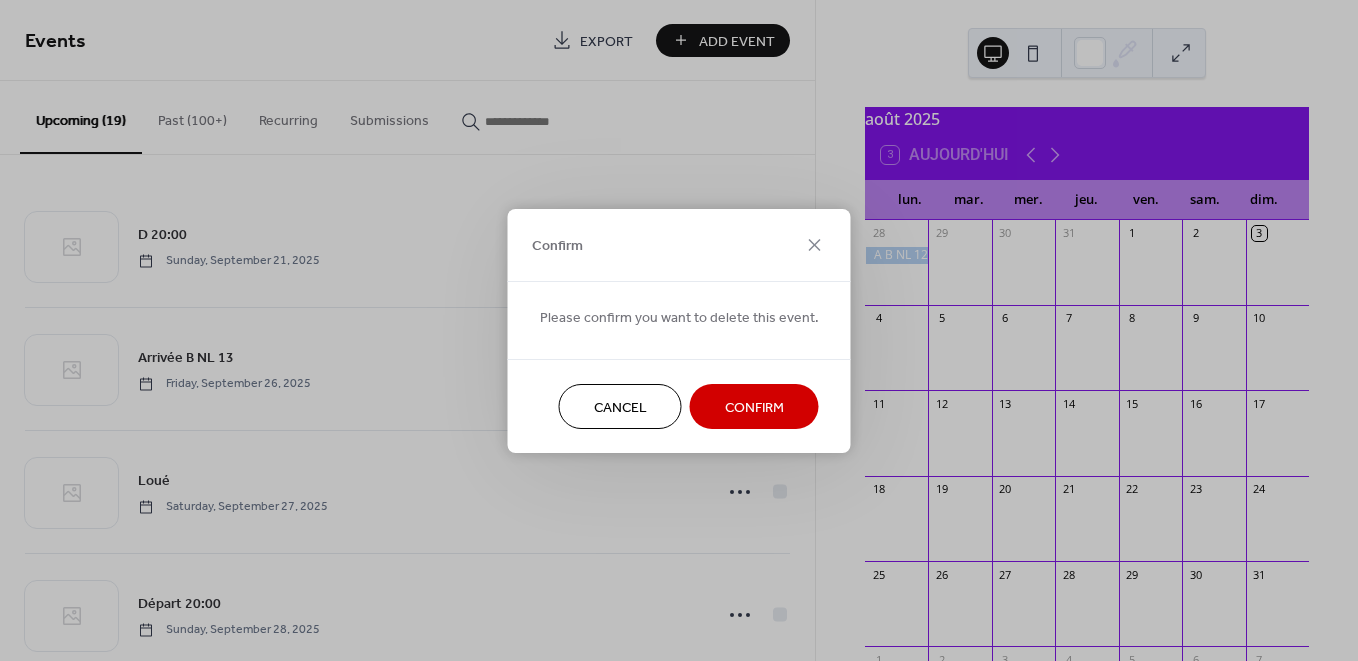 click on "Confirm" at bounding box center (754, 407) 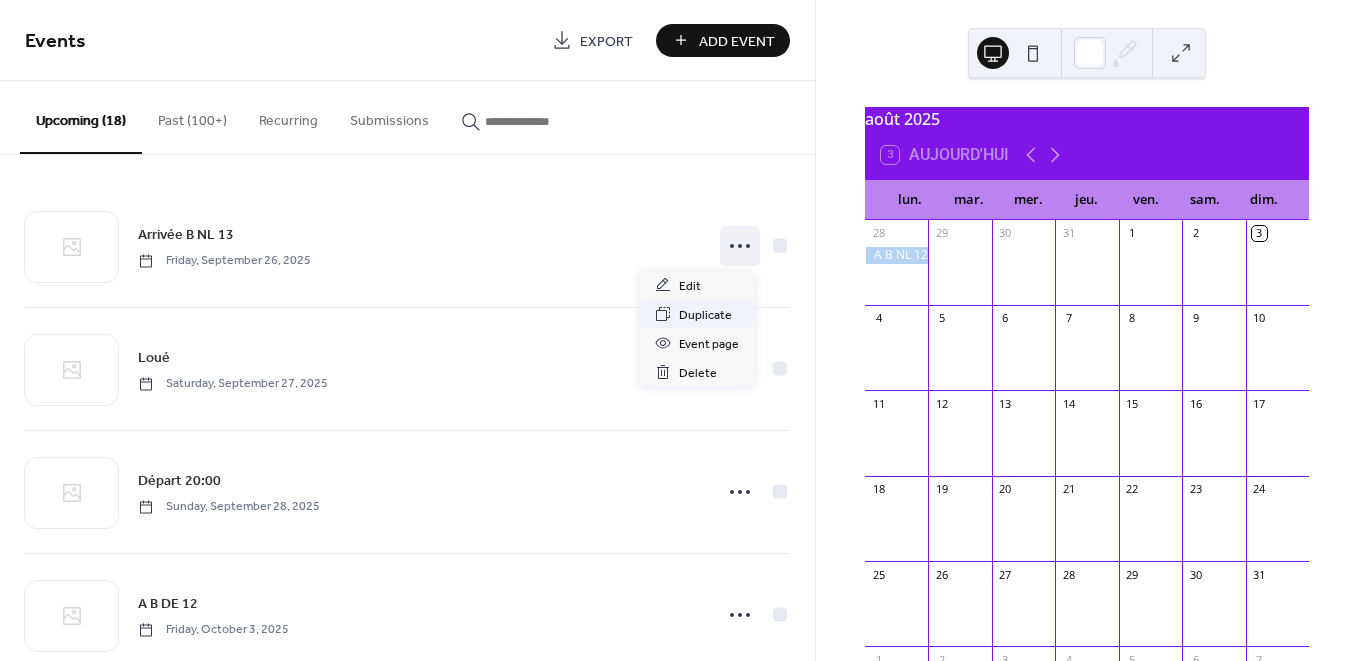 drag, startPoint x: 724, startPoint y: 249, endPoint x: 727, endPoint y: 307, distance: 58.077534 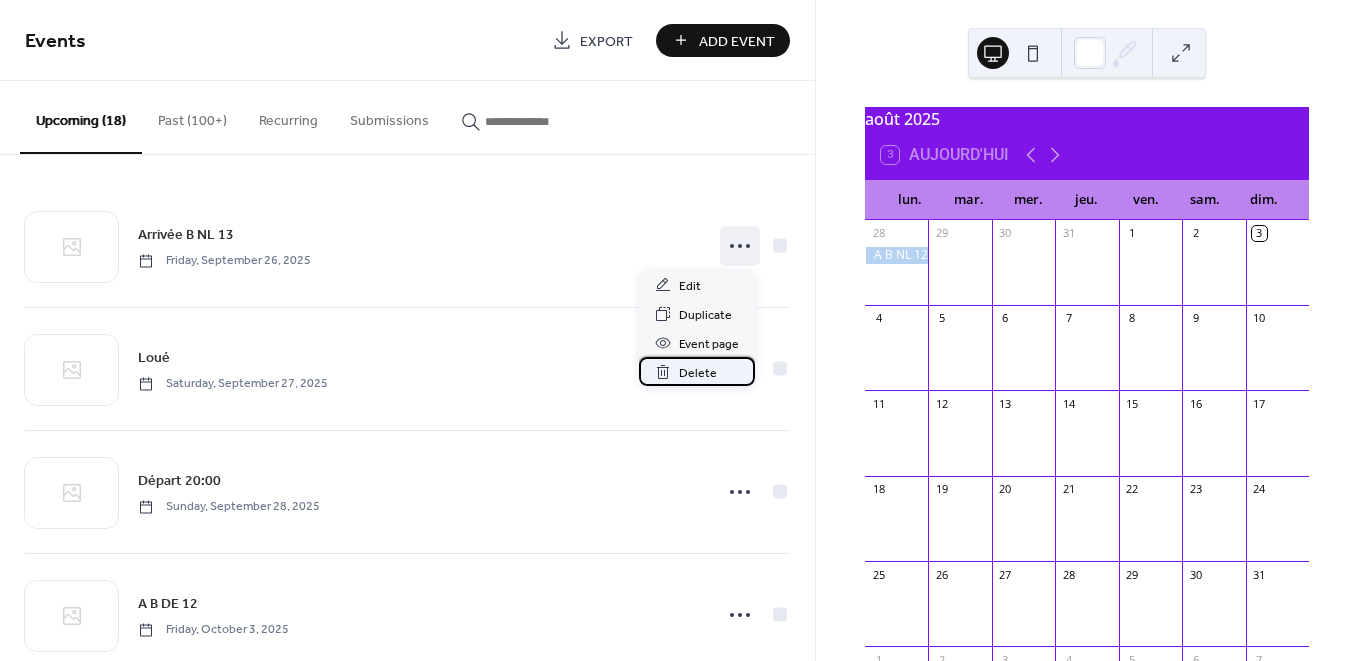 click on "Delete" at bounding box center [697, 371] 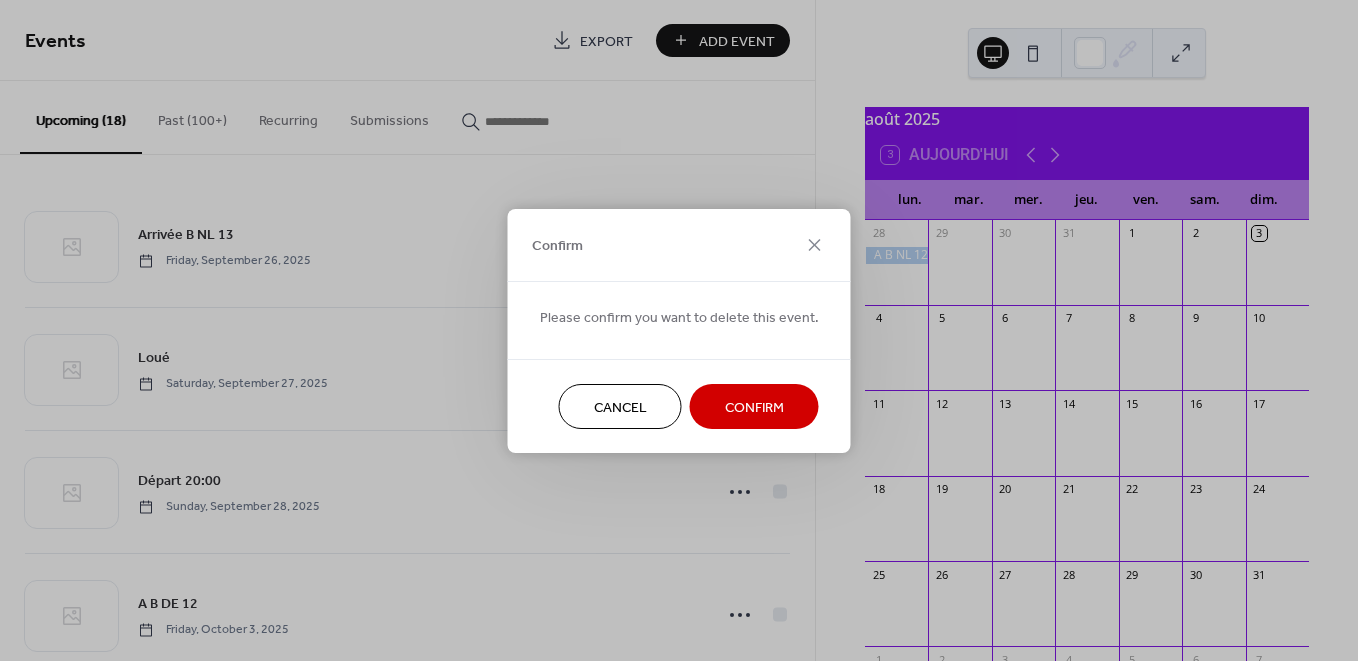 click on "Confirm" at bounding box center (754, 407) 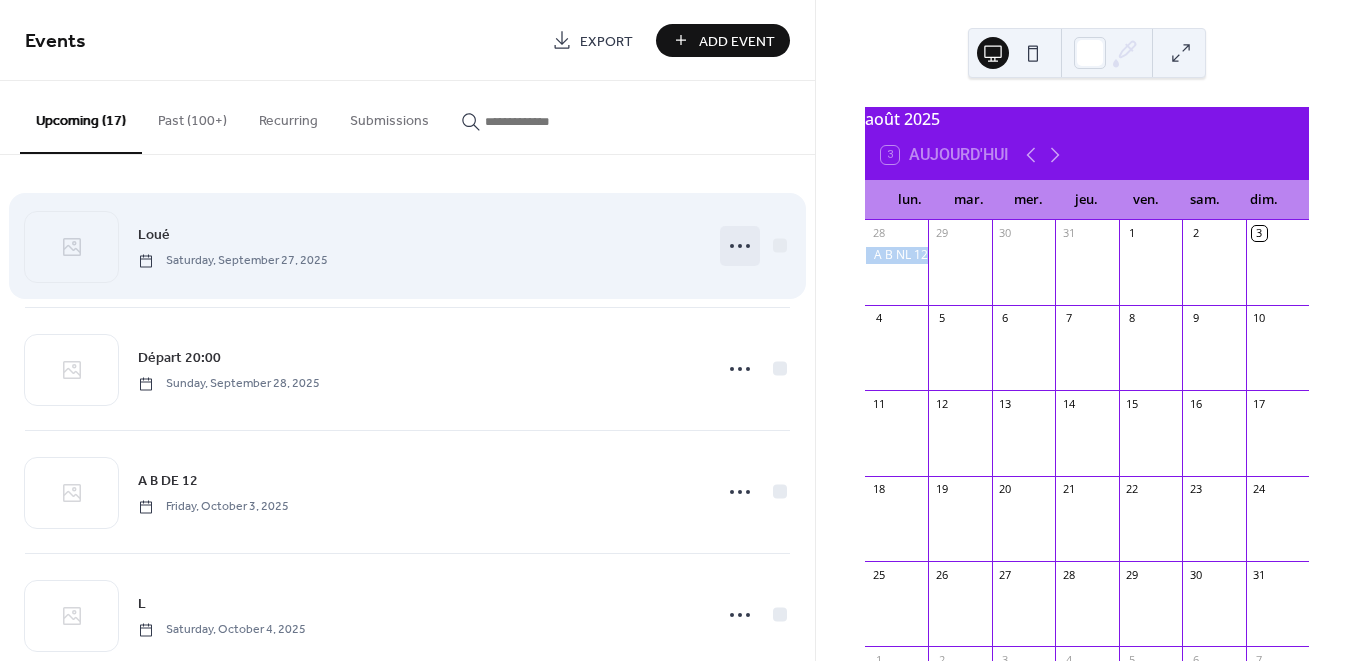 click 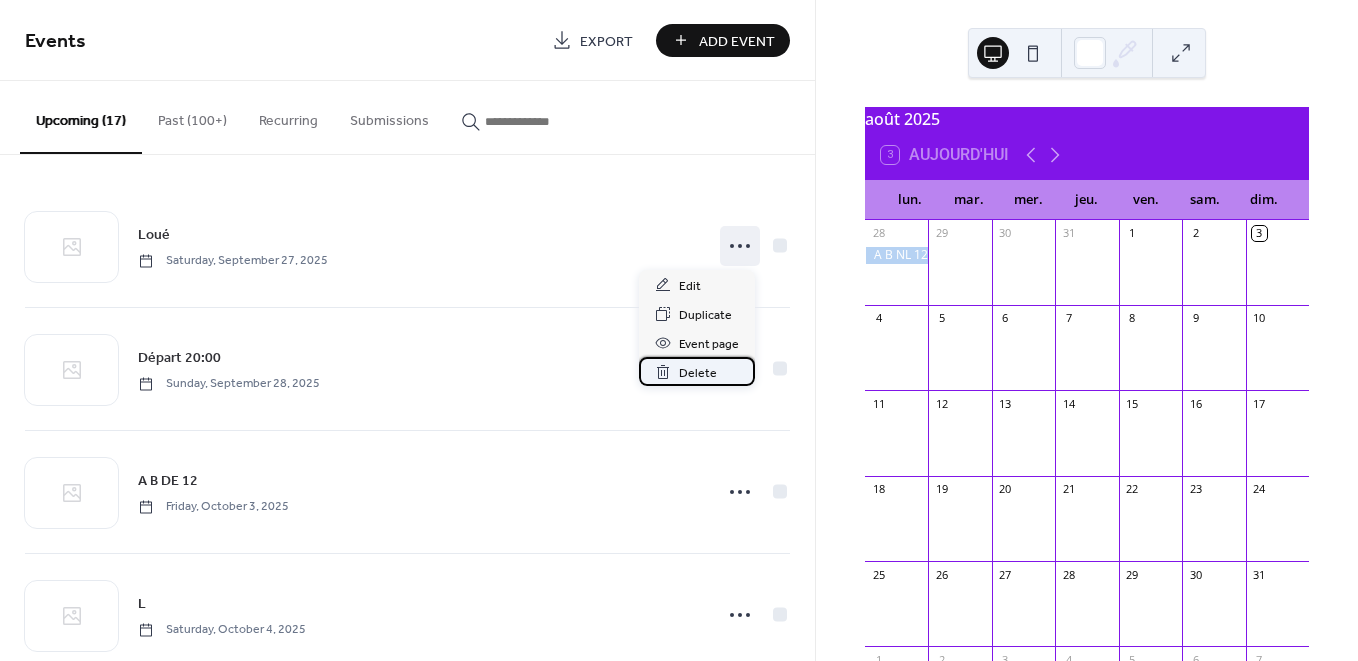 click on "Delete" at bounding box center (698, 373) 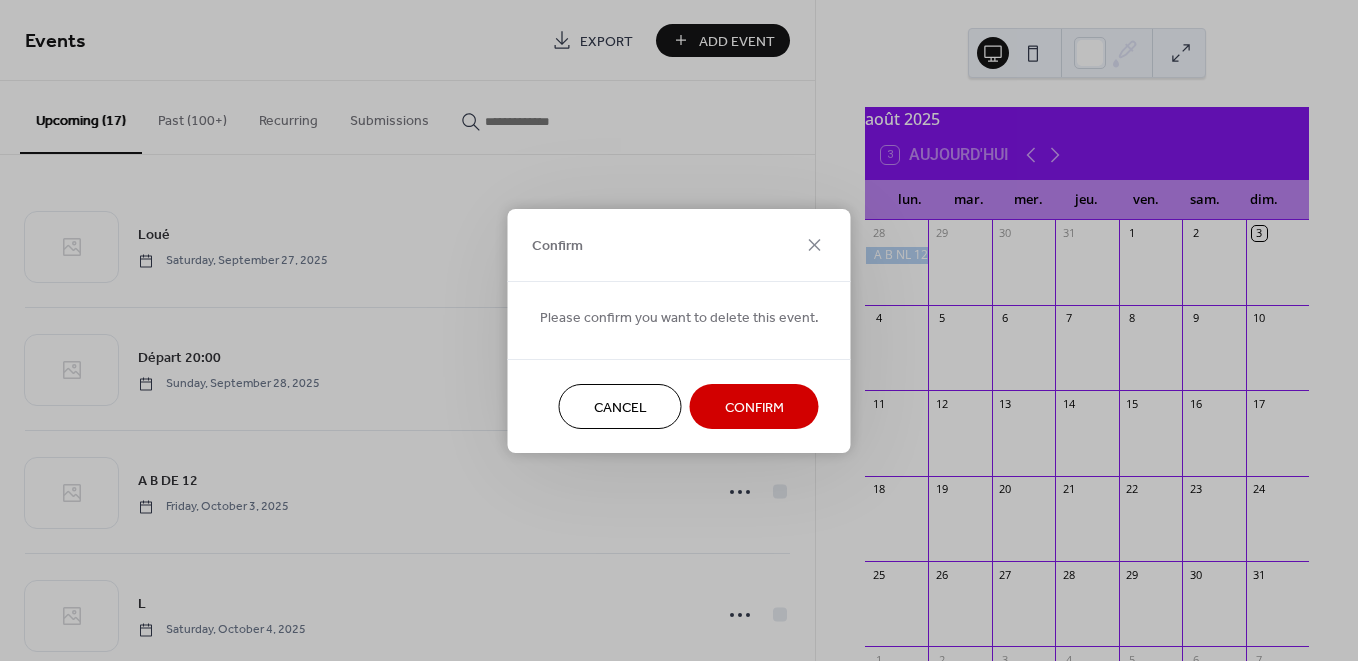 click on "Confirm" at bounding box center (754, 407) 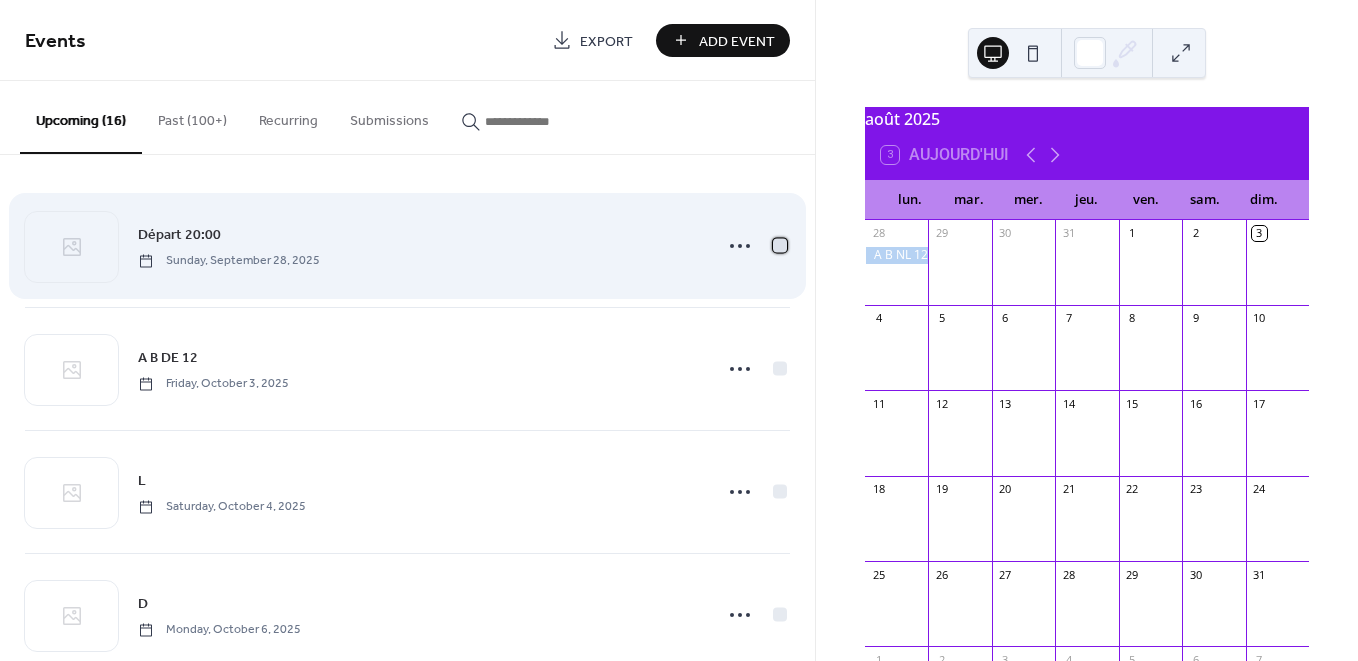 click at bounding box center [780, 245] 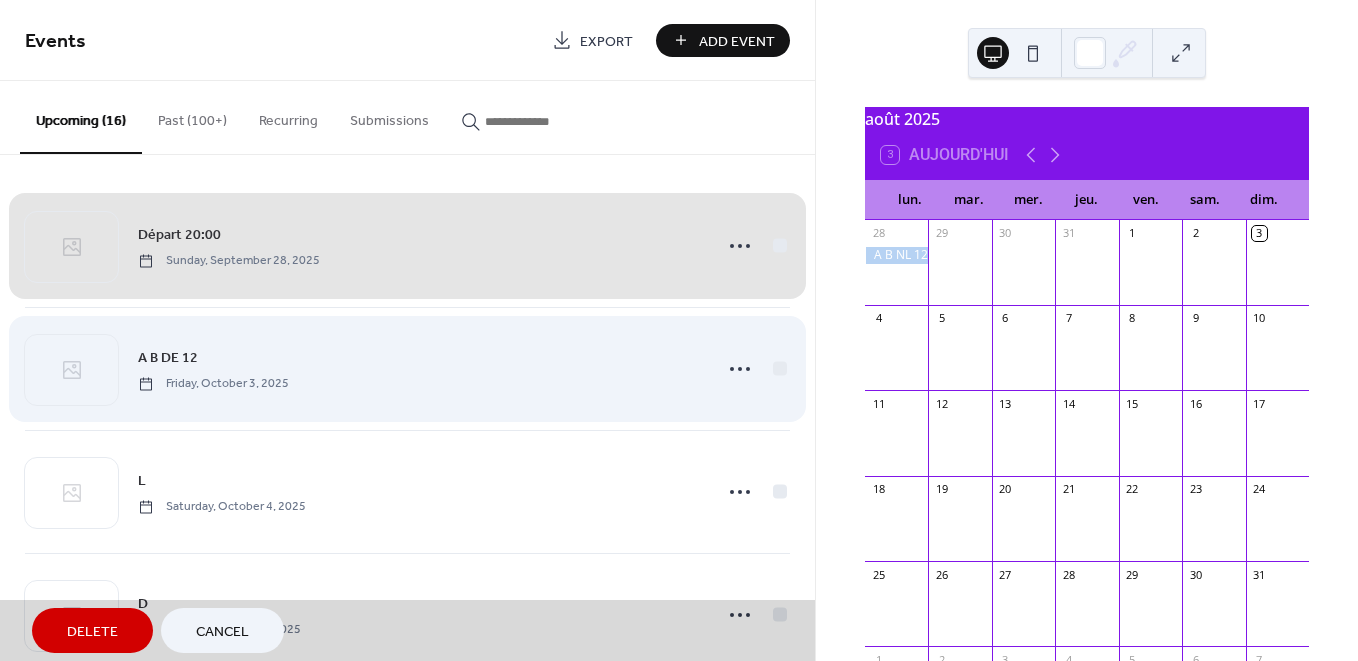 click on "A B DE 12 Friday, October 3, 2025" at bounding box center (407, 368) 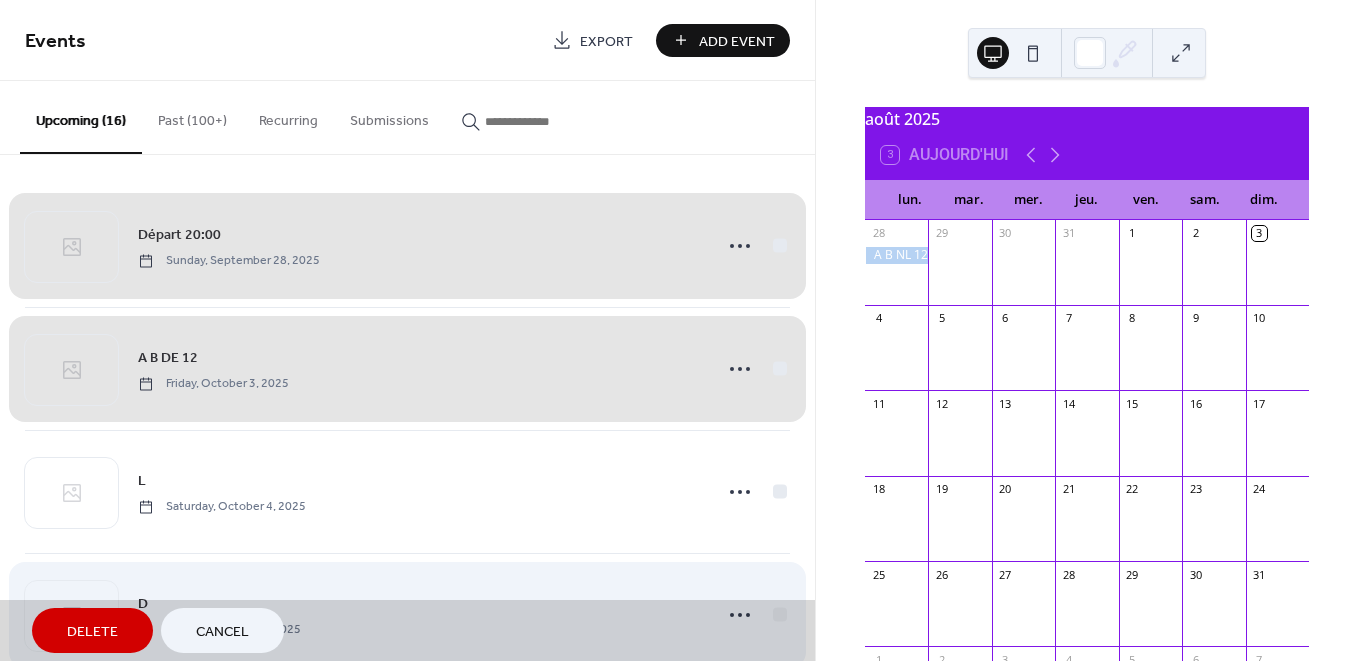 scroll, scrollTop: 168, scrollLeft: 0, axis: vertical 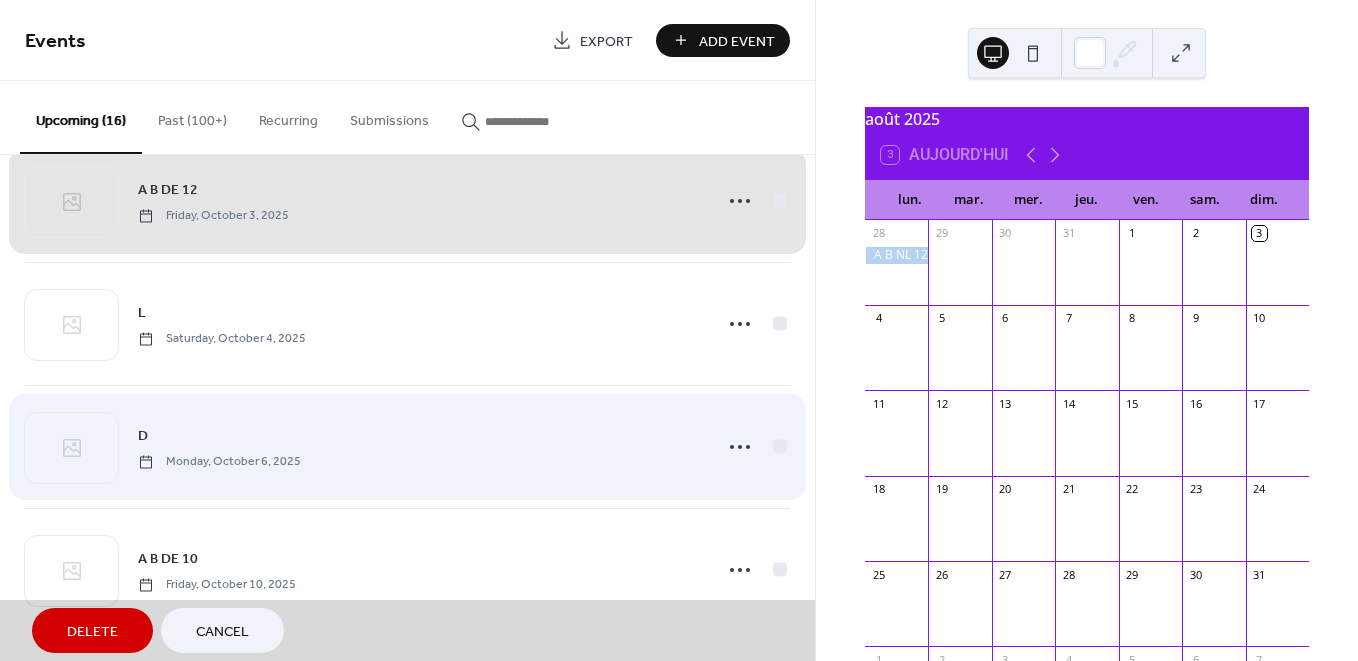 drag, startPoint x: 775, startPoint y: 320, endPoint x: 768, endPoint y: 406, distance: 86.28442 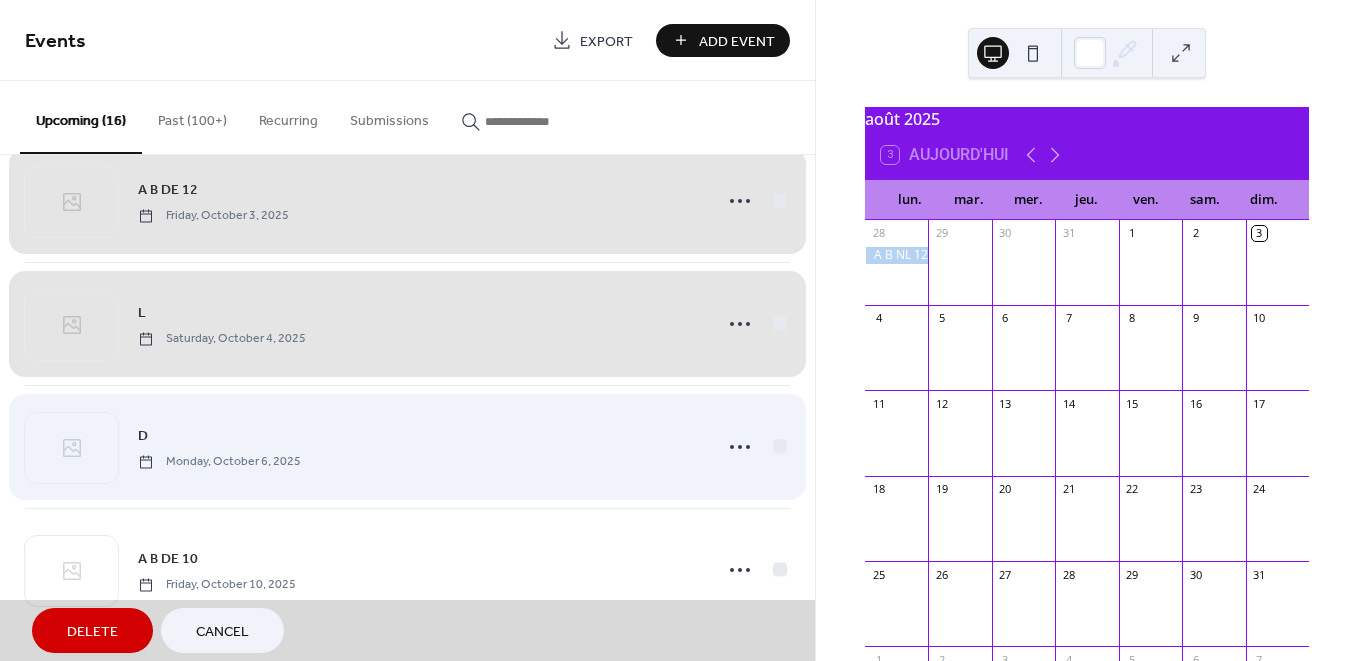 click on "D Monday, October 6, 2025" at bounding box center [407, 446] 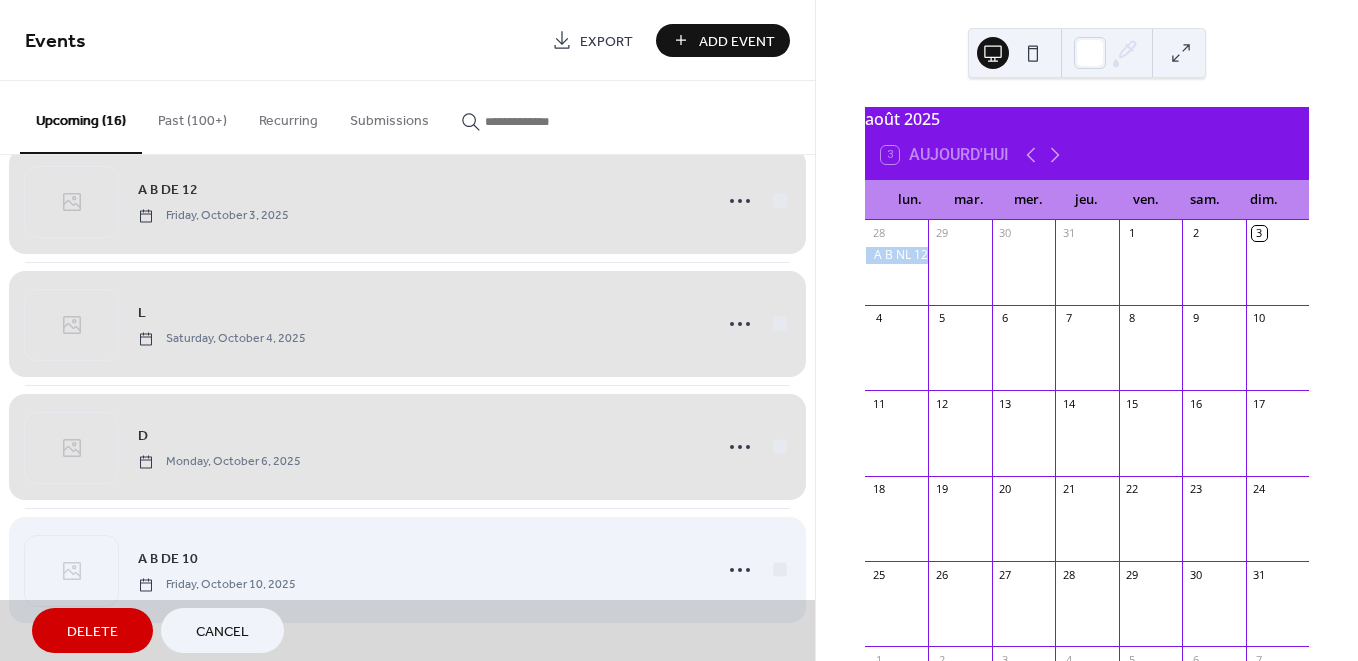 drag, startPoint x: 772, startPoint y: 570, endPoint x: 774, endPoint y: 528, distance: 42.047592 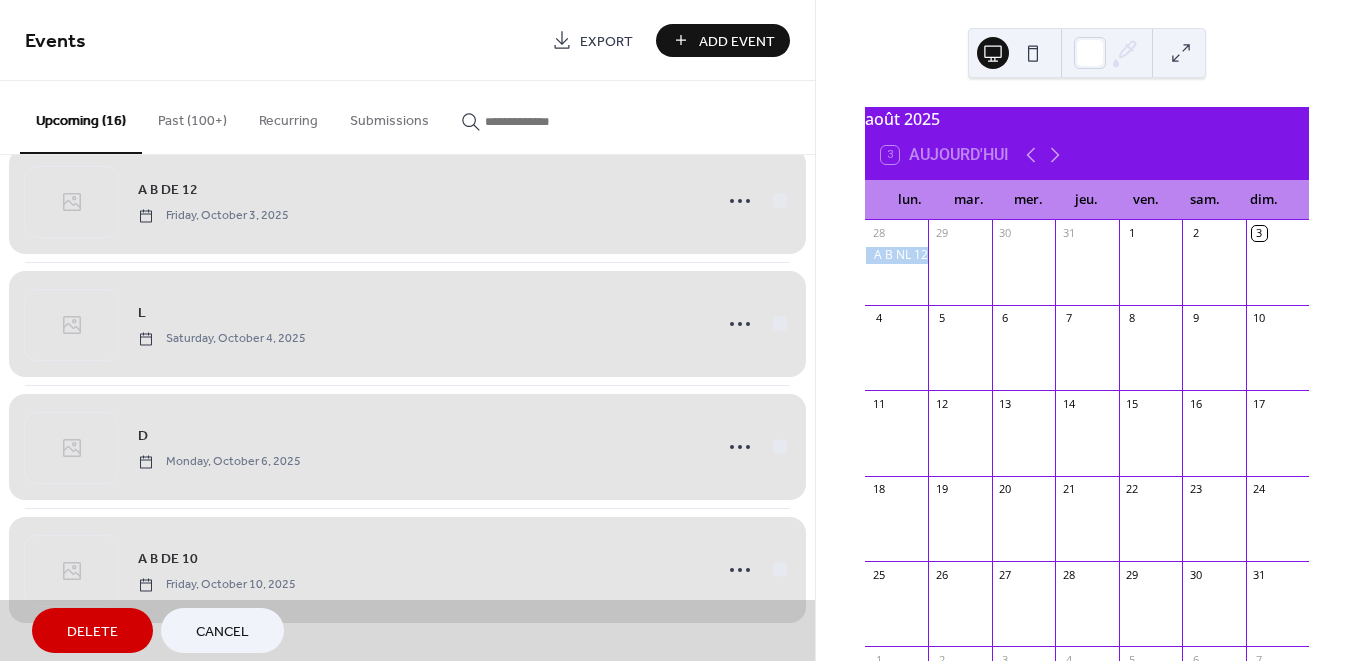 click on "Delete" at bounding box center (92, 632) 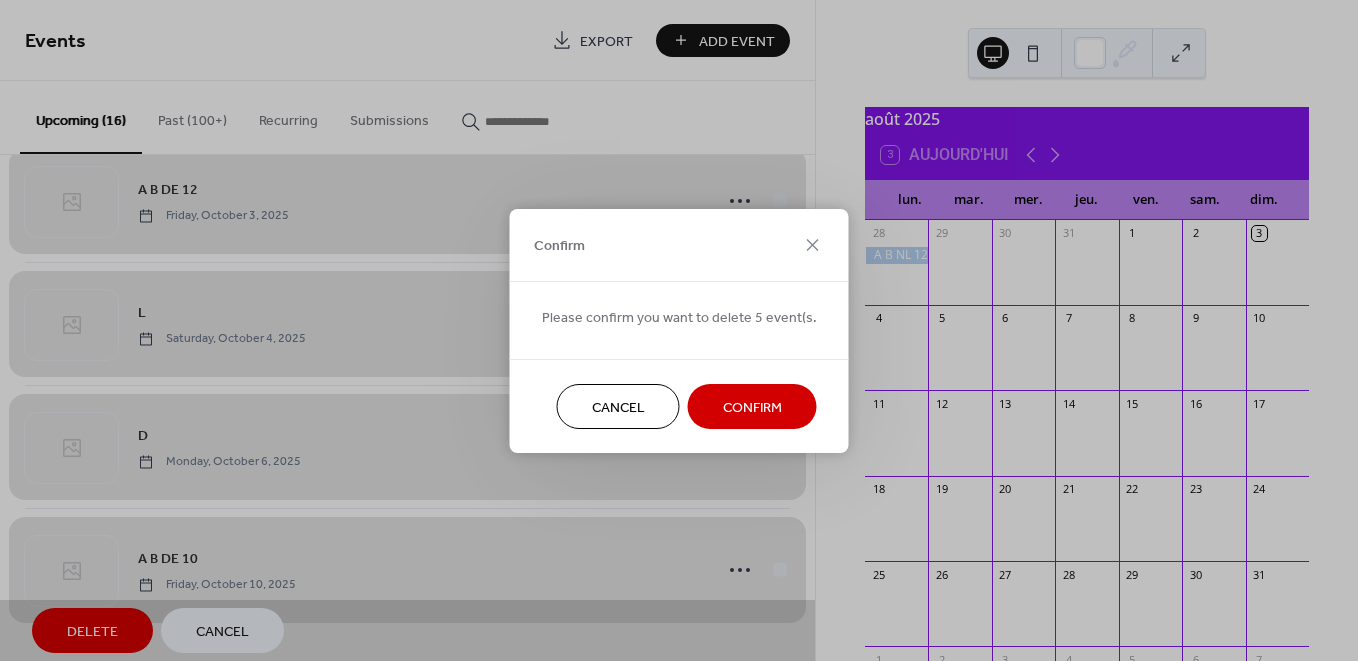 click on "Confirm" at bounding box center [752, 407] 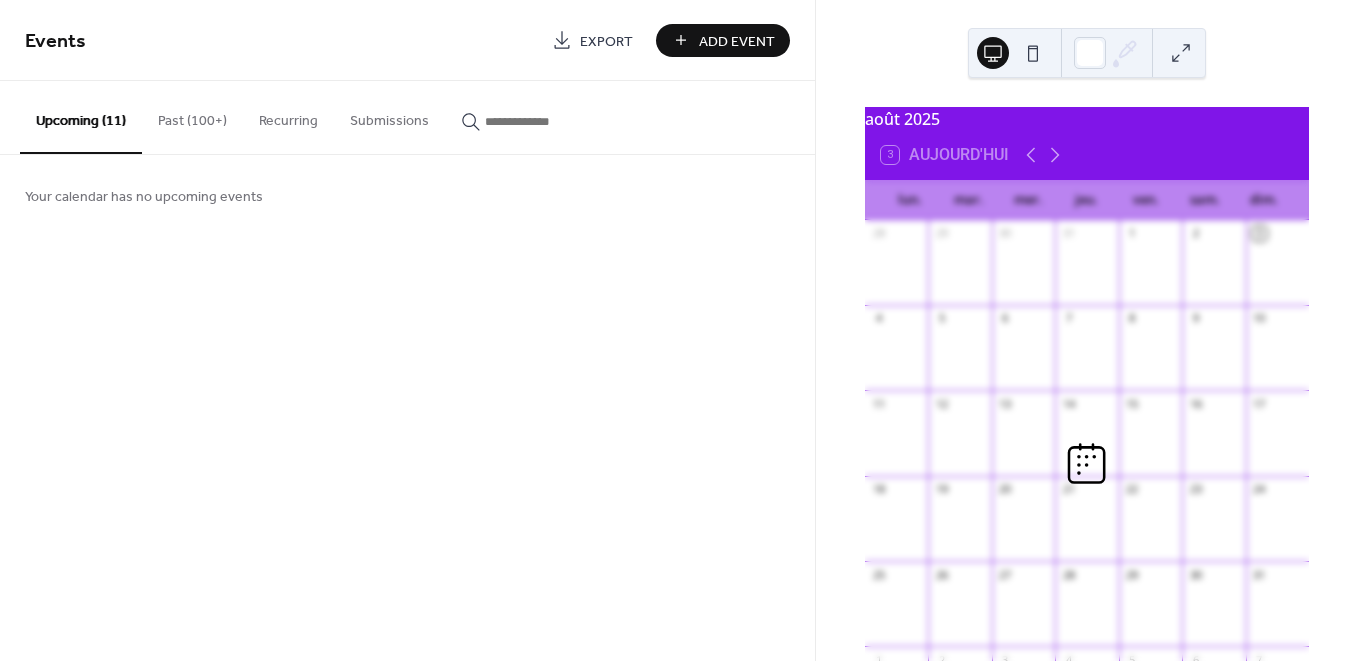 scroll, scrollTop: 0, scrollLeft: 0, axis: both 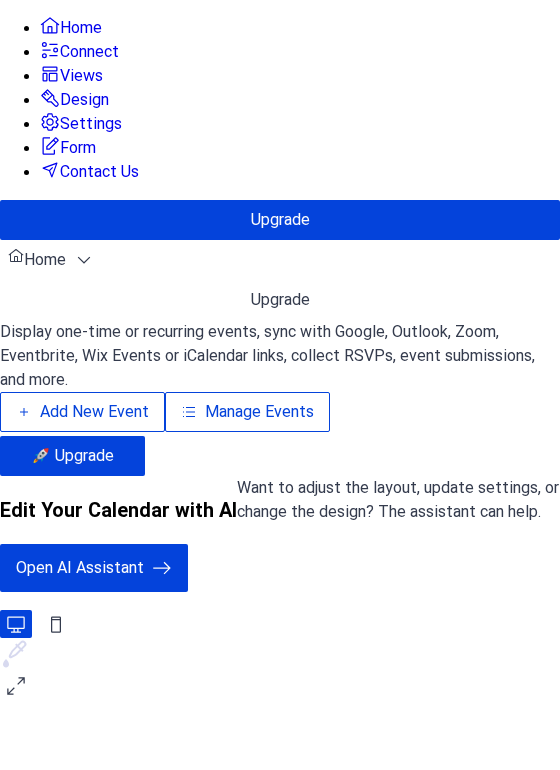 click on "Manage Events" at bounding box center (259, 412) 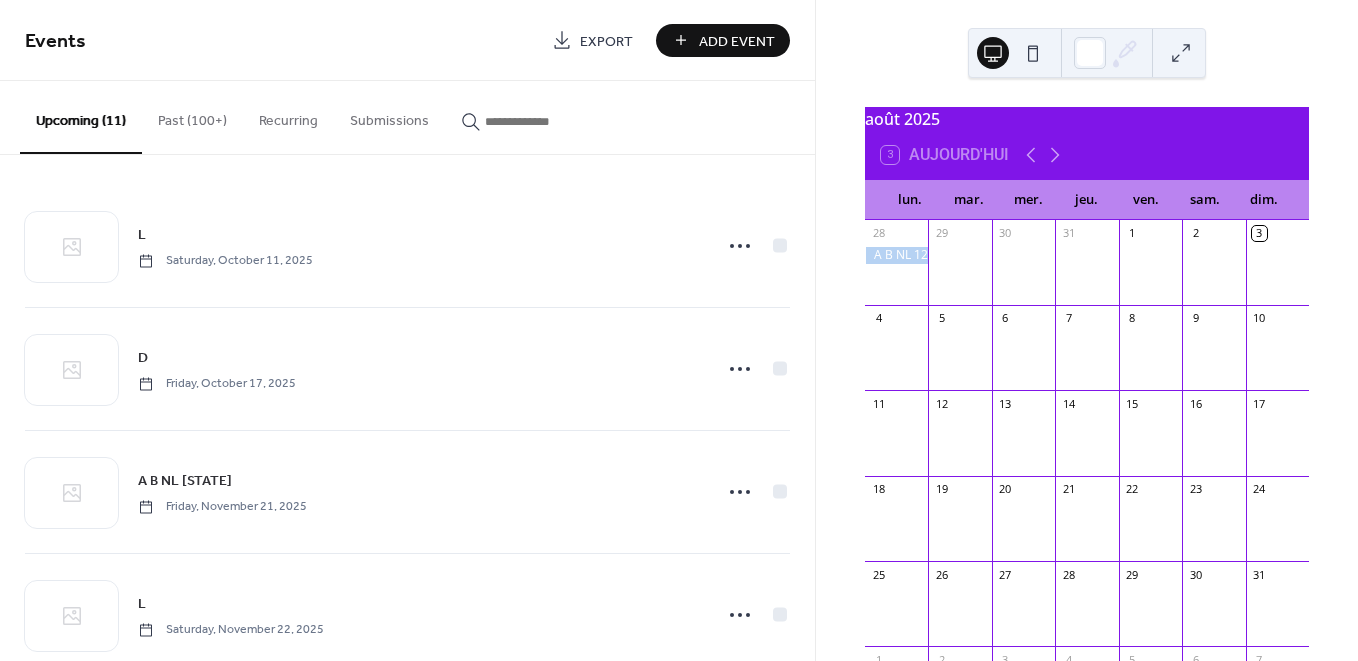 scroll, scrollTop: 0, scrollLeft: 0, axis: both 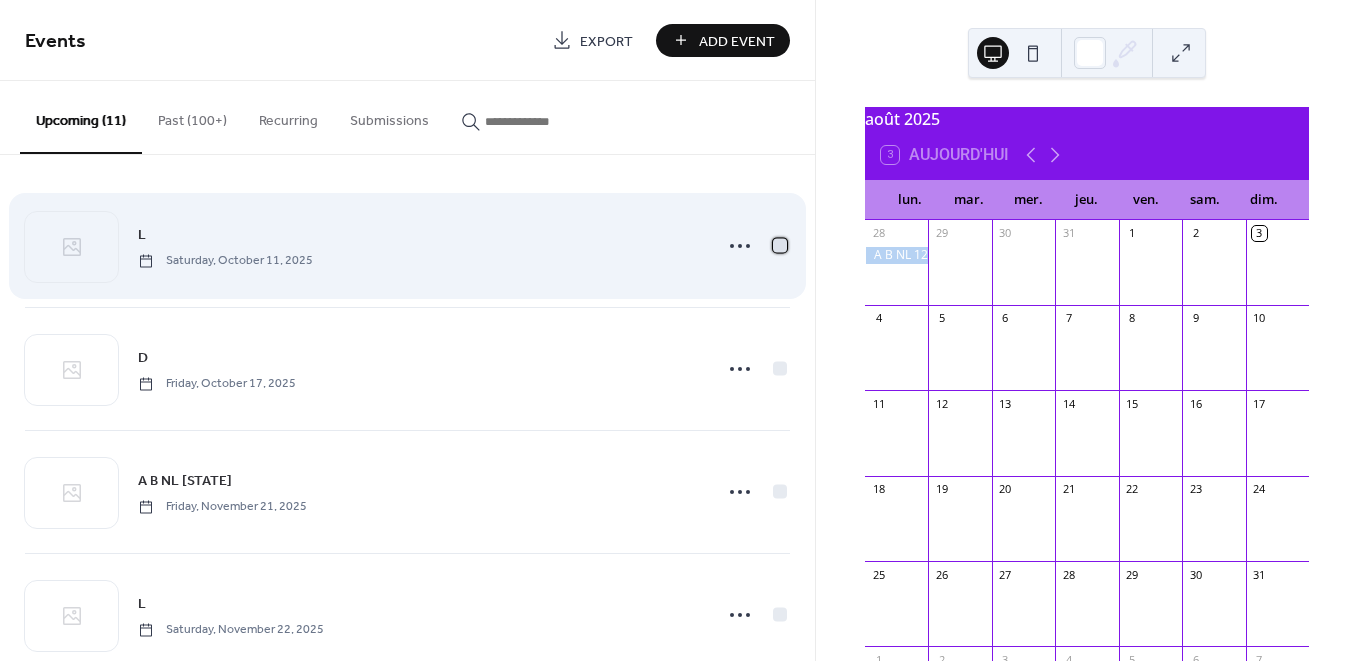 click at bounding box center [780, 245] 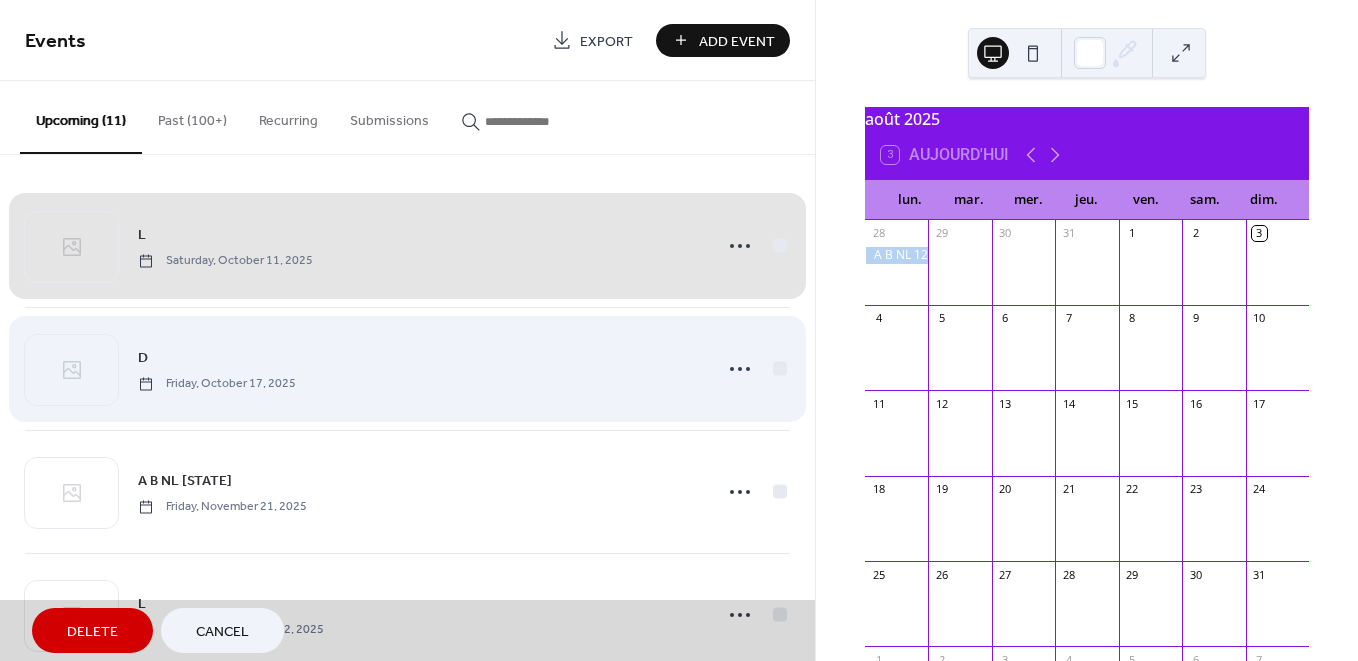 click on "[DAY], [MONTH] [DAY], [YEAR]" at bounding box center [407, 368] 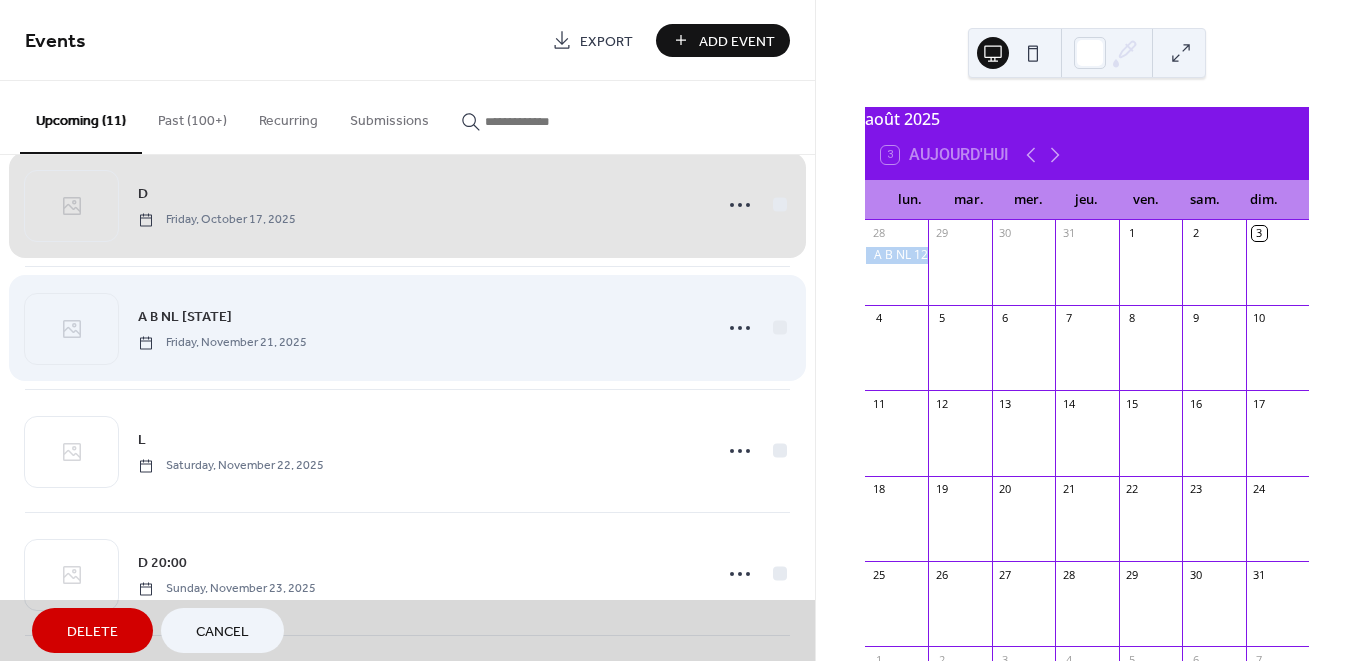 click on "A B NL 13 Friday, November 21, 2025" at bounding box center (407, 327) 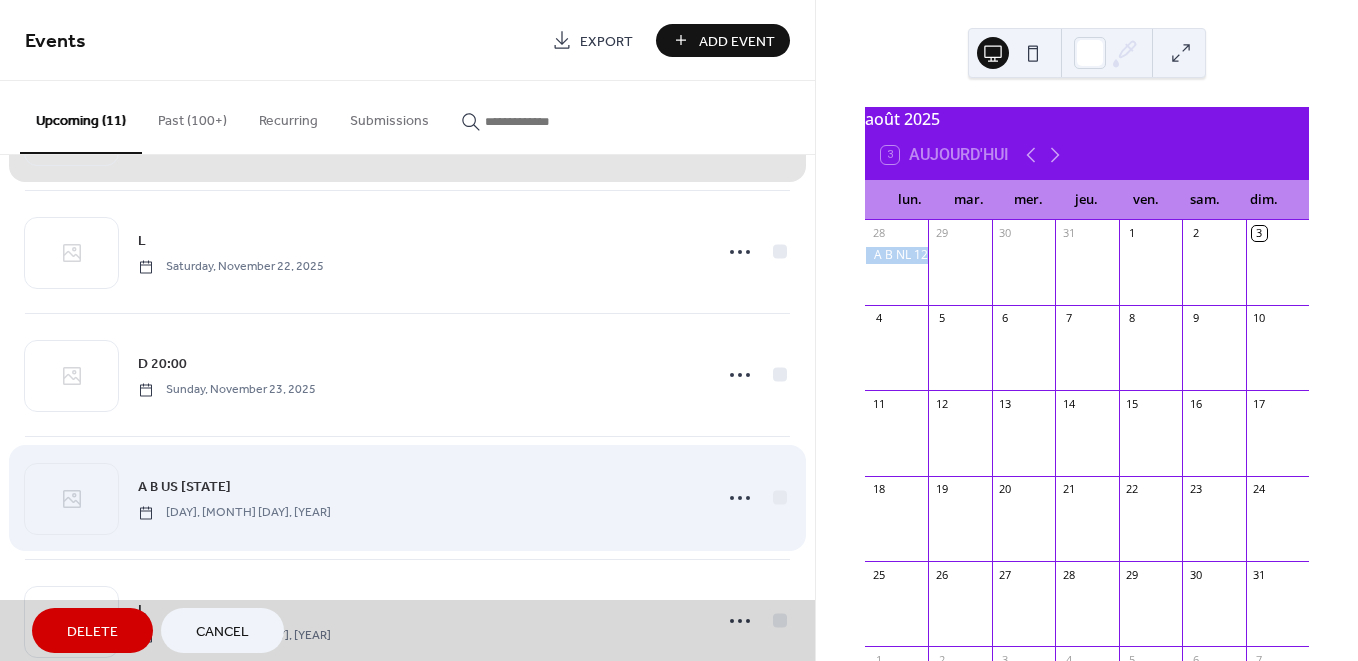 scroll, scrollTop: 344, scrollLeft: 0, axis: vertical 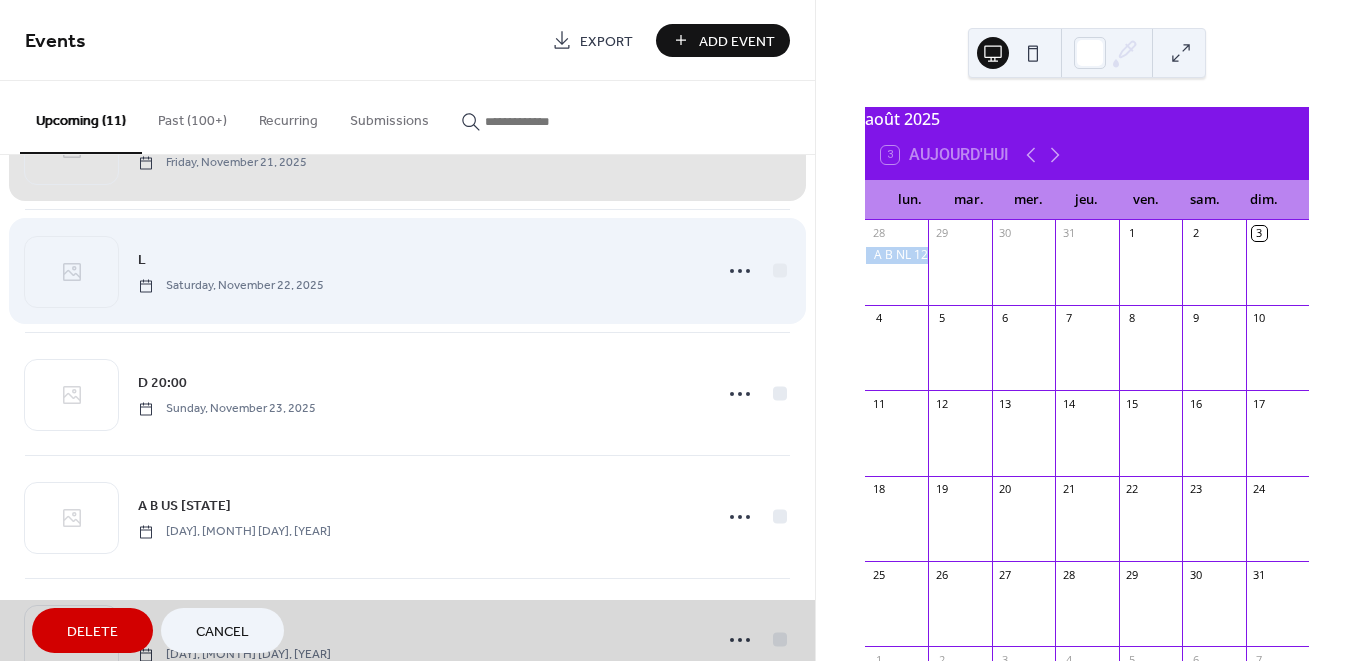 click on "L Saturday, November 22, 2025" at bounding box center (407, 270) 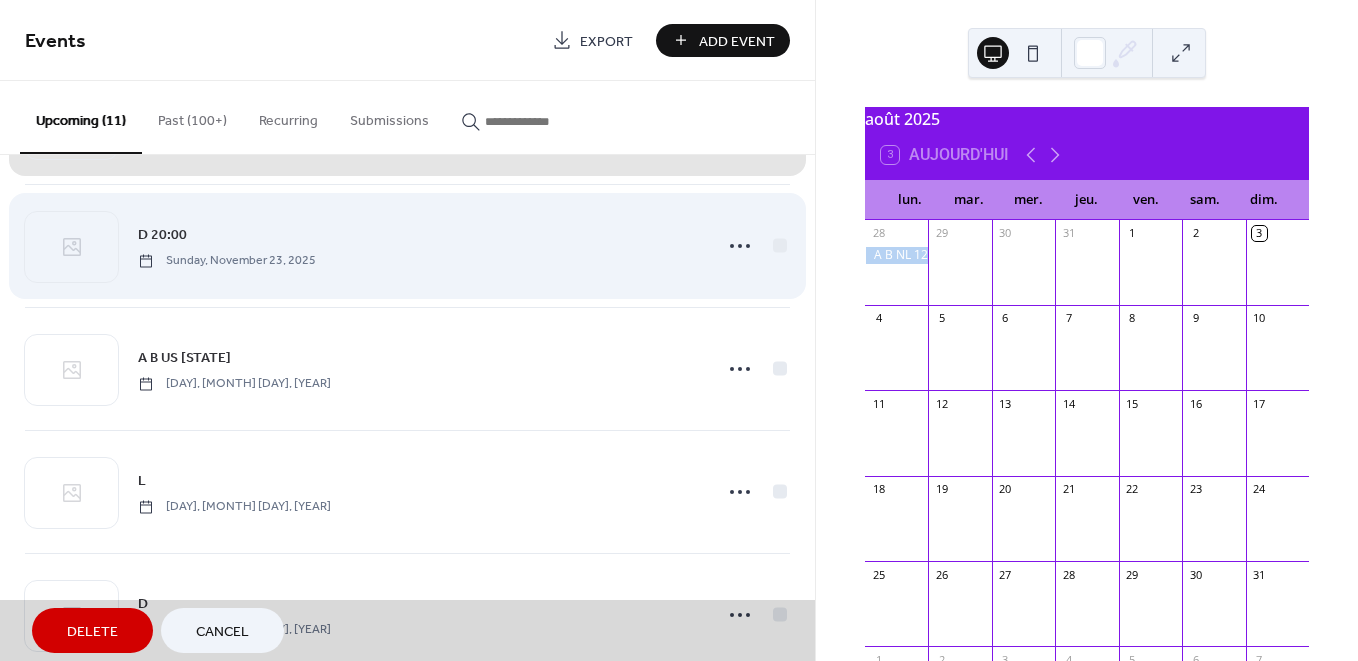 scroll, scrollTop: 547, scrollLeft: 0, axis: vertical 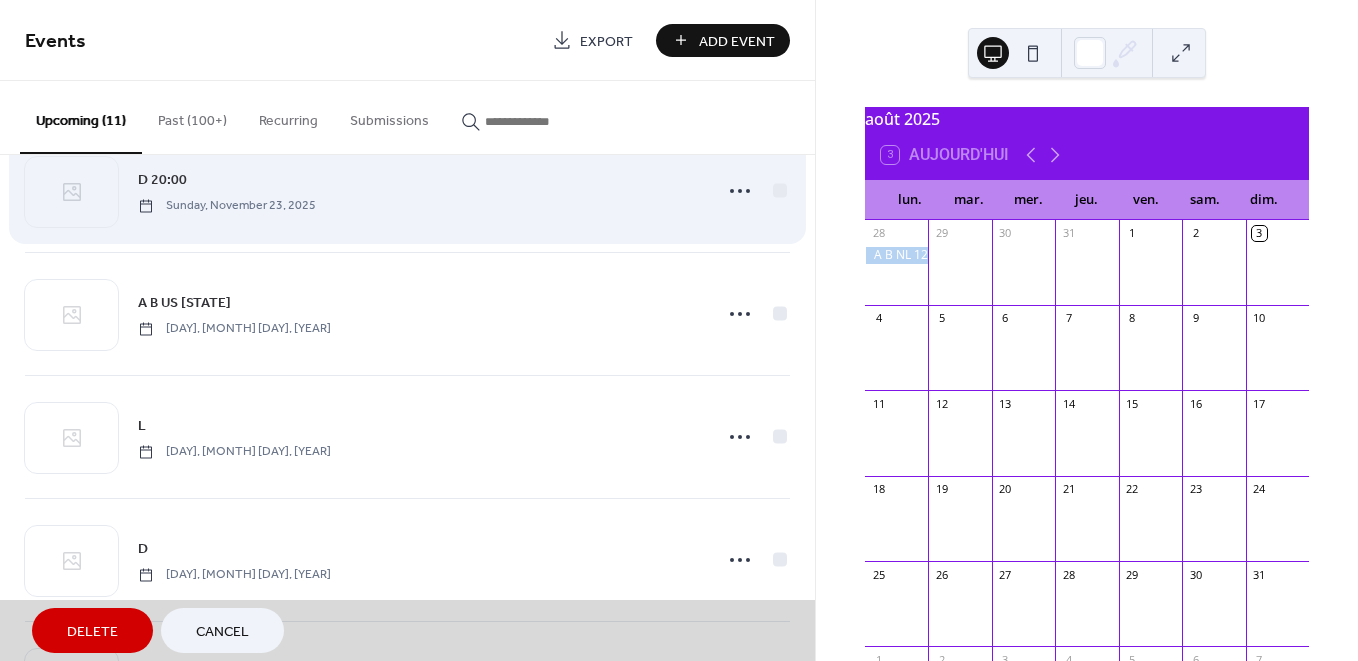 click on "D 20:00 Sunday, November 23, 2025" at bounding box center [407, 190] 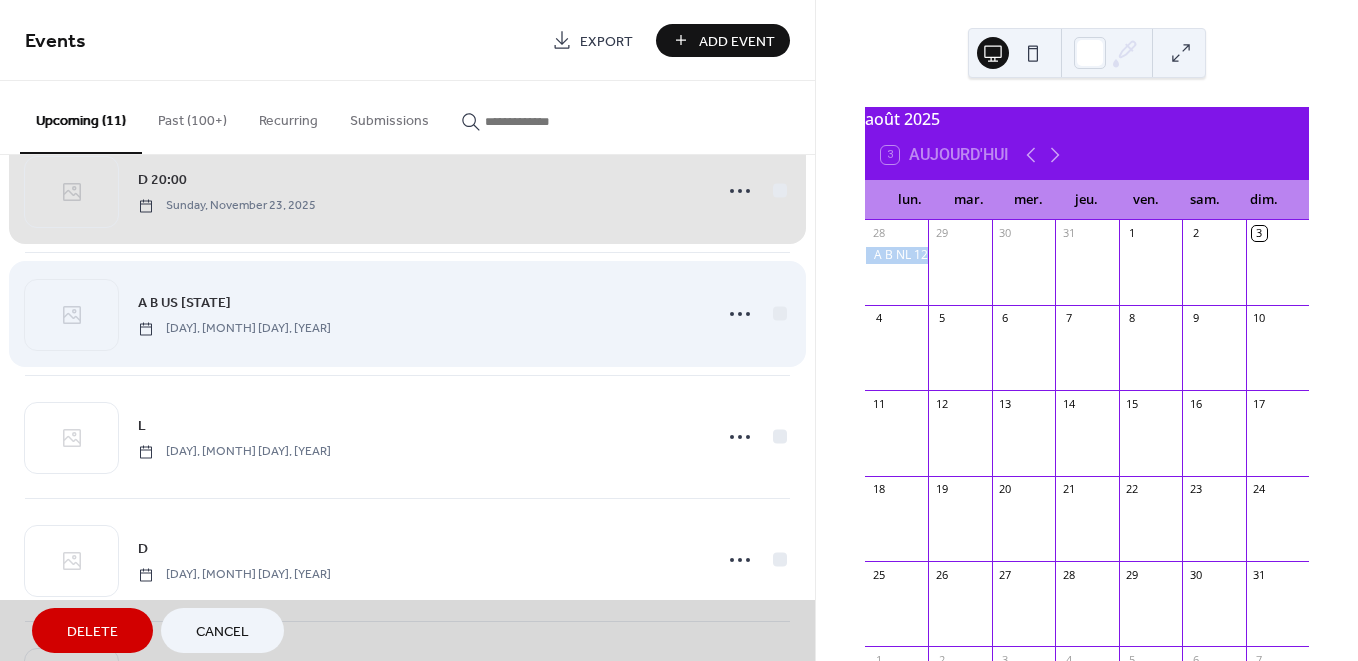 click on "A B US 11 Friday, December 26, 2025" at bounding box center (407, 313) 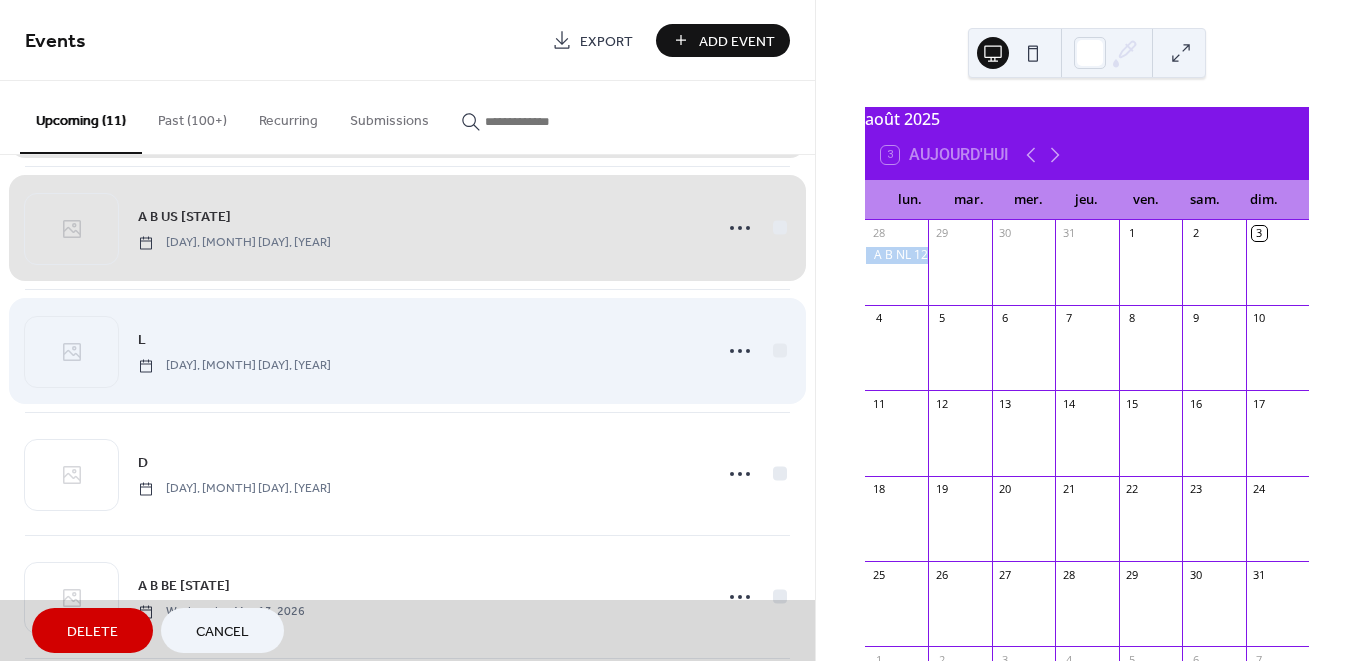scroll, scrollTop: 648, scrollLeft: 0, axis: vertical 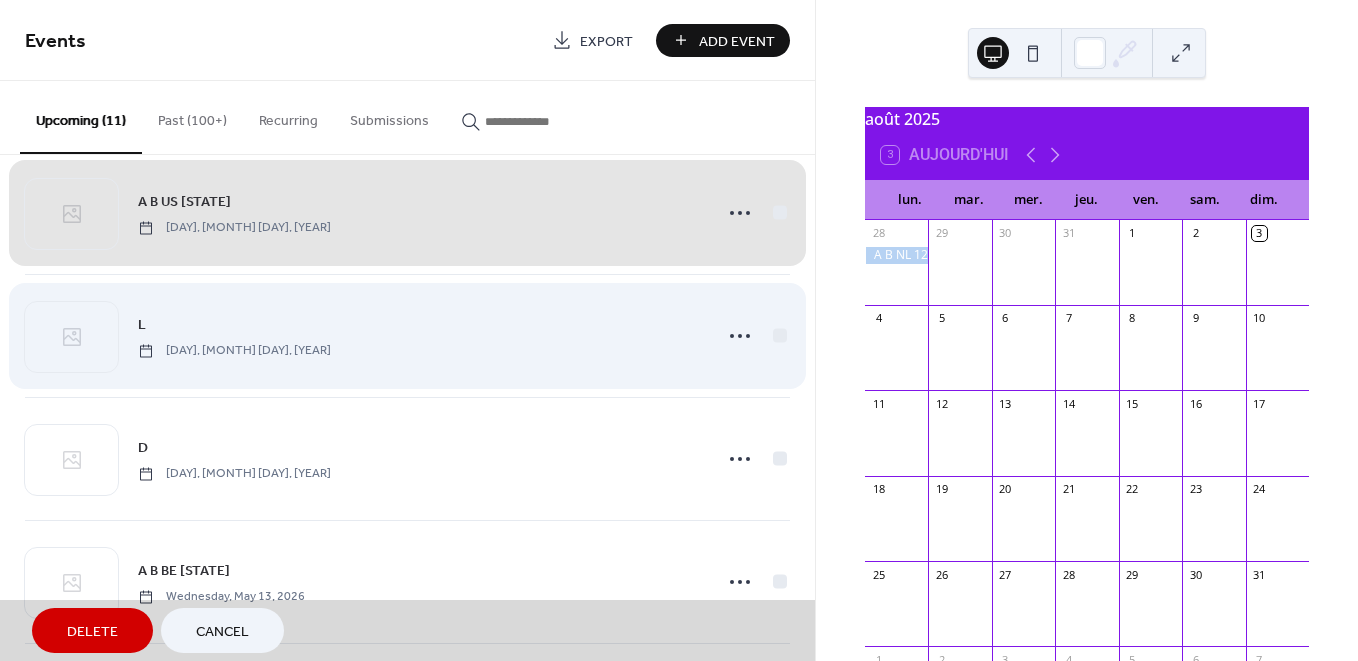 click on "L Saturday, December 27, 2025" at bounding box center [407, 335] 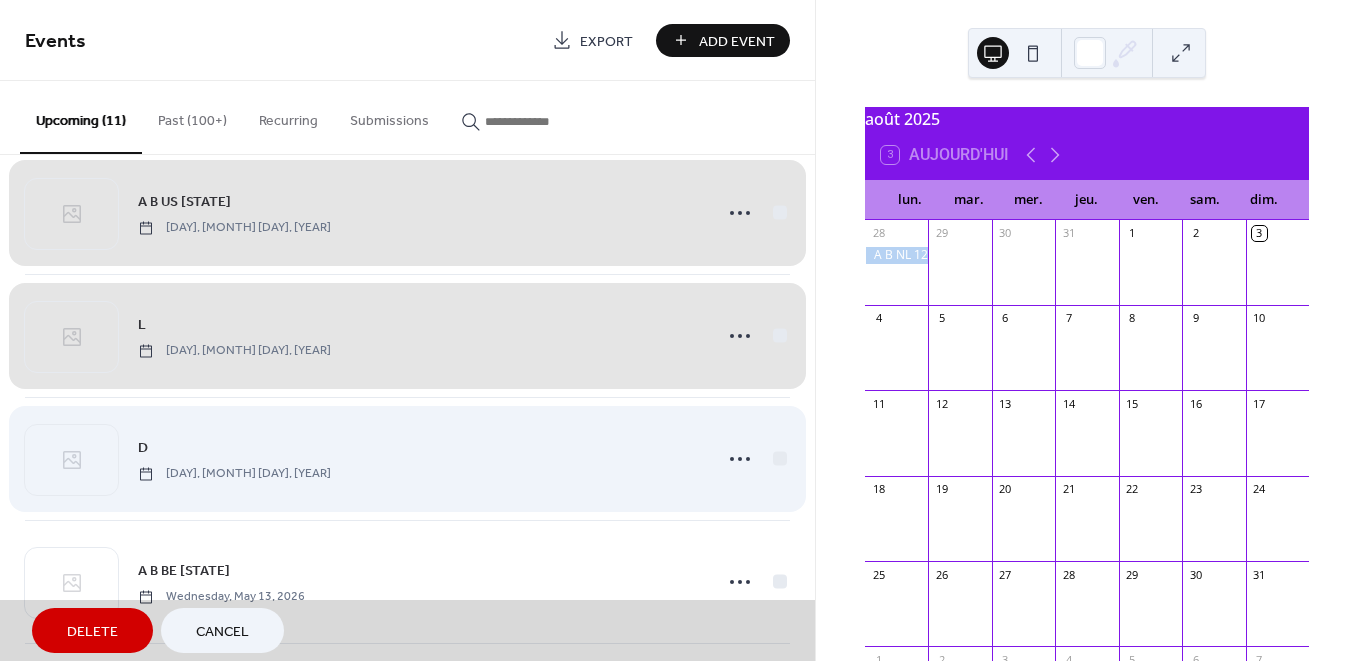 click on "D Friday, January 2, 2026" at bounding box center (407, 458) 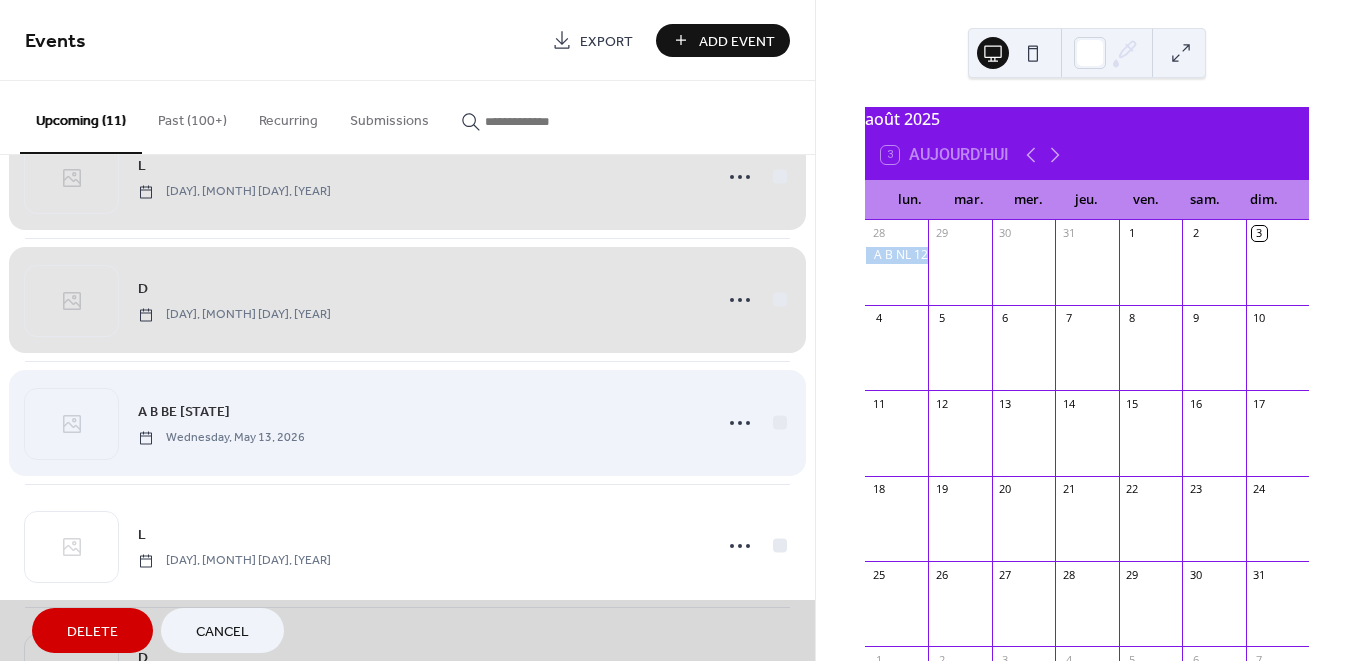scroll, scrollTop: 830, scrollLeft: 0, axis: vertical 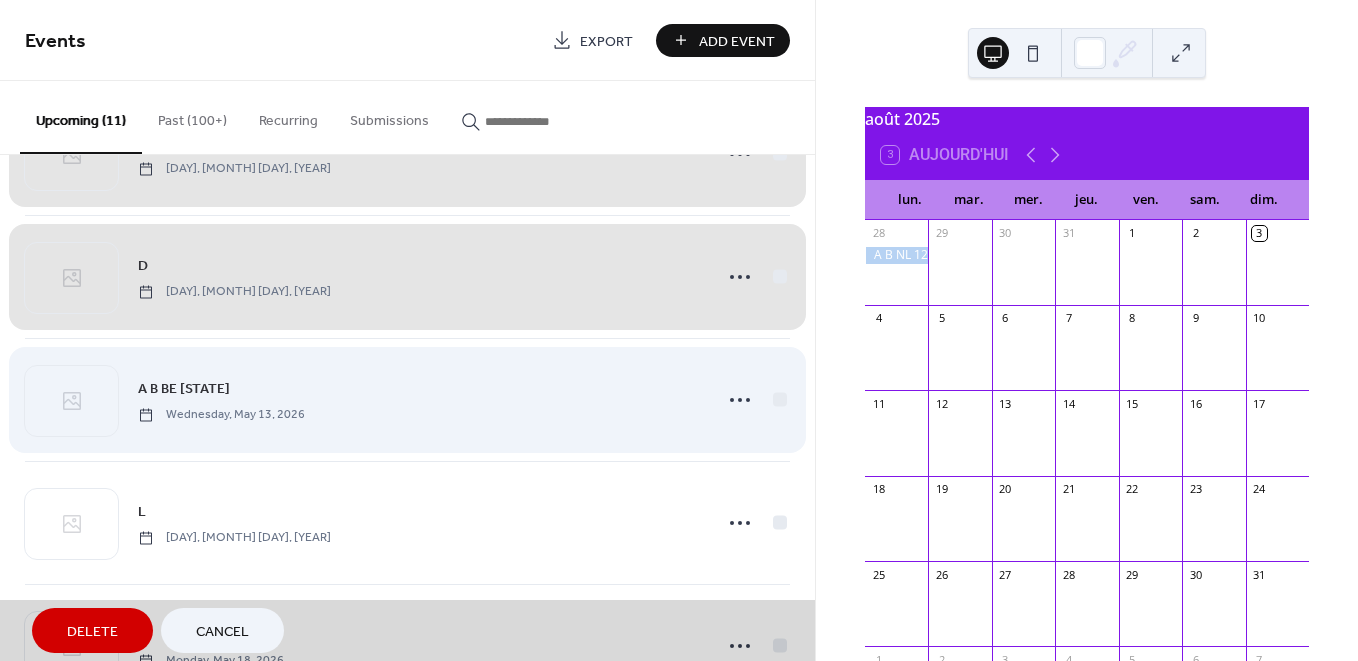 click on "A B BE 12 Wednesday, May 13, 2026" at bounding box center [407, 399] 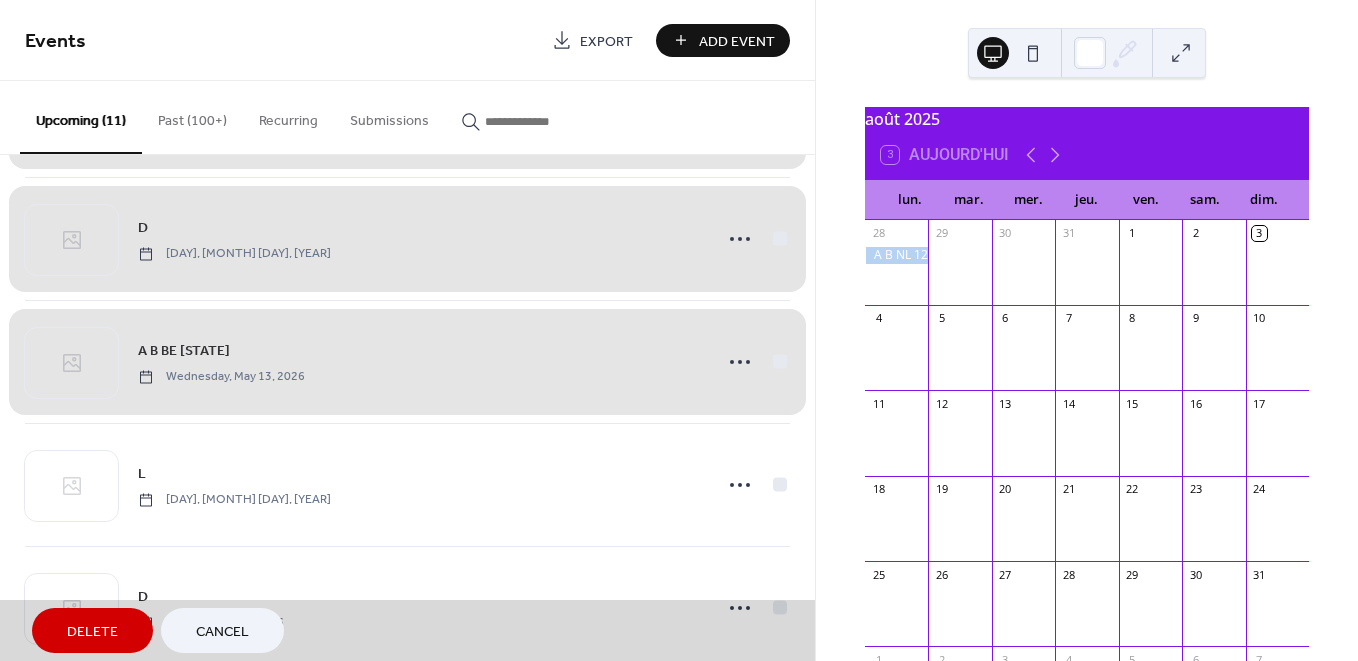 scroll, scrollTop: 906, scrollLeft: 0, axis: vertical 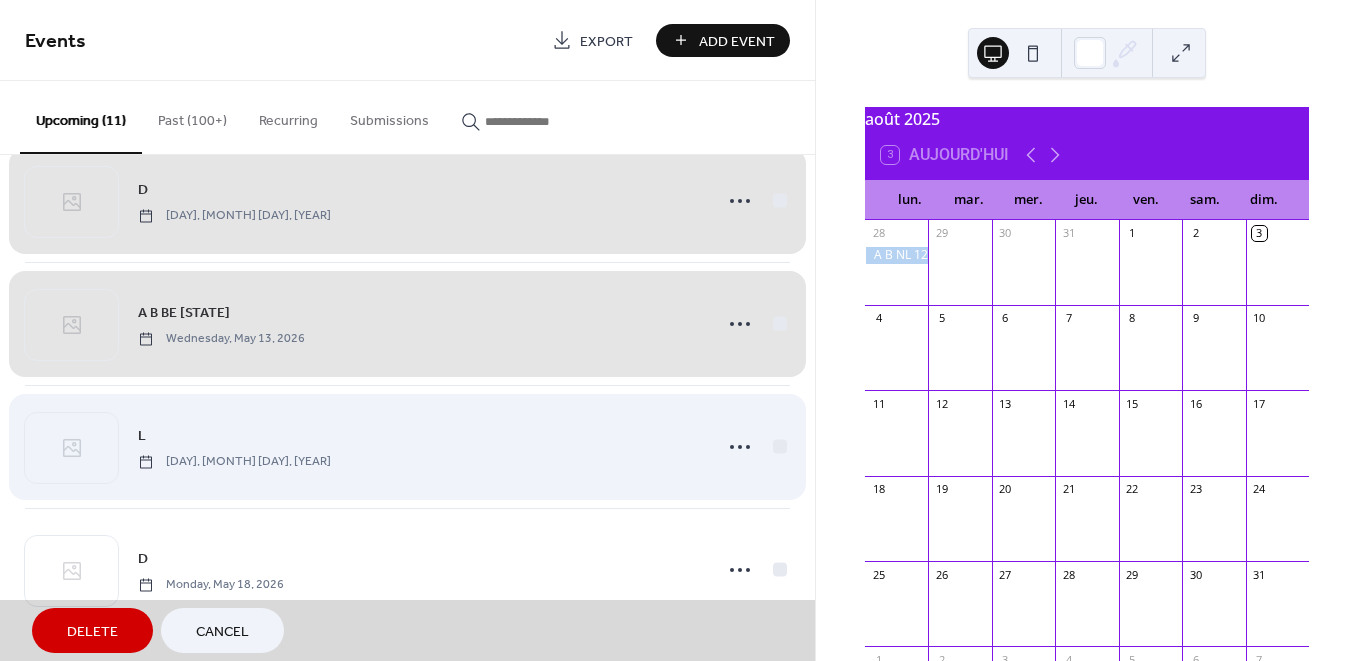 click on "L Thursday, May 14, 2026" at bounding box center (407, 446) 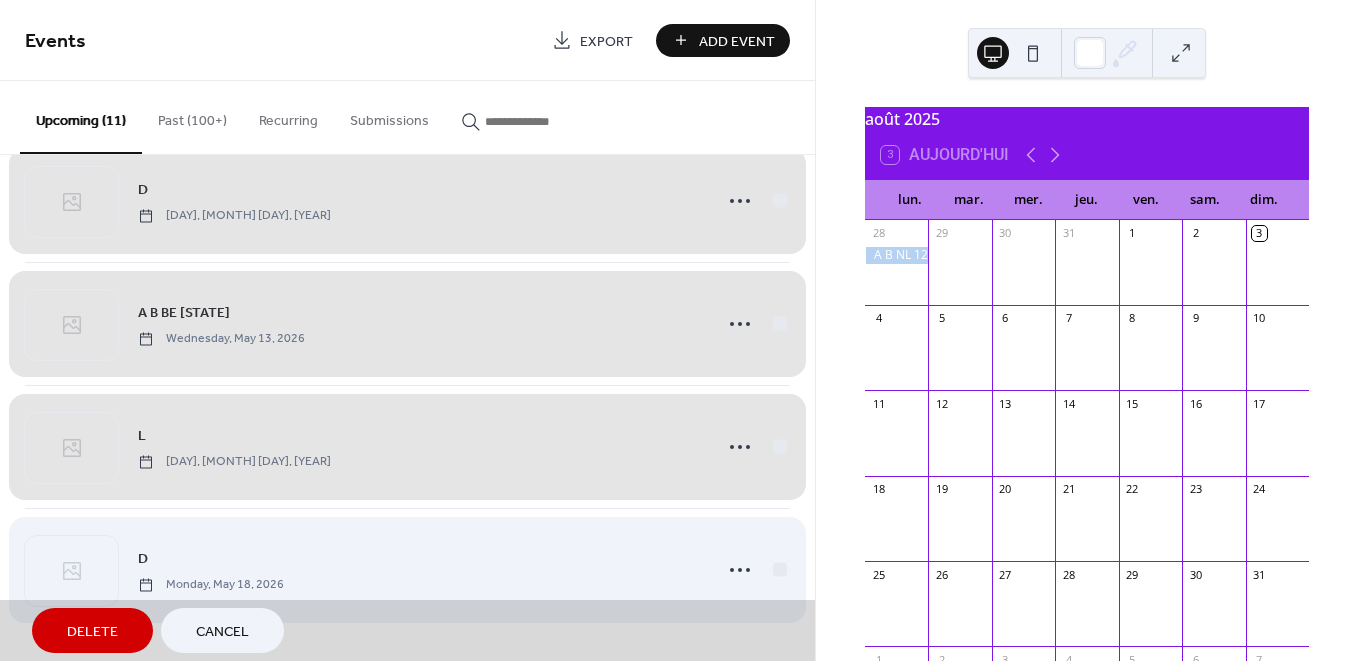 click on "D Monday, May 18, 2026" at bounding box center [407, 569] 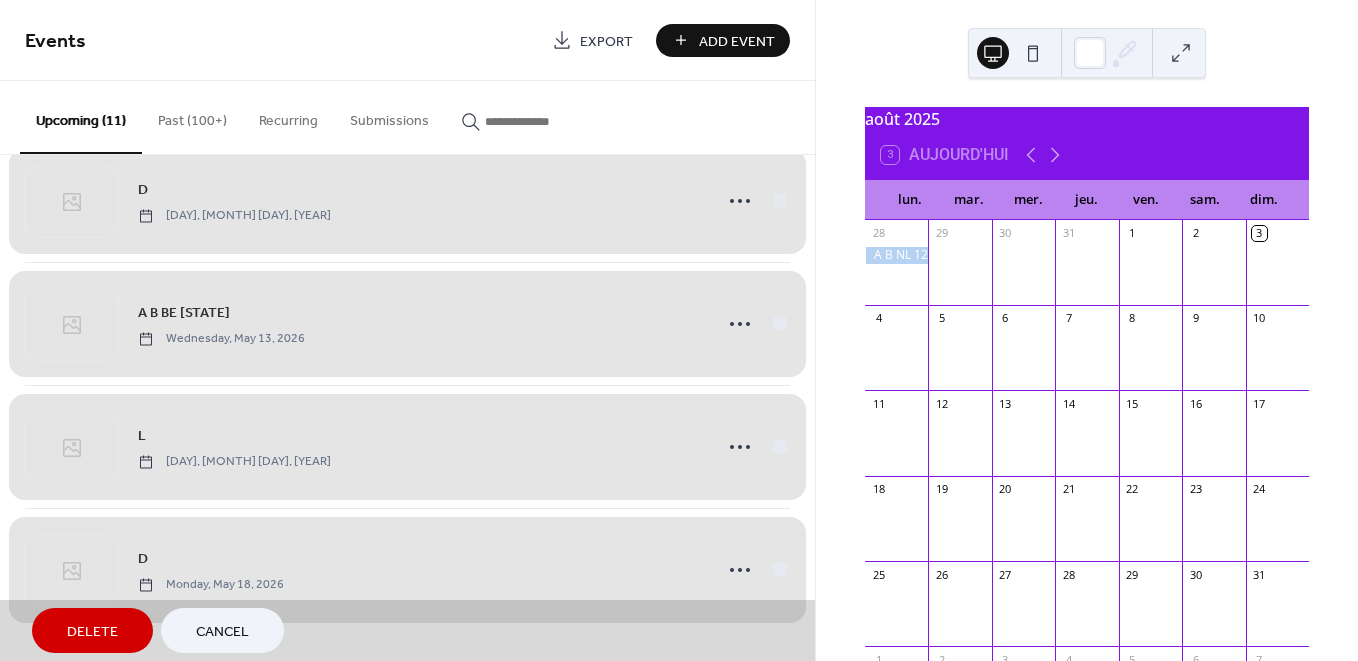 click on "Delete" at bounding box center (92, 632) 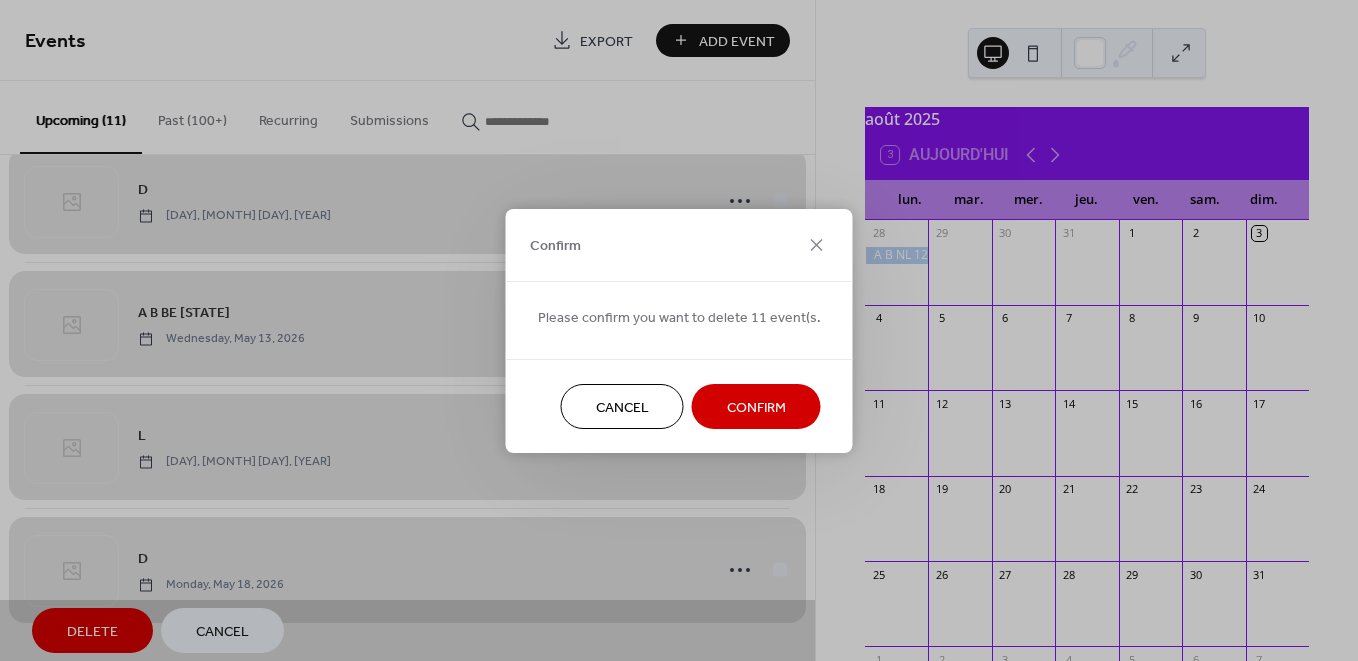 click on "Confirm" at bounding box center [756, 407] 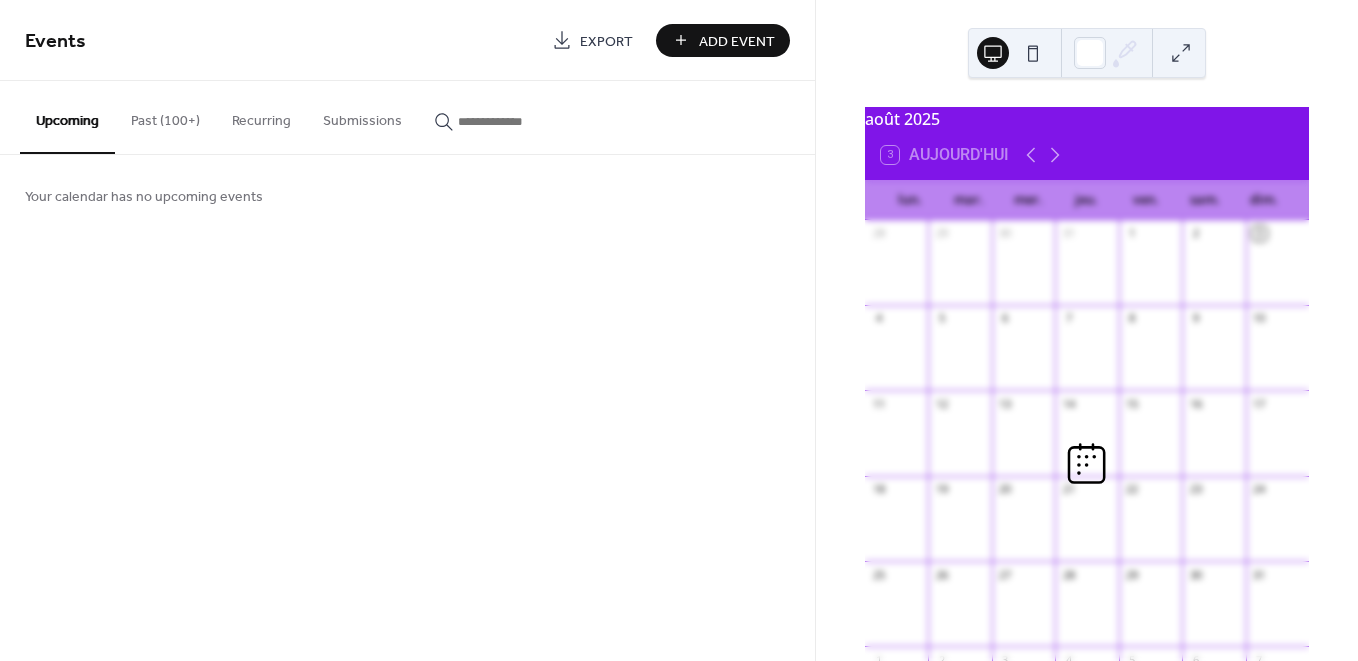 scroll, scrollTop: 0, scrollLeft: 0, axis: both 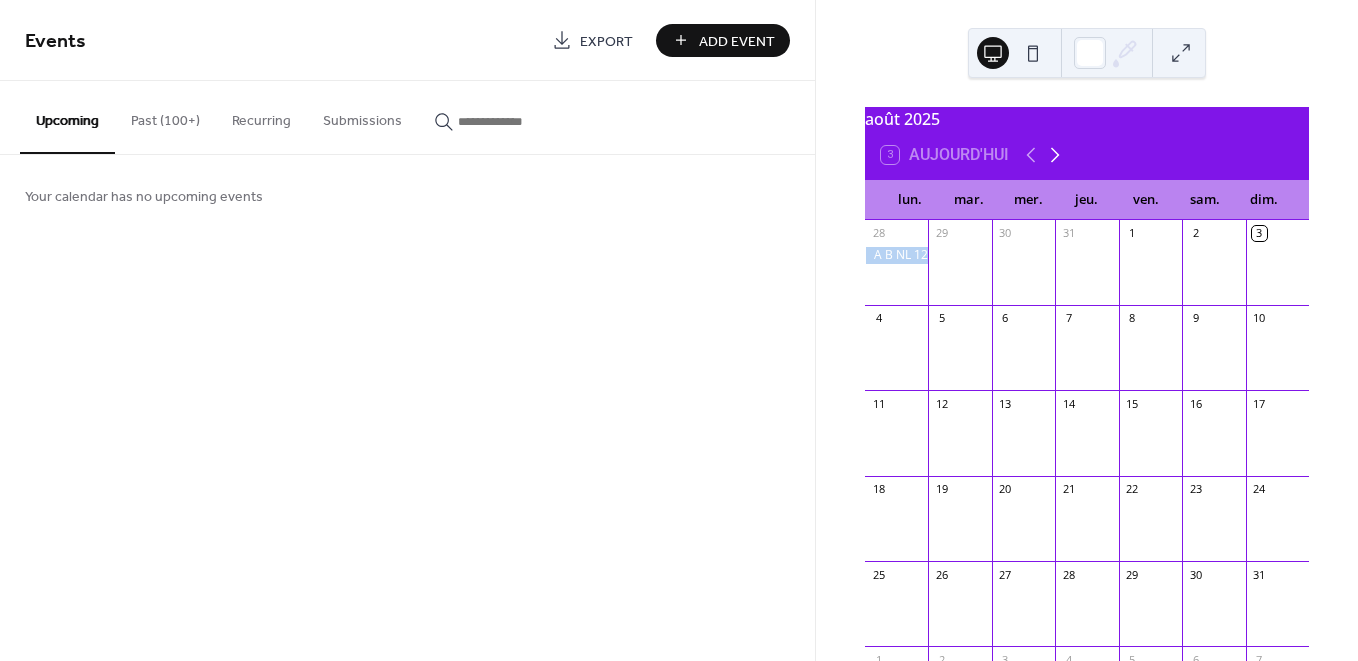 click 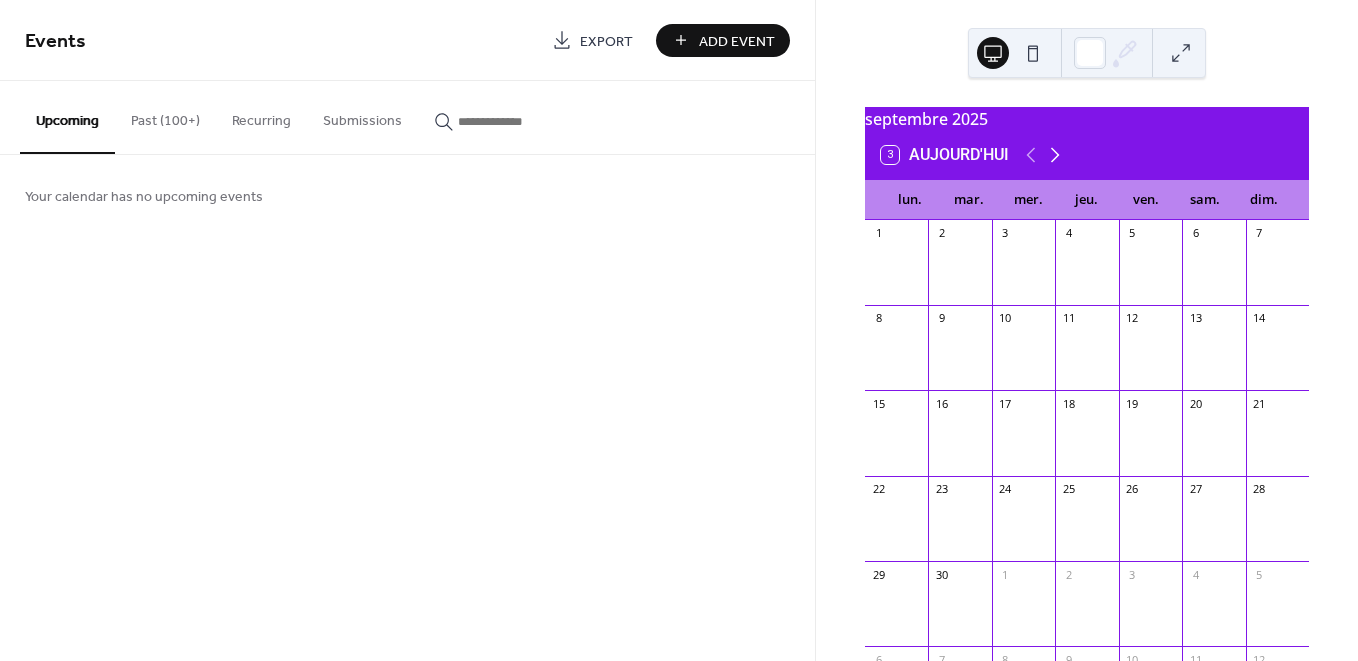 click 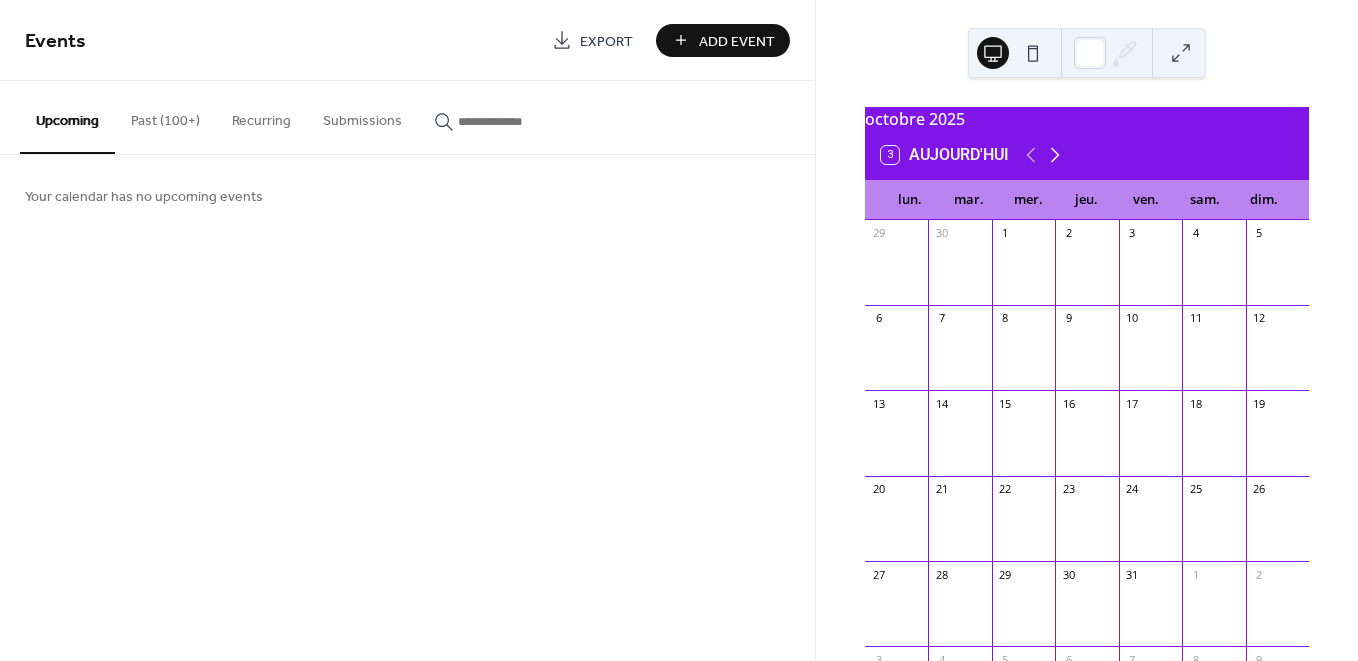 click 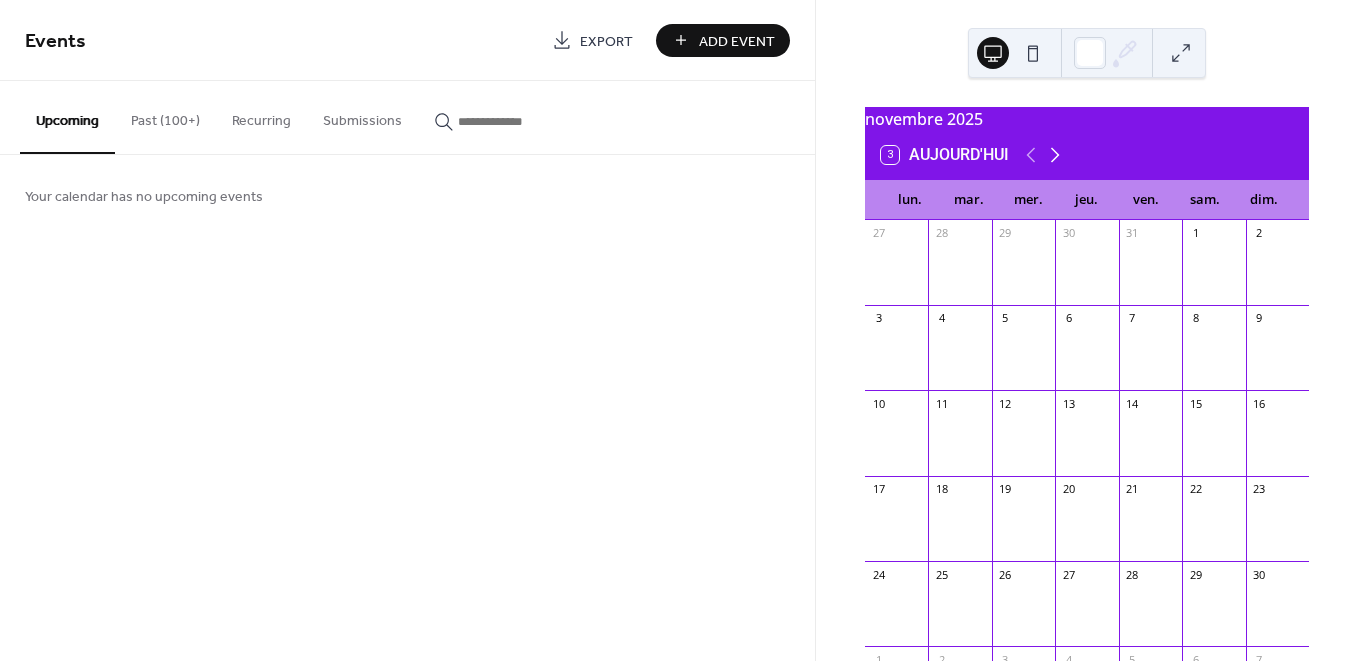 click 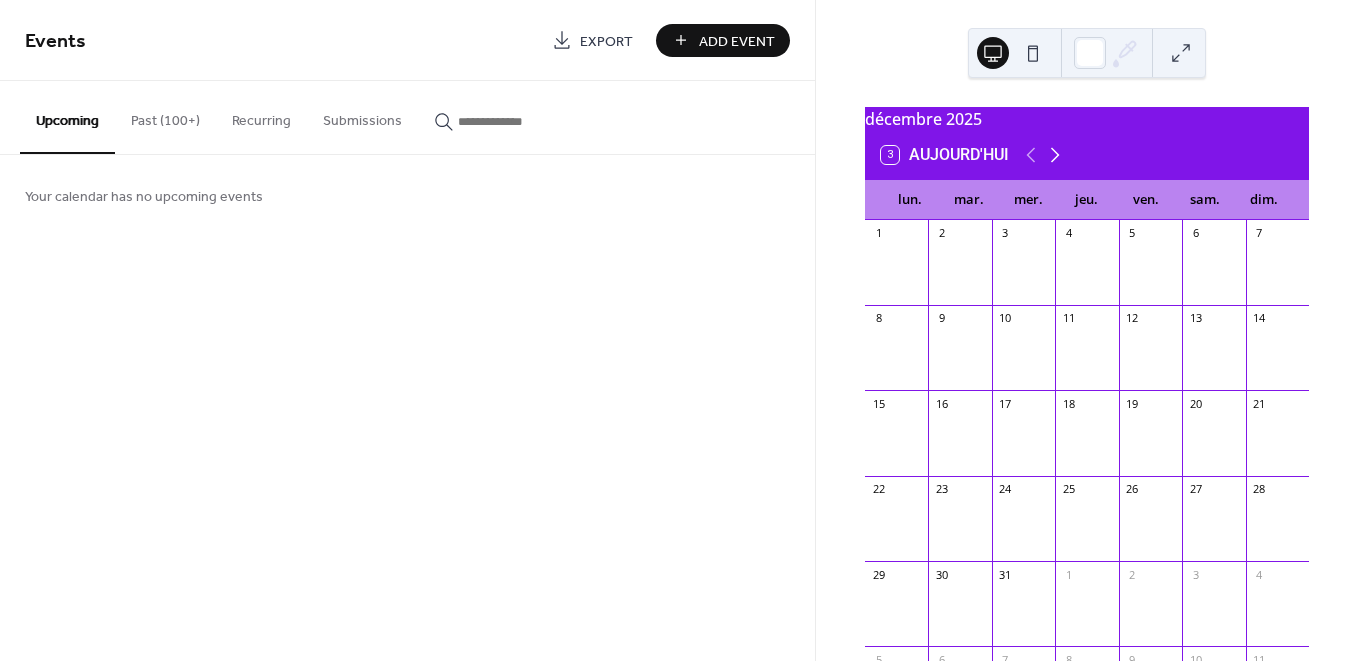 click 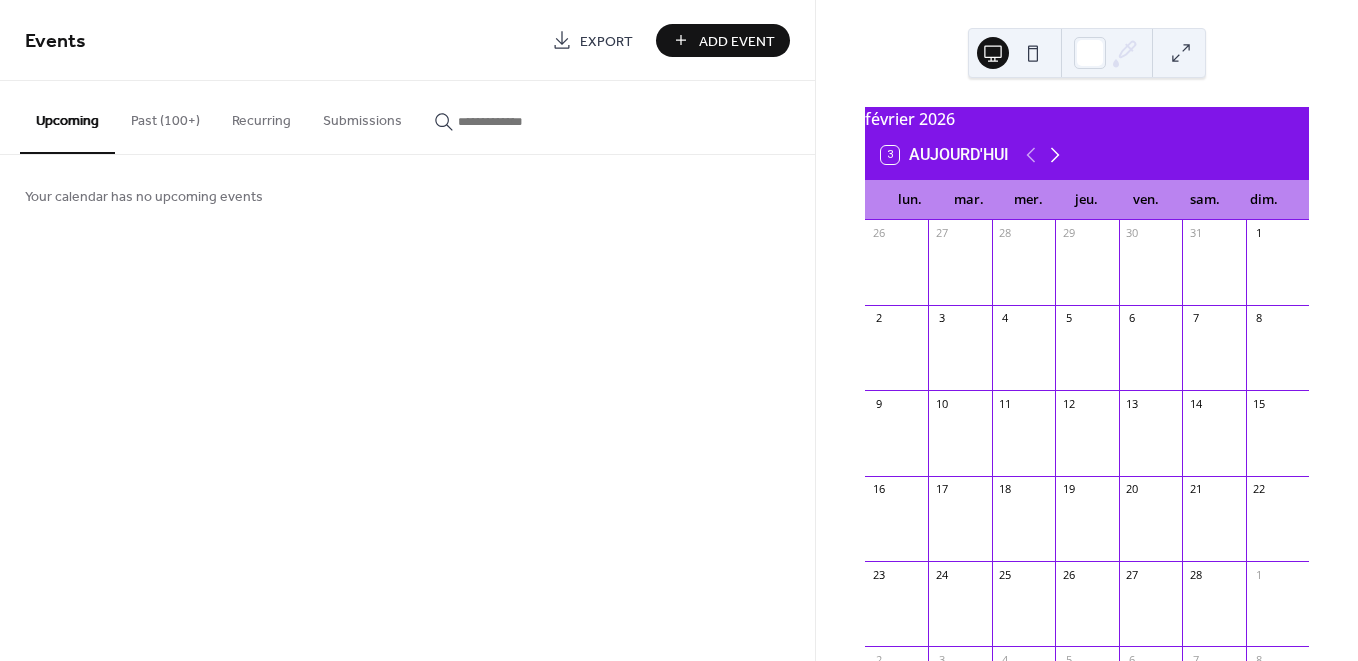click 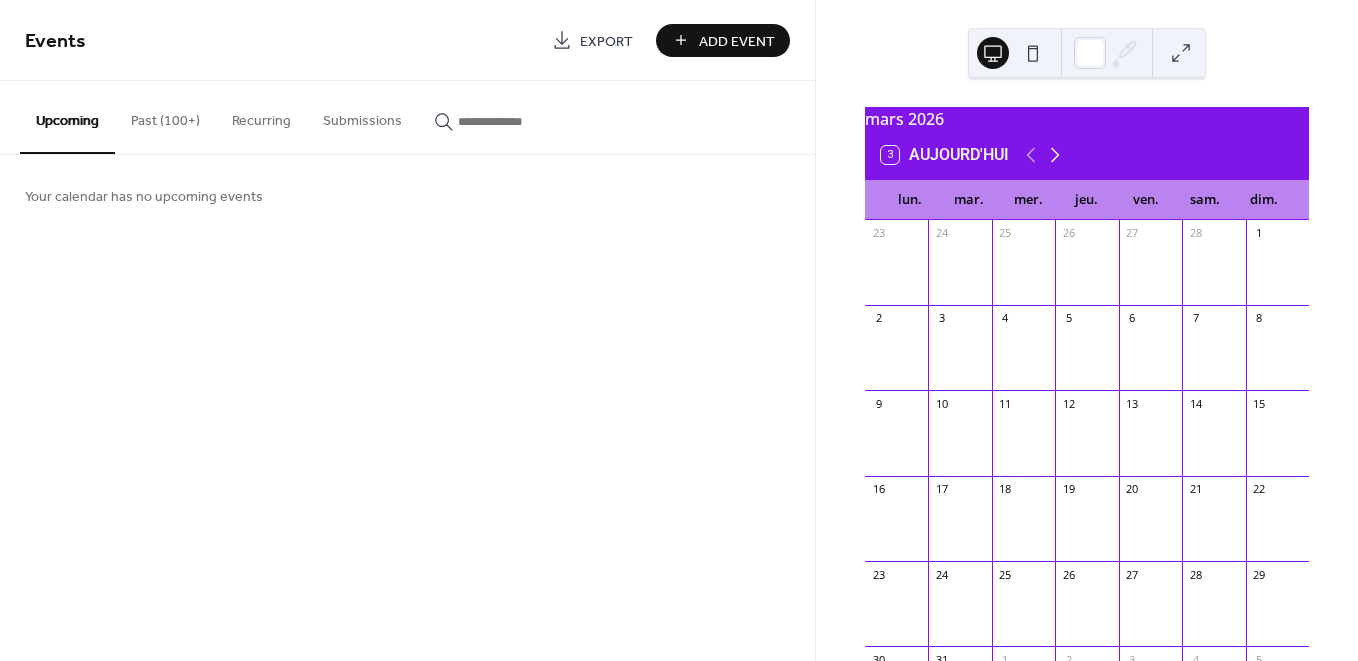 click 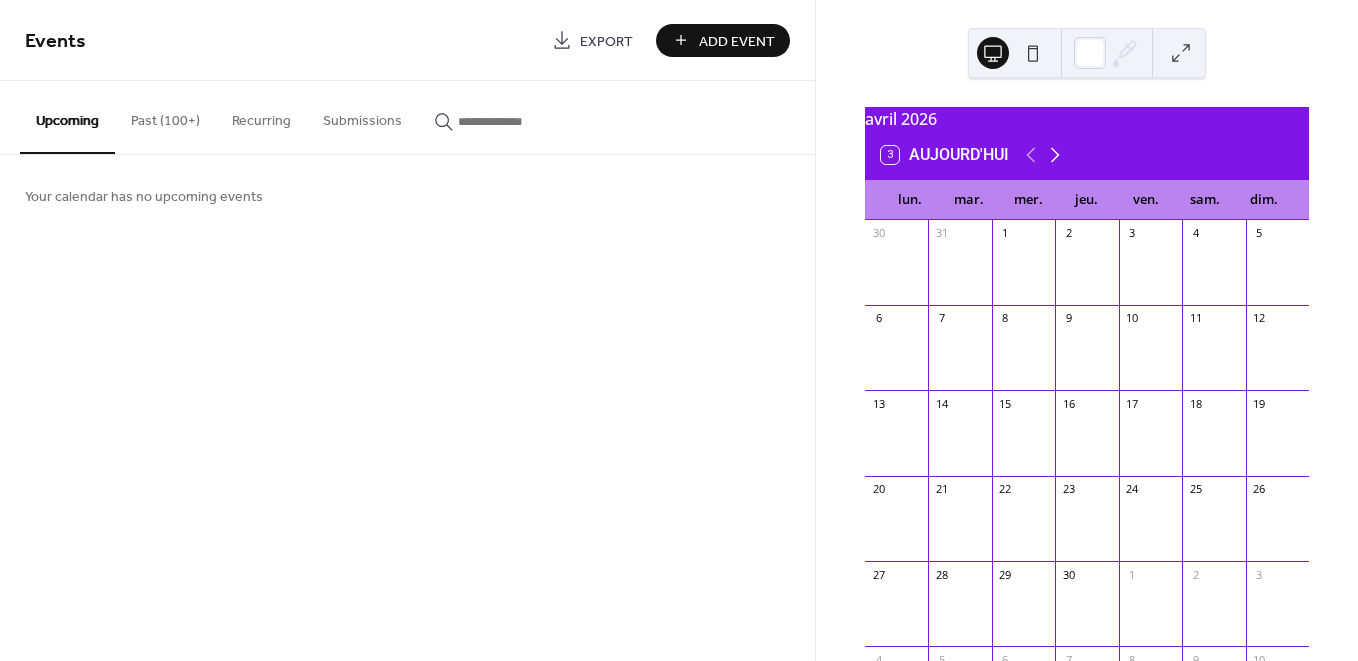 click 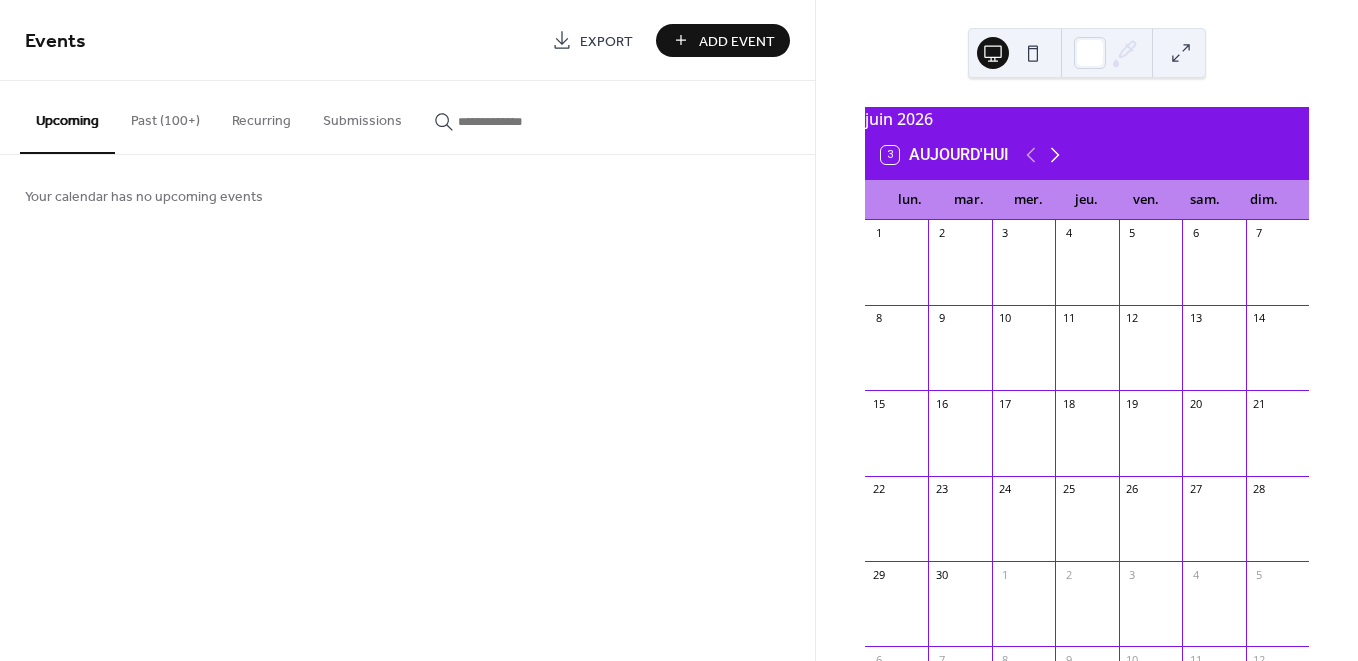 click 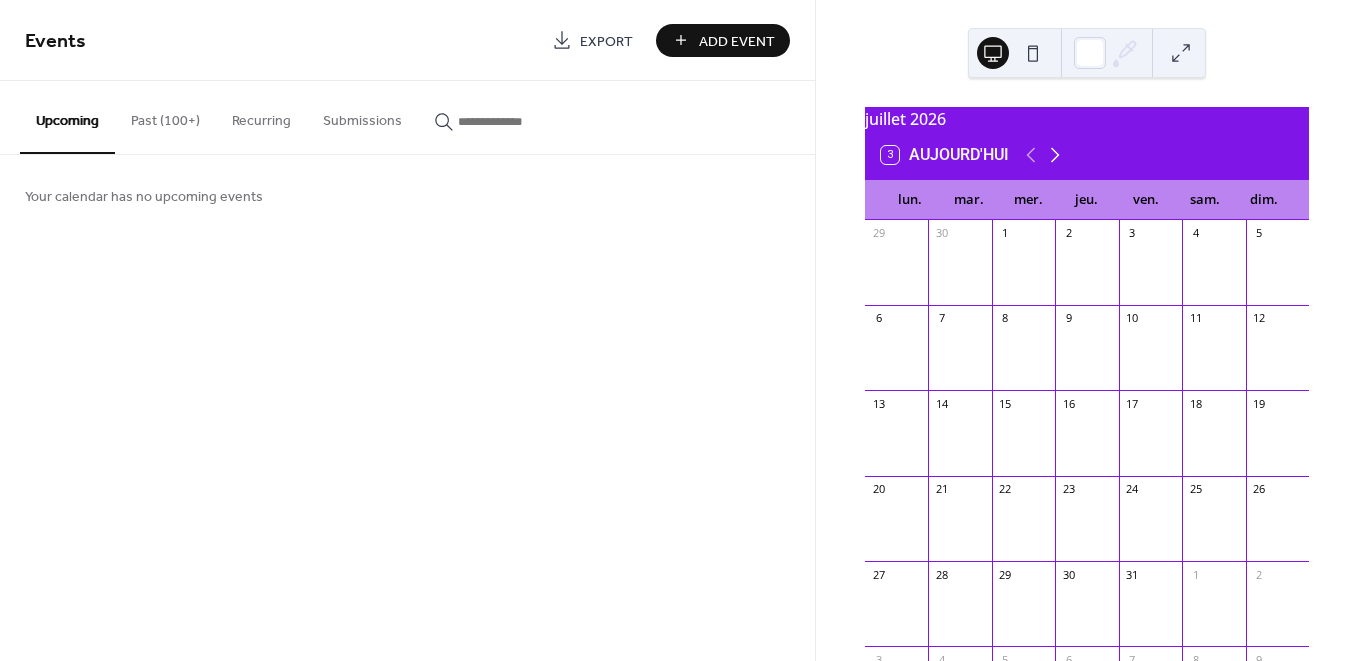click 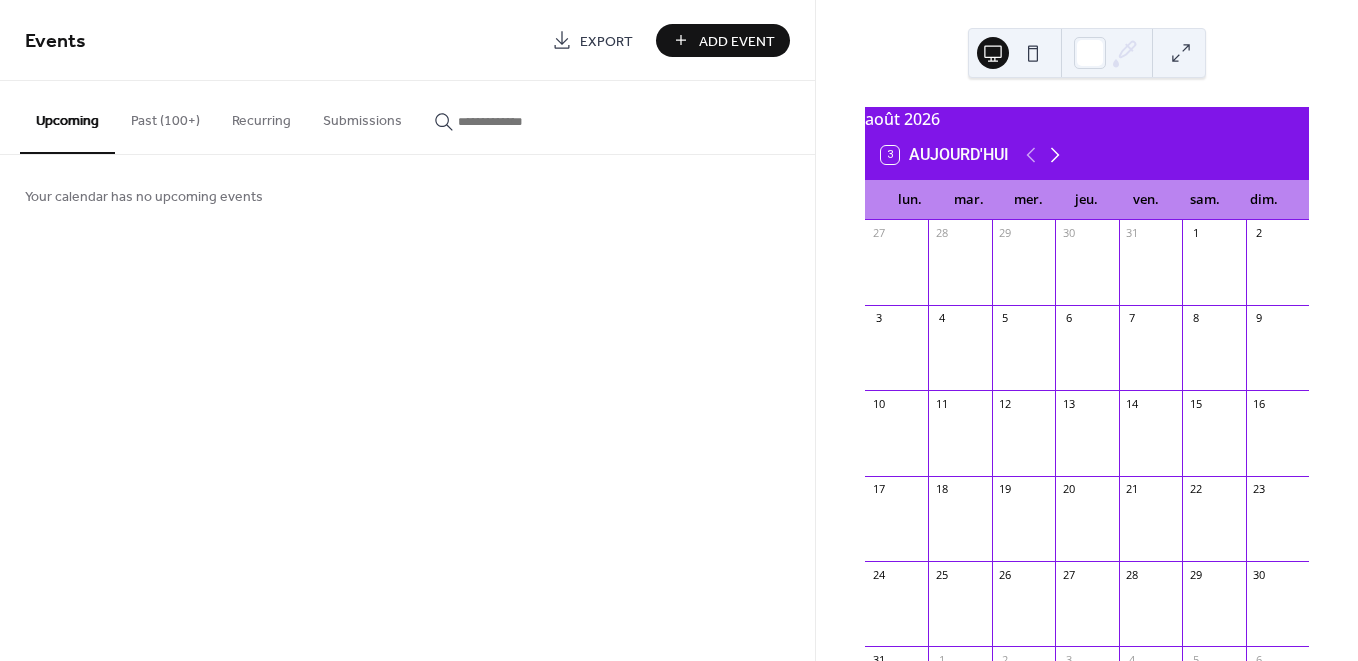 click 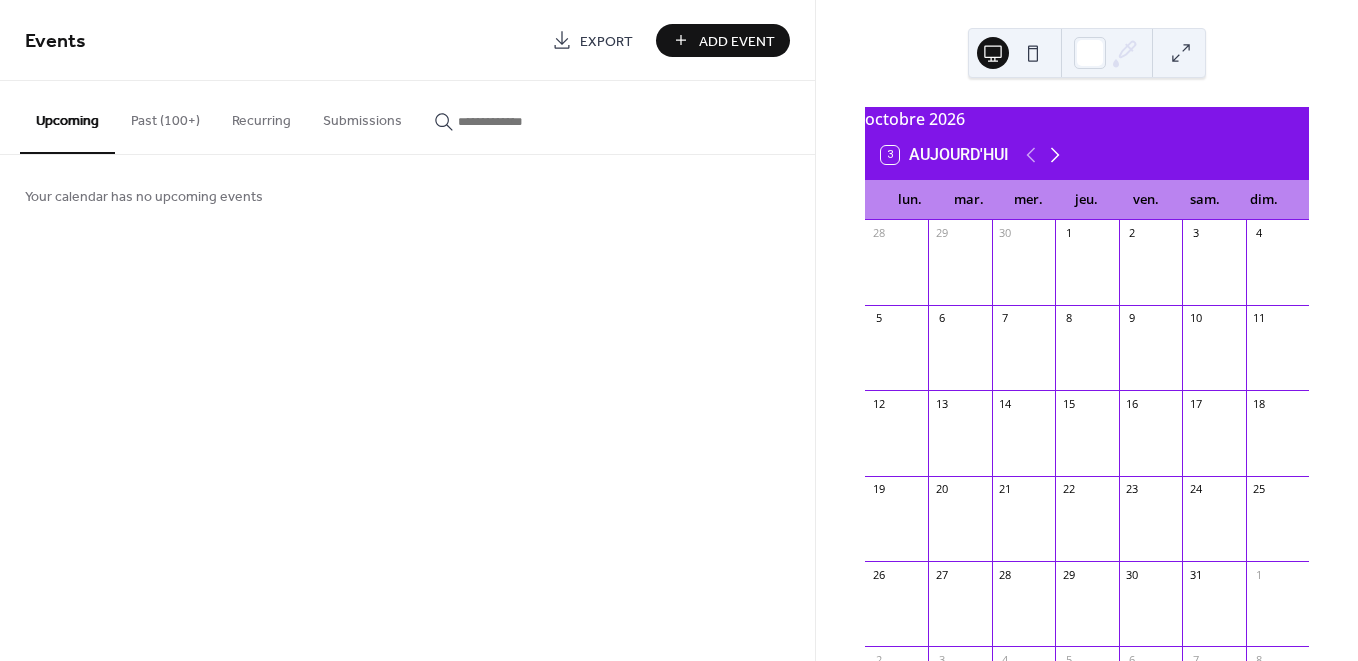 click 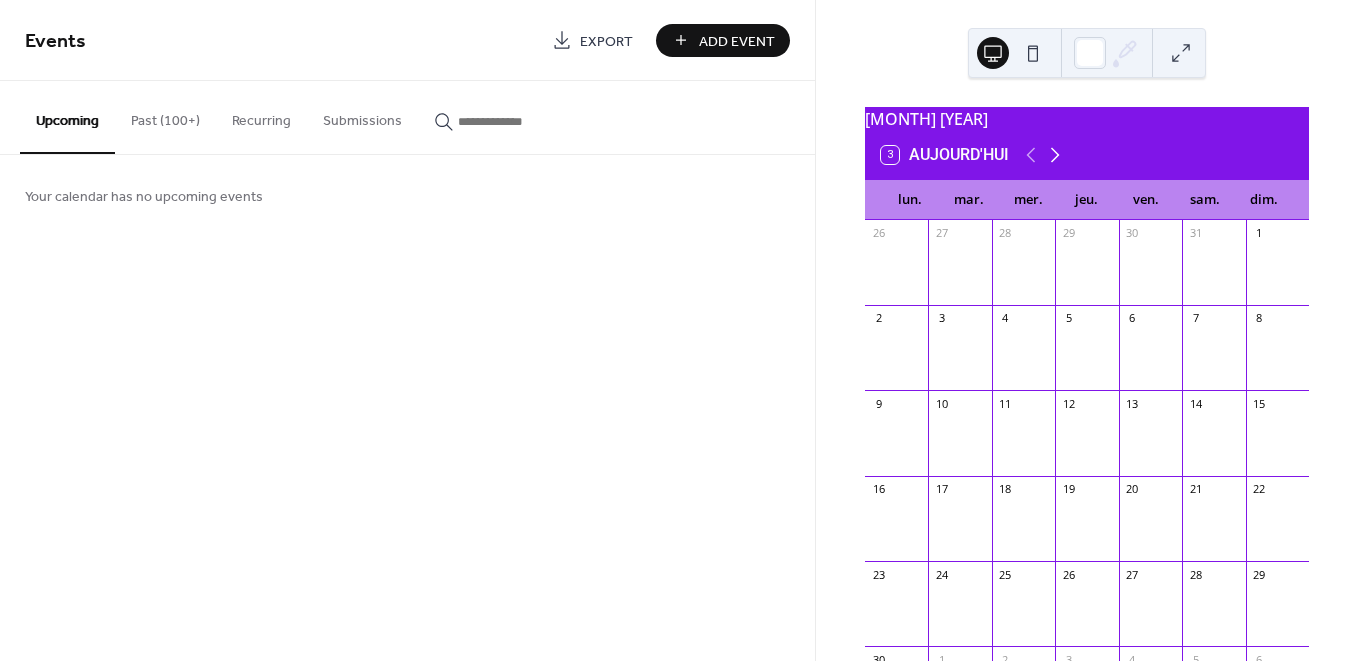 click 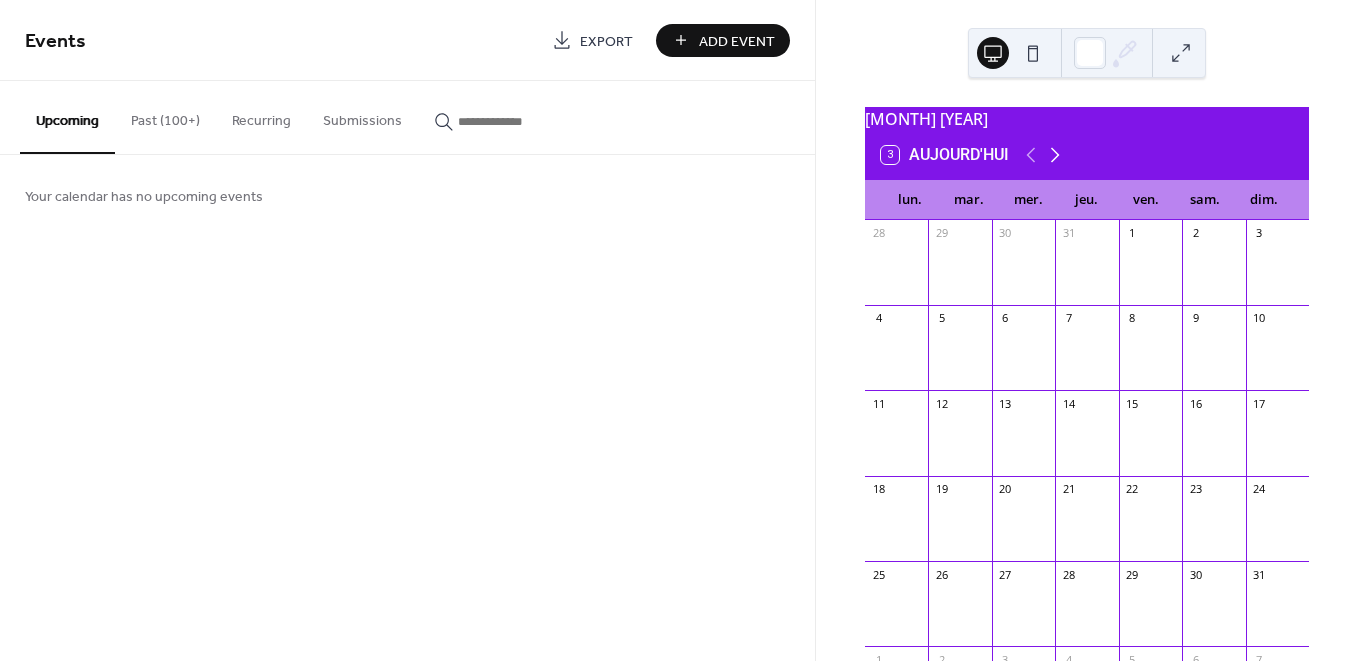 click 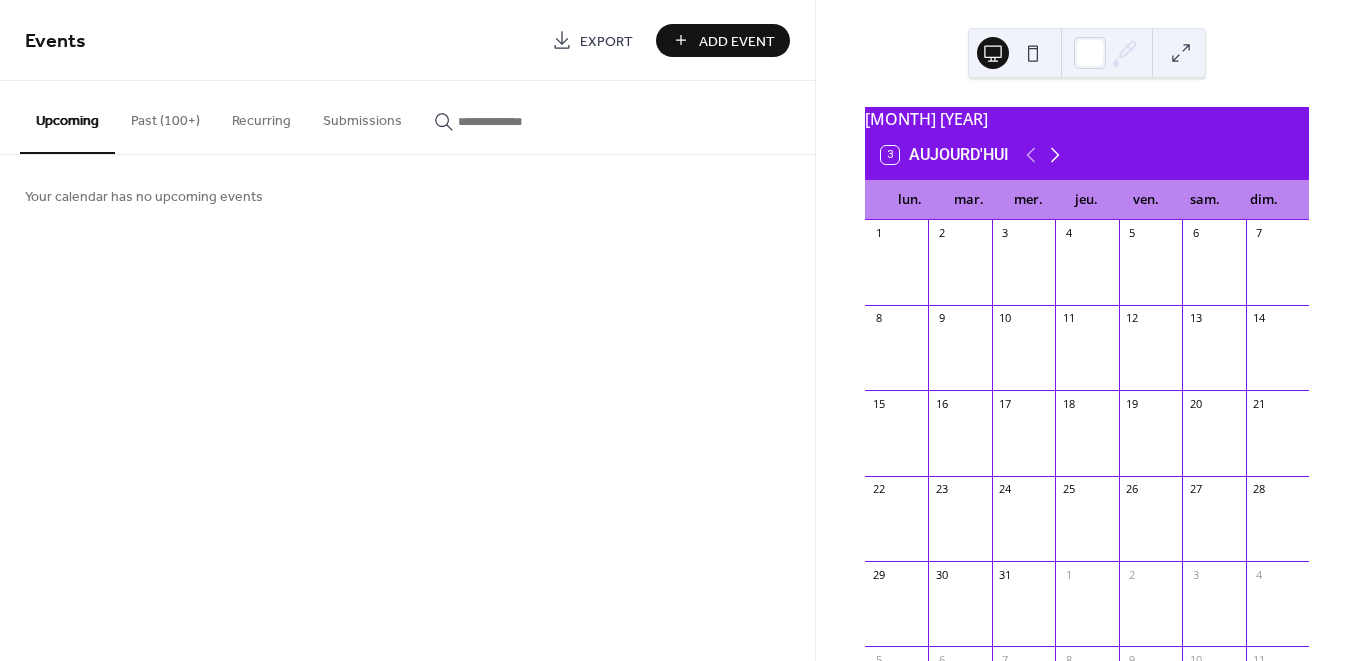 click 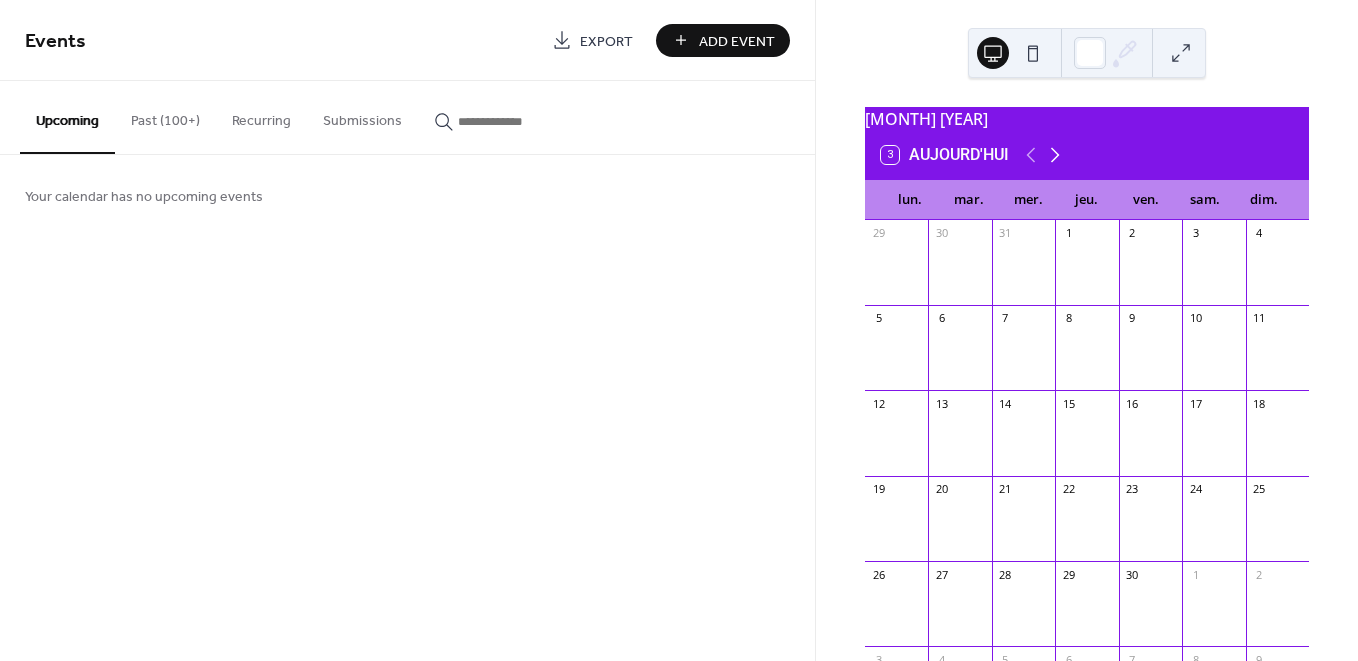 click 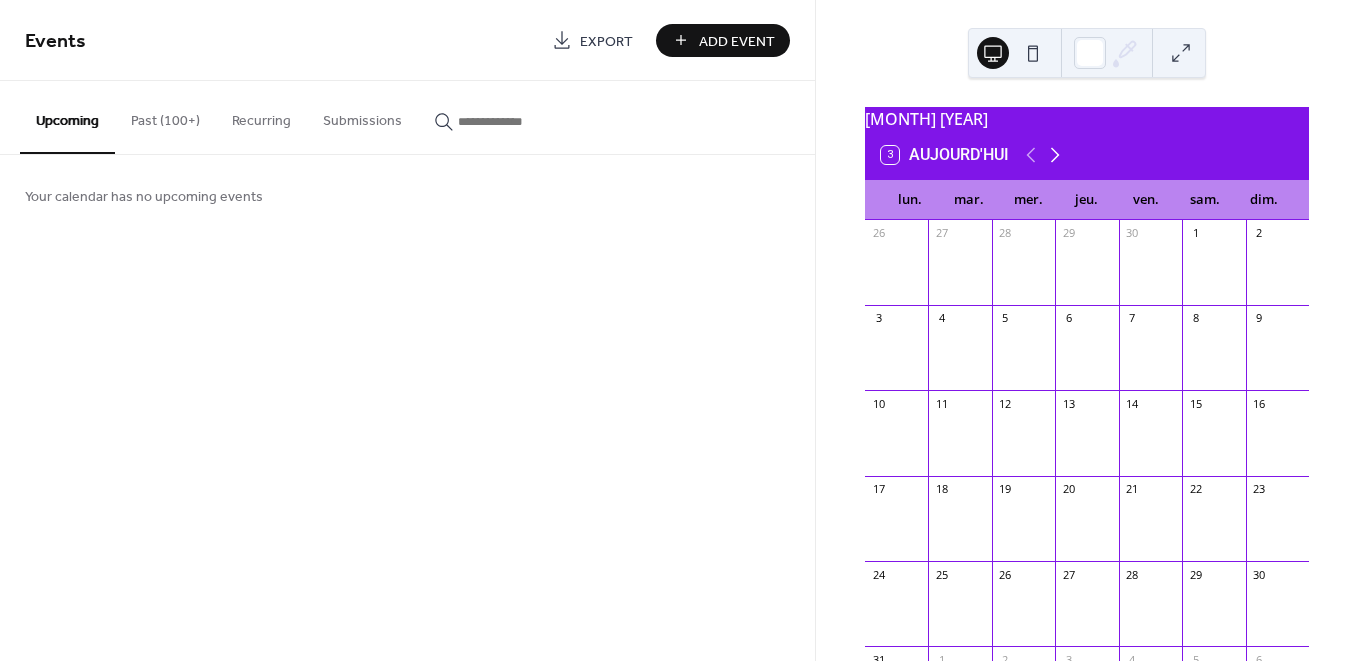 click 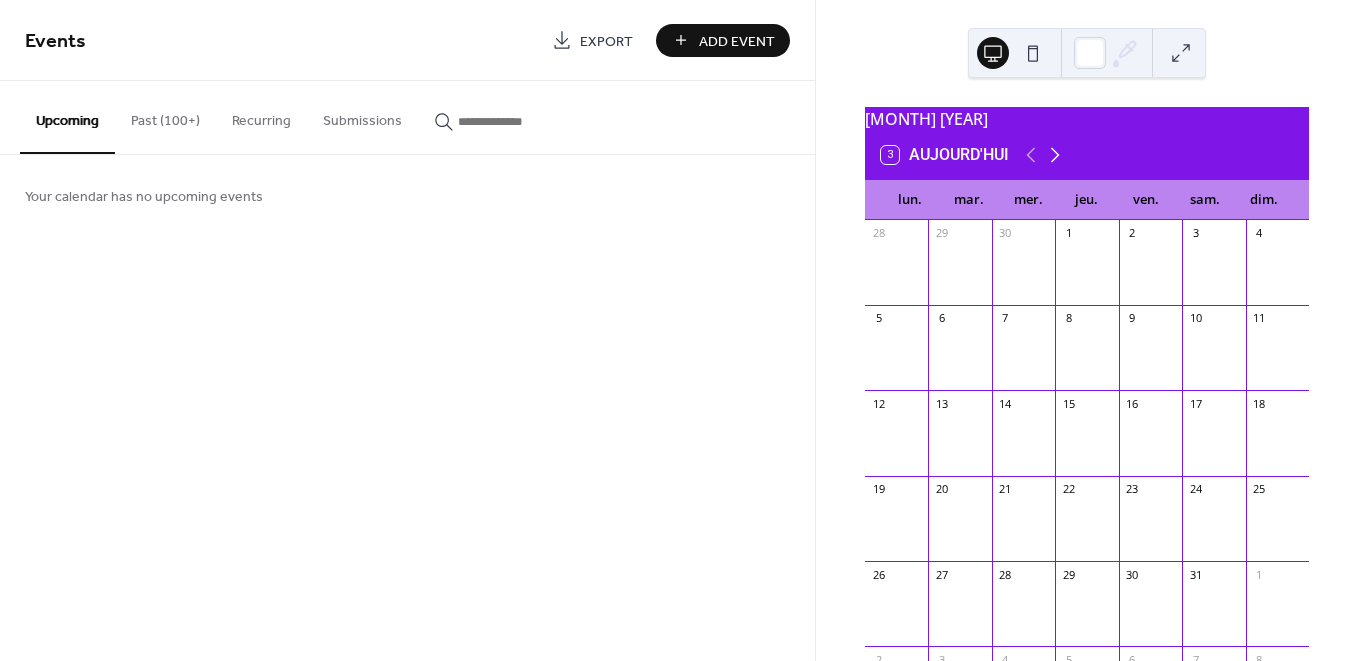 click 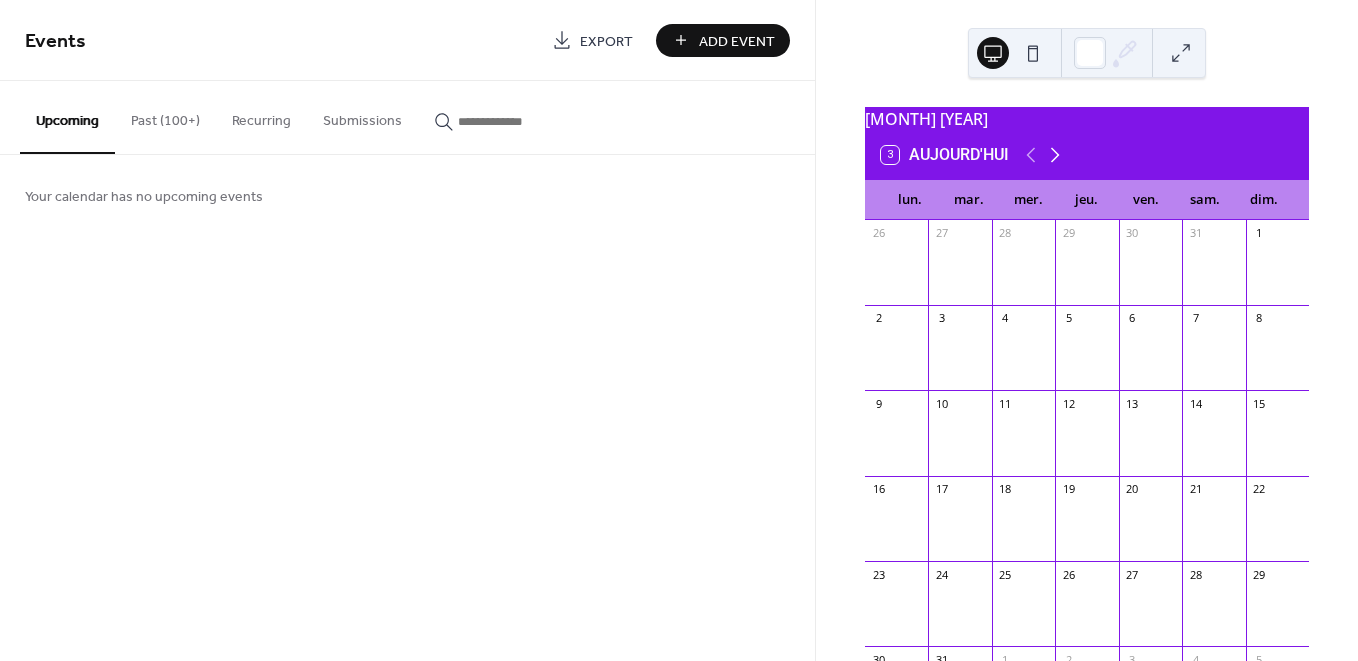 click 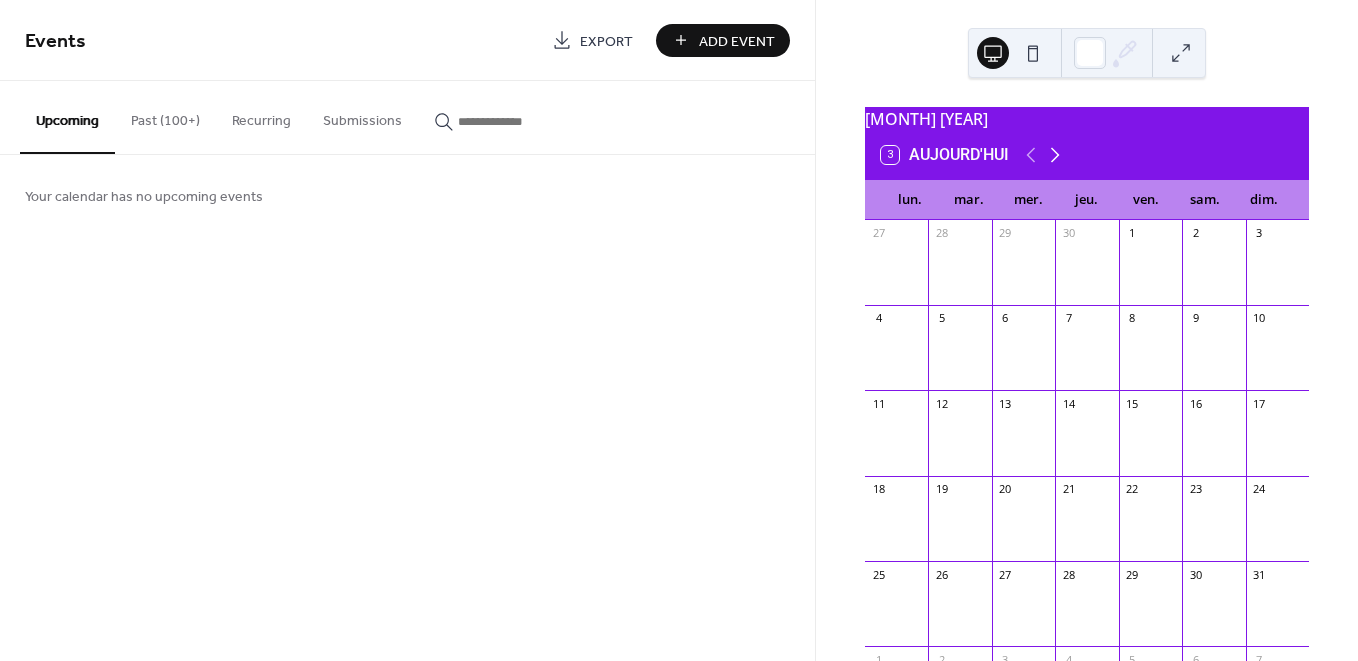 click 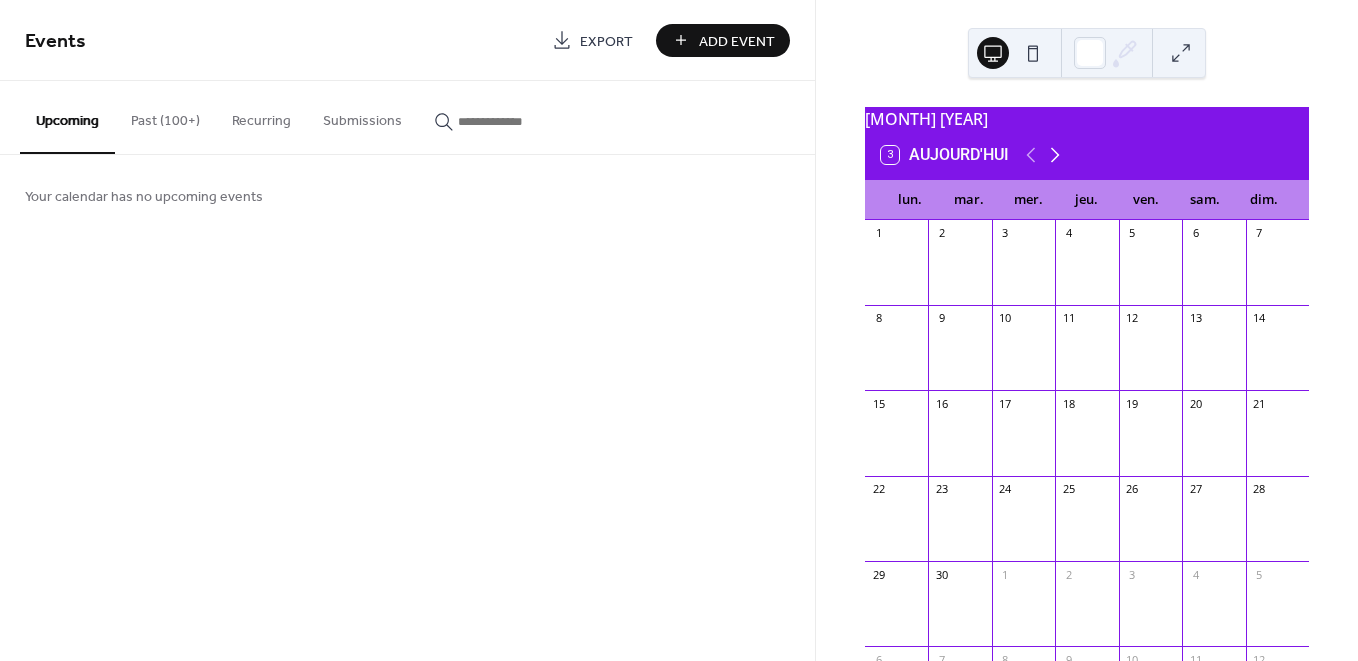 click 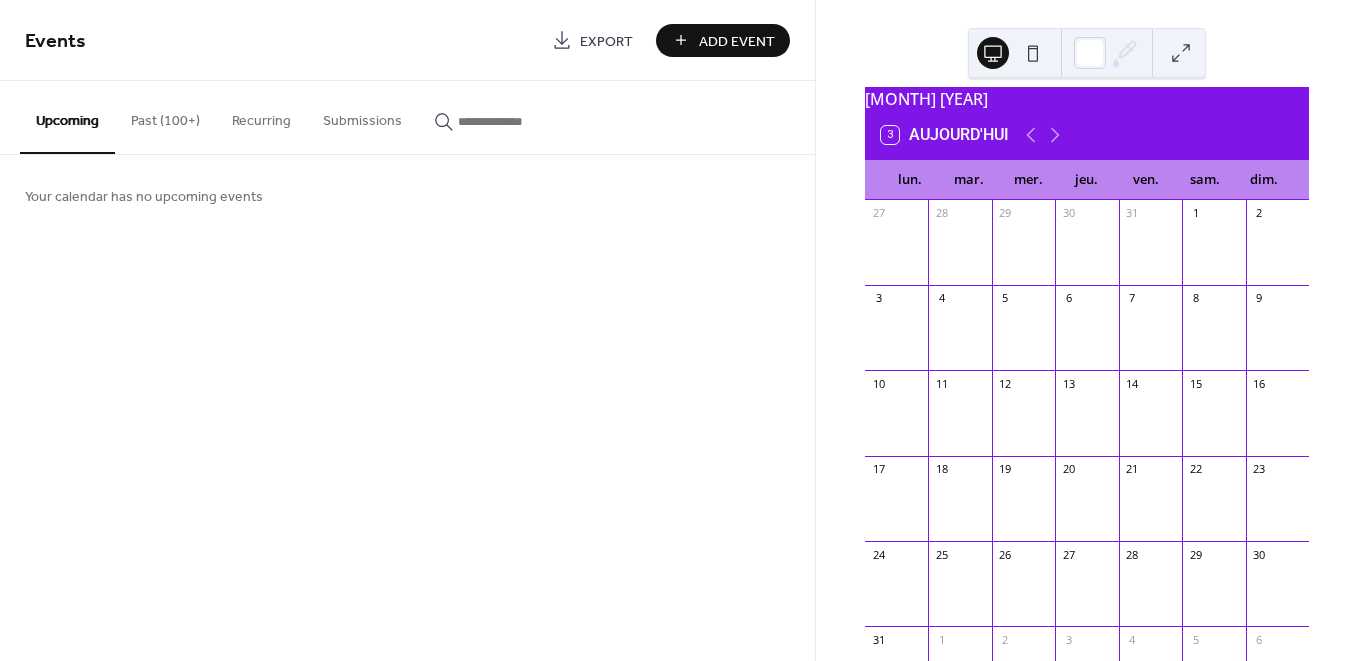 scroll, scrollTop: 21, scrollLeft: 0, axis: vertical 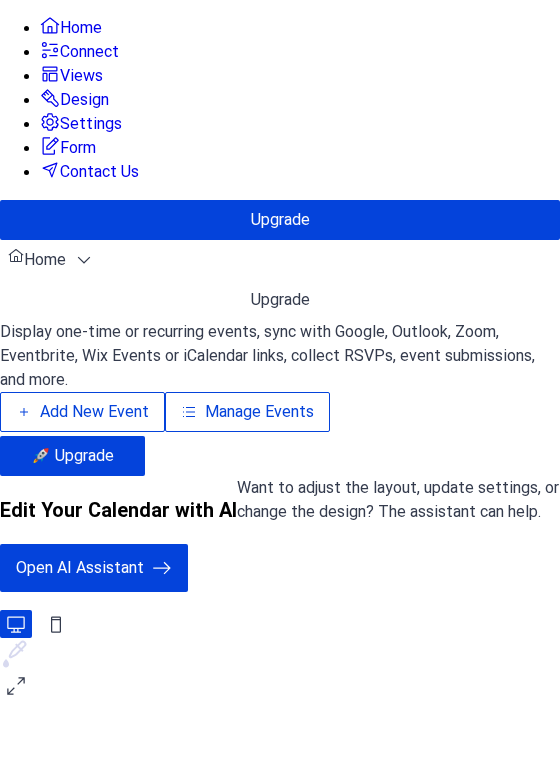 click on "Add New Event" at bounding box center (94, 412) 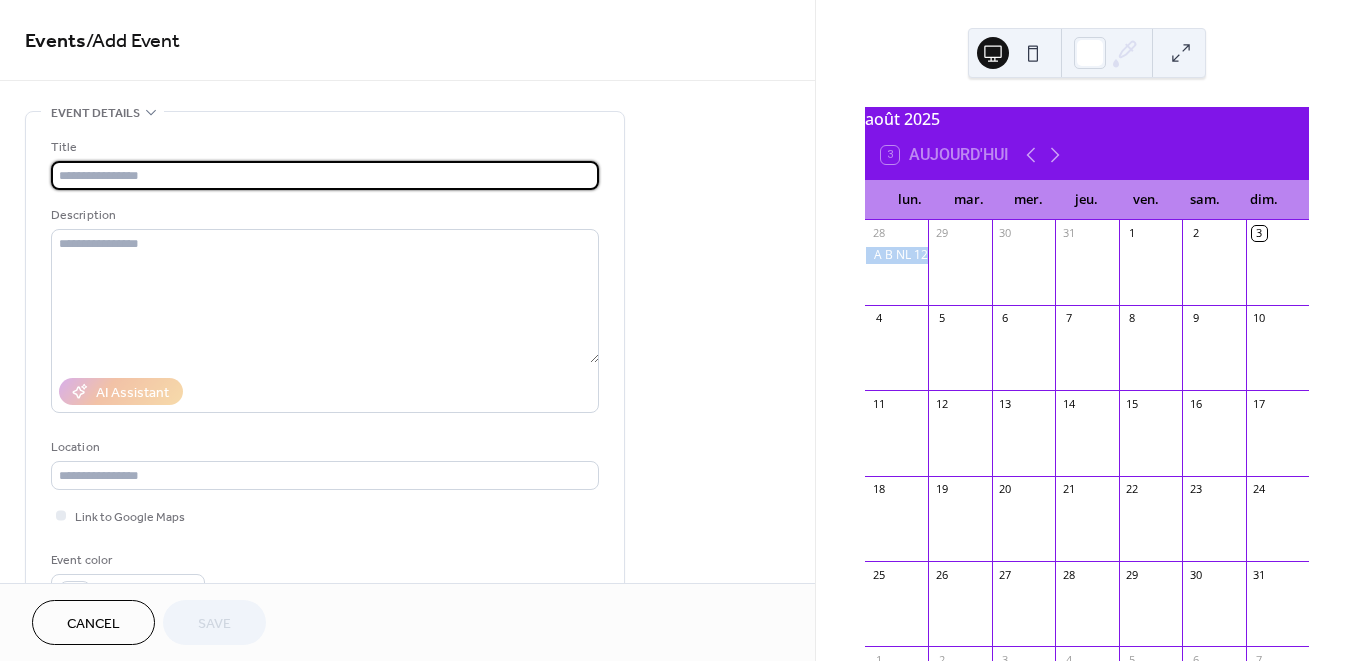 scroll, scrollTop: 0, scrollLeft: 0, axis: both 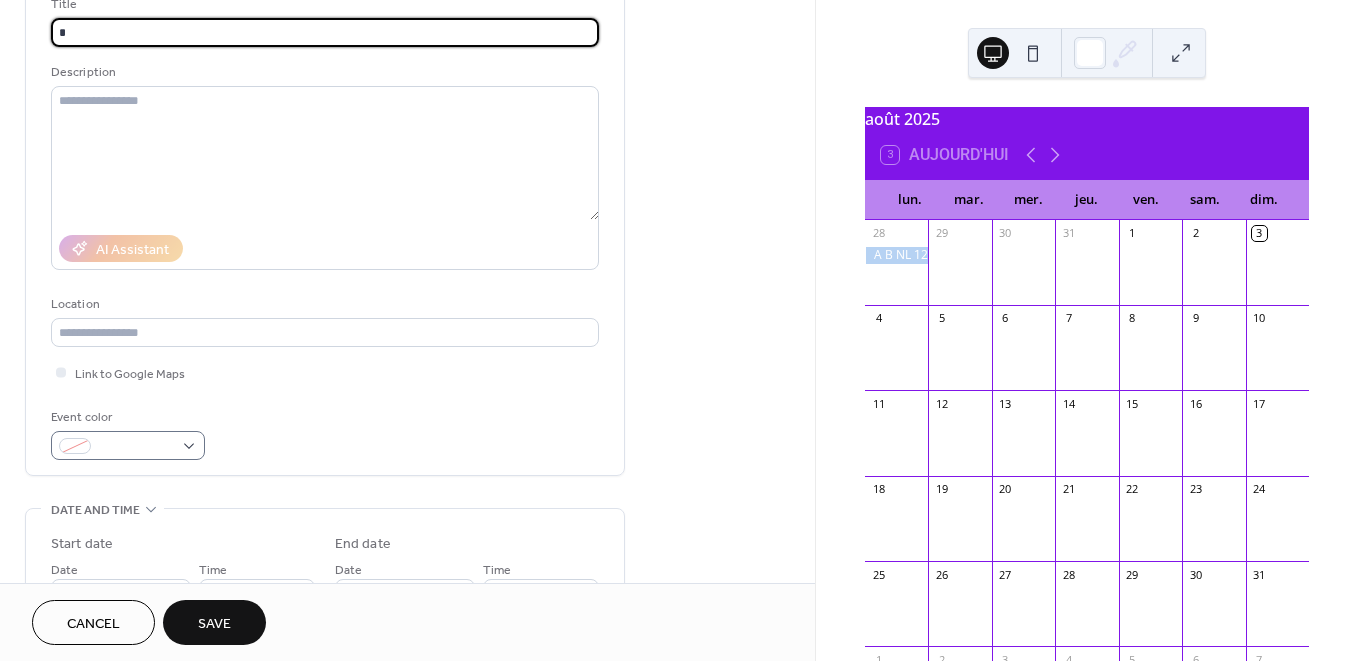 type on "*" 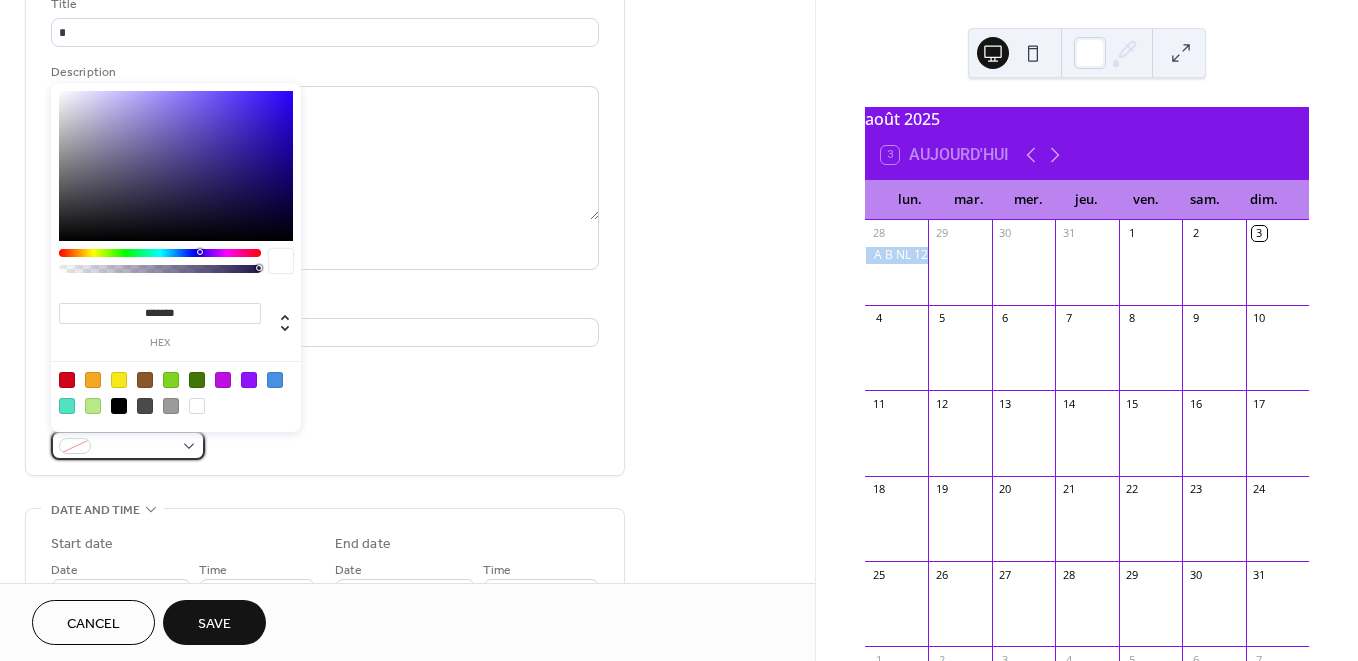click at bounding box center (128, 445) 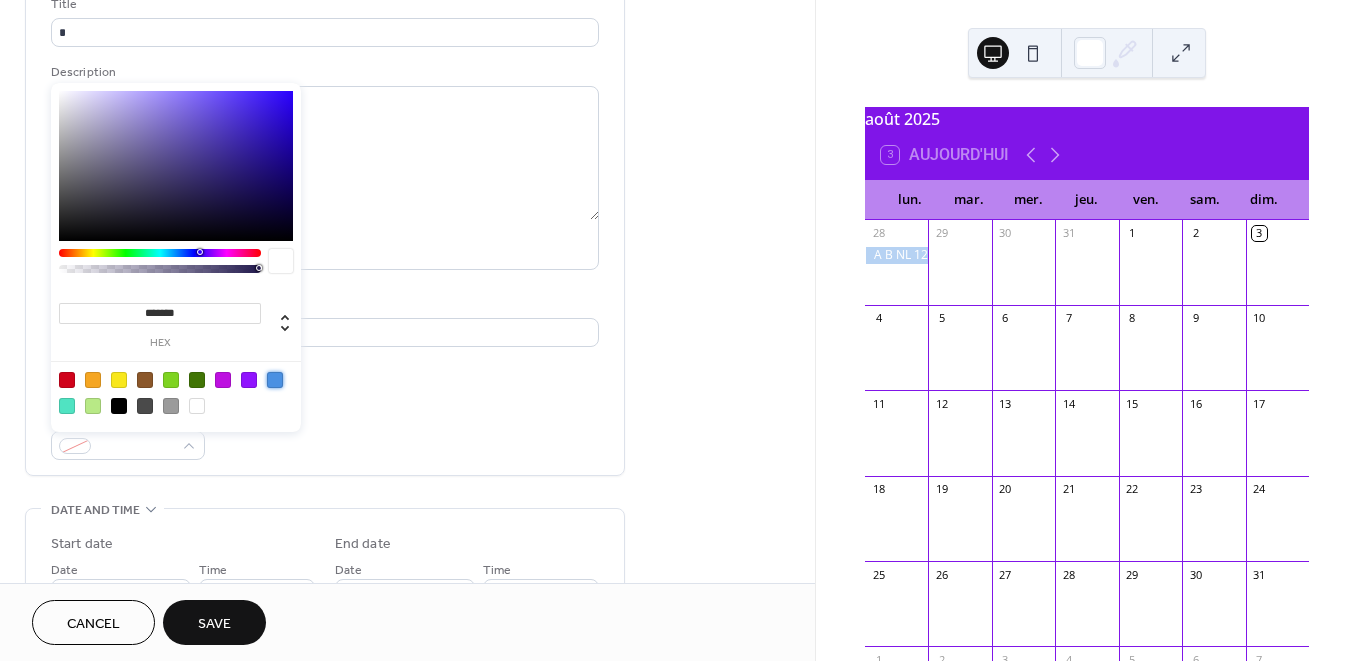 drag, startPoint x: 279, startPoint y: 376, endPoint x: 294, endPoint y: 380, distance: 15.524175 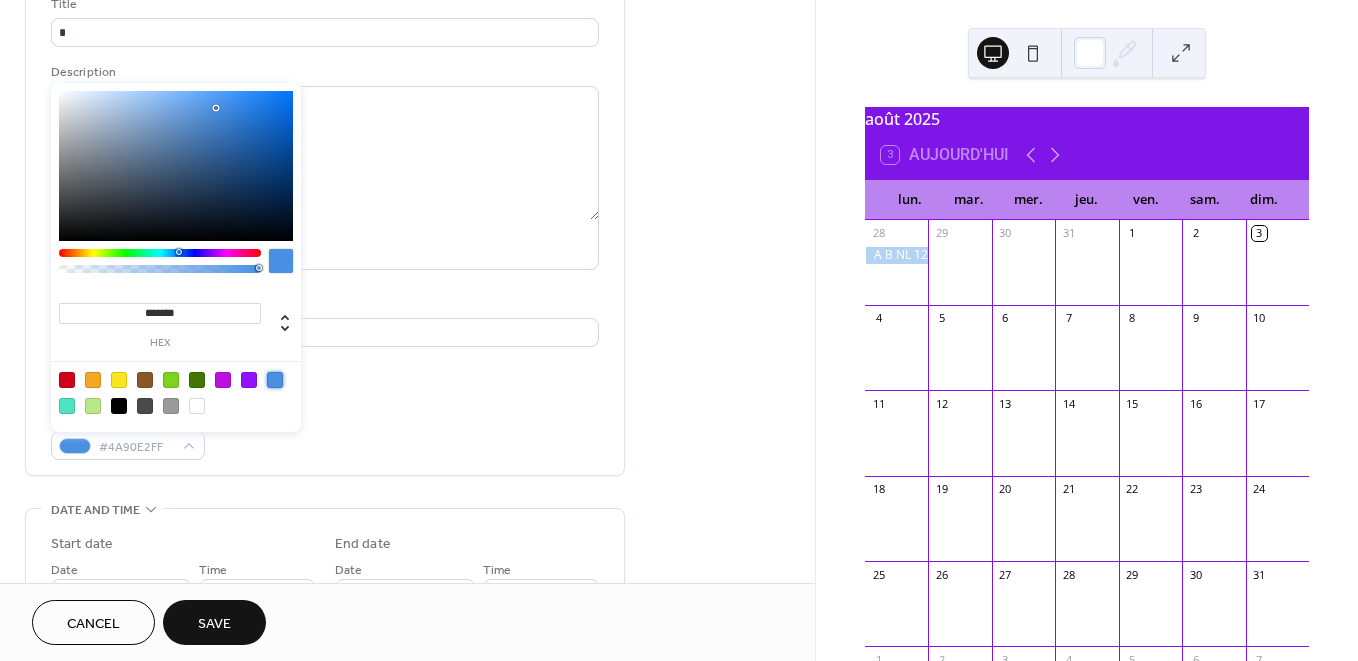click on "Event color #4A90E2FF" at bounding box center [325, 433] 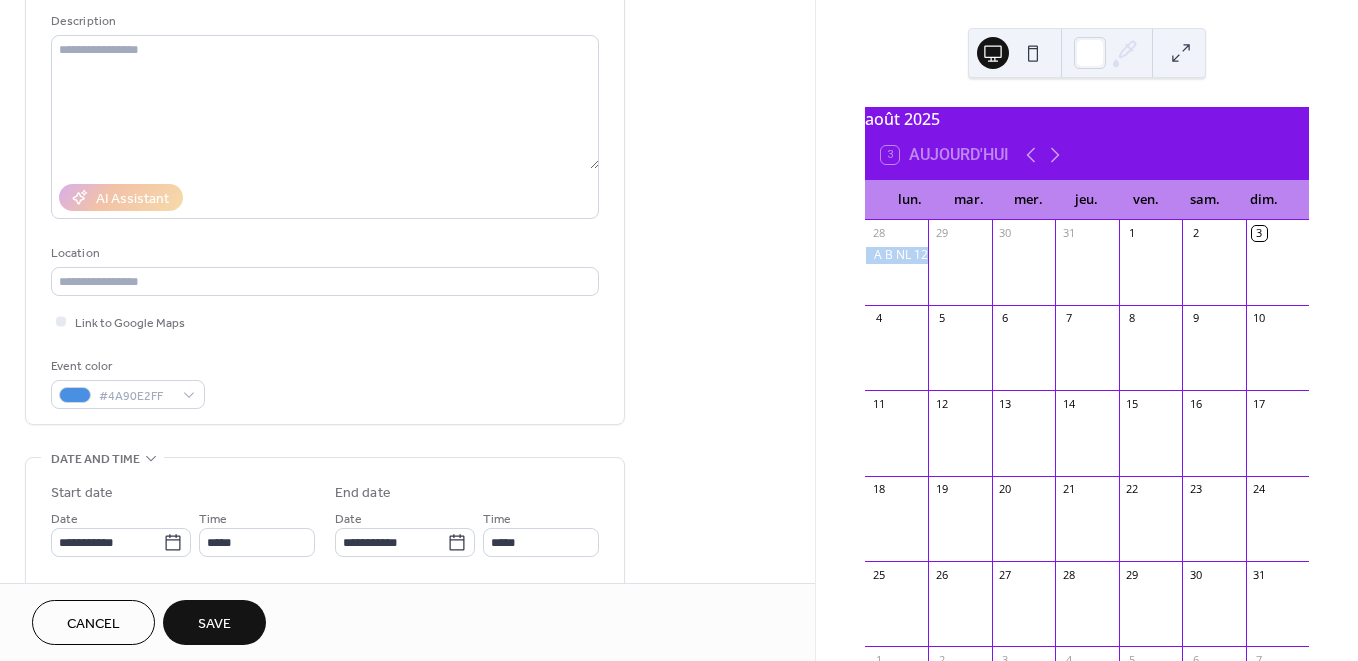 scroll, scrollTop: 359, scrollLeft: 0, axis: vertical 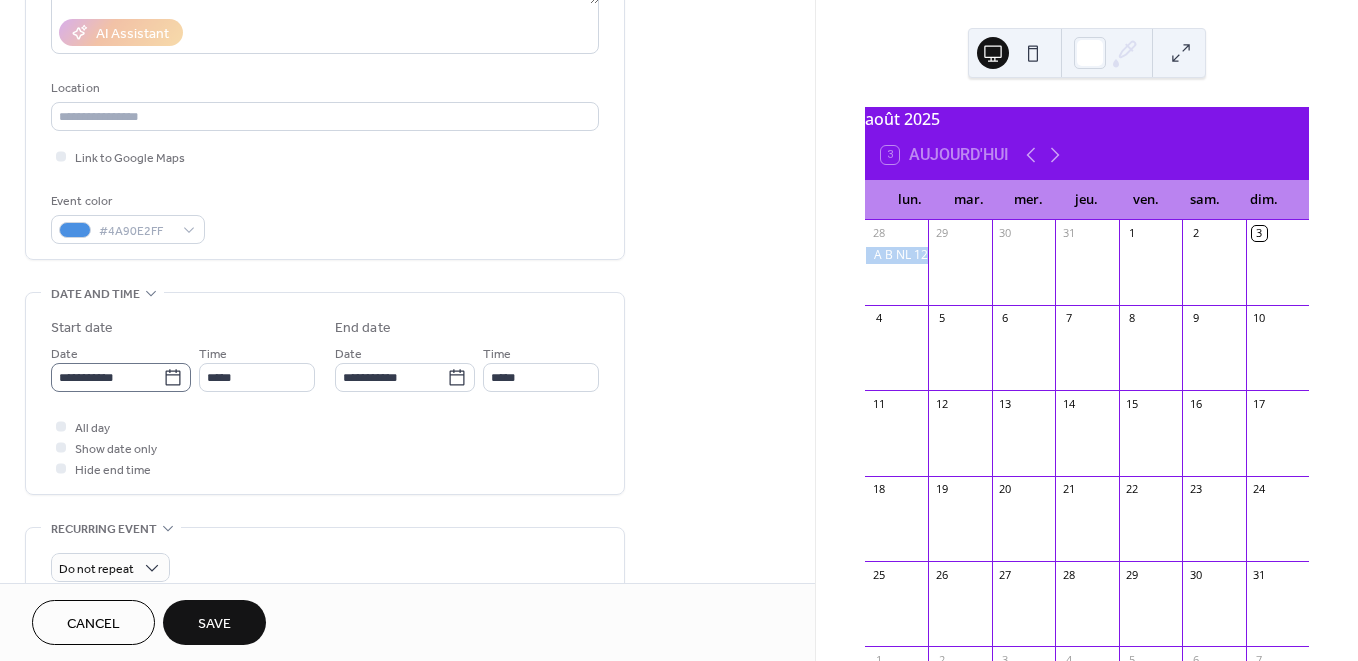 click 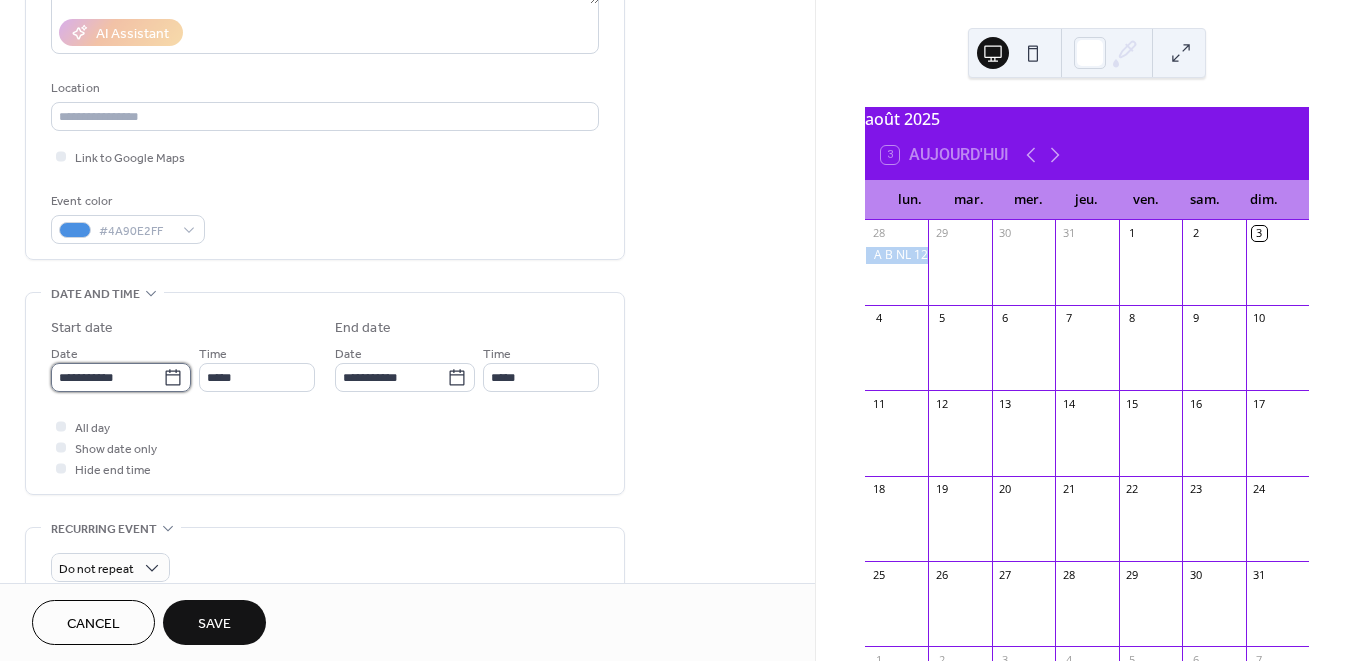 click on "**********" at bounding box center (107, 377) 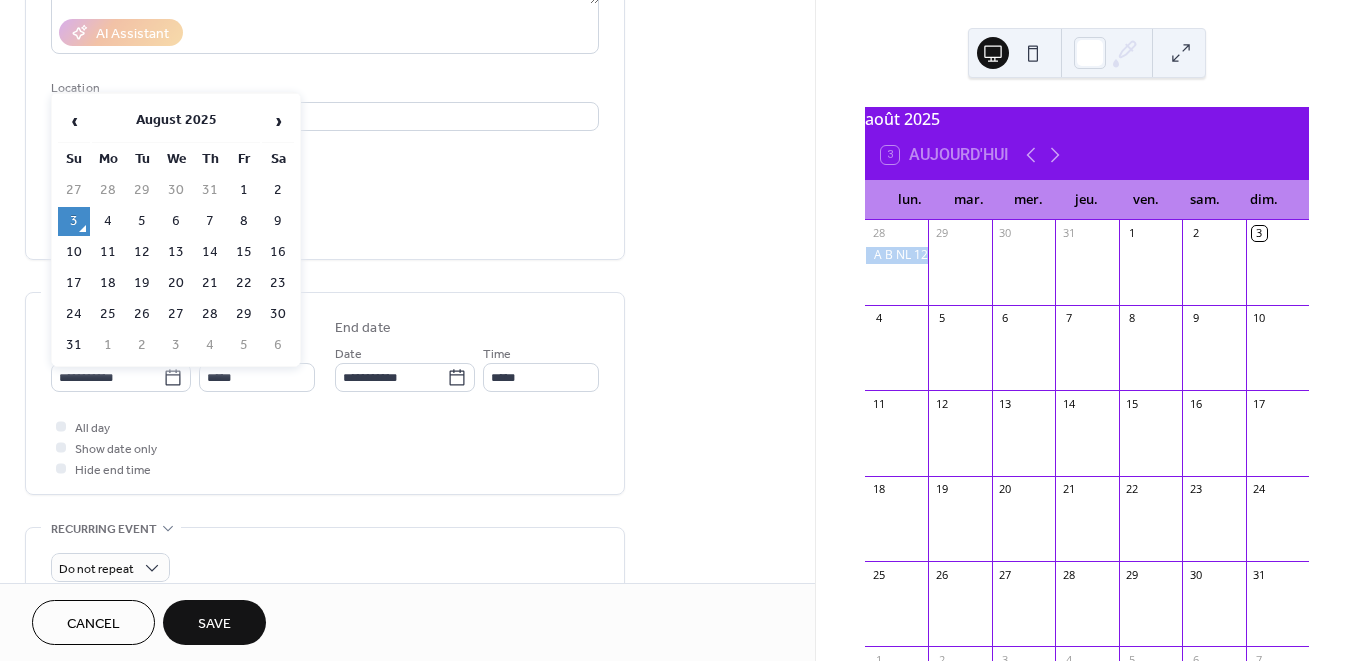 click on "1" at bounding box center (244, 190) 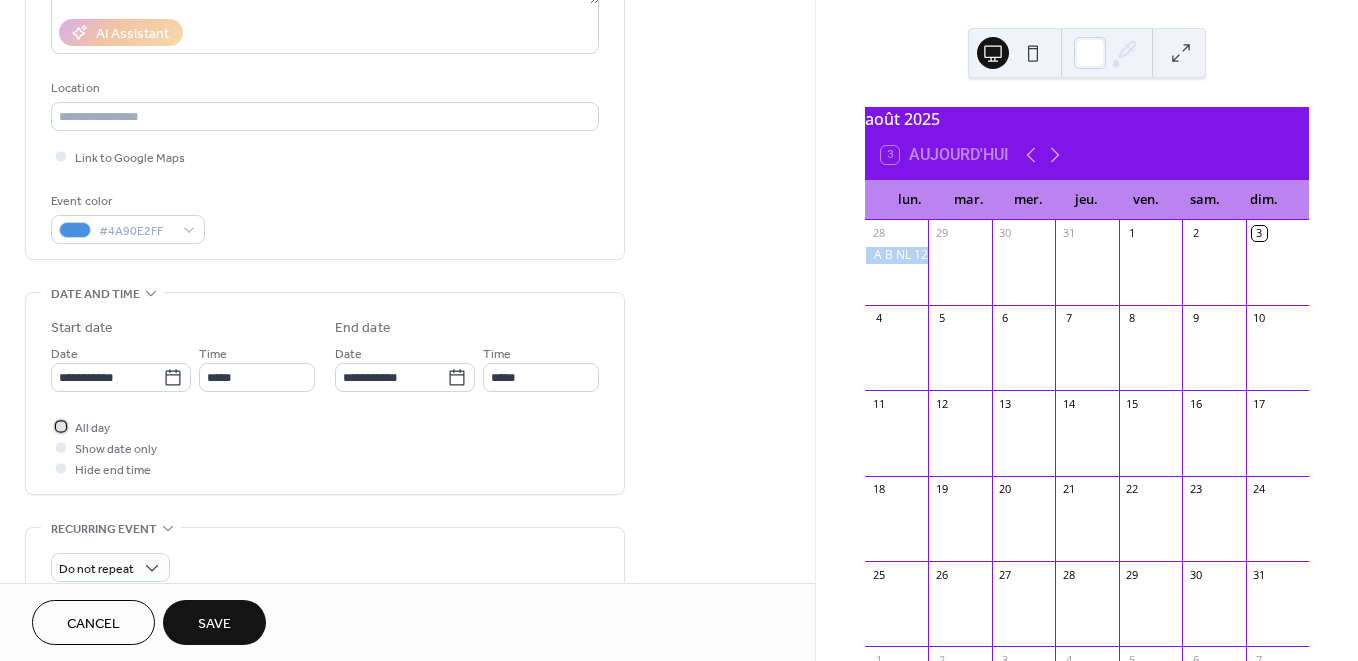 drag, startPoint x: 74, startPoint y: 426, endPoint x: 171, endPoint y: 498, distance: 120.80149 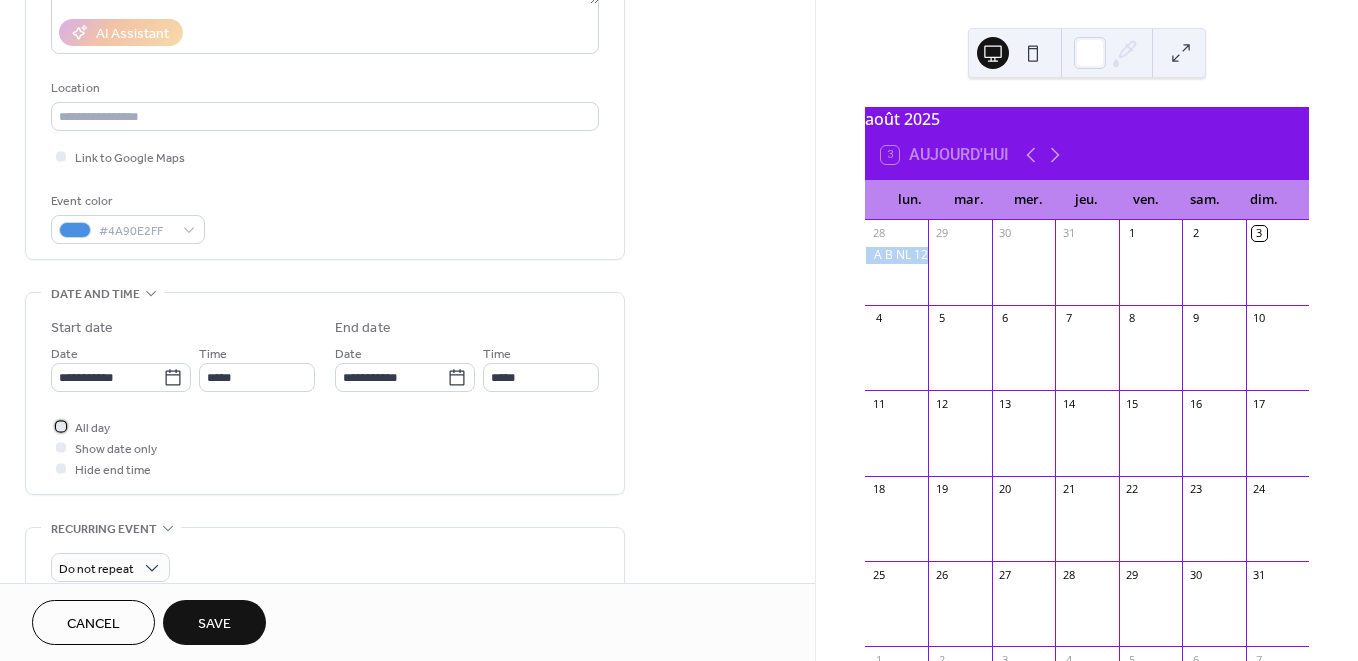 click on "All day" at bounding box center (92, 428) 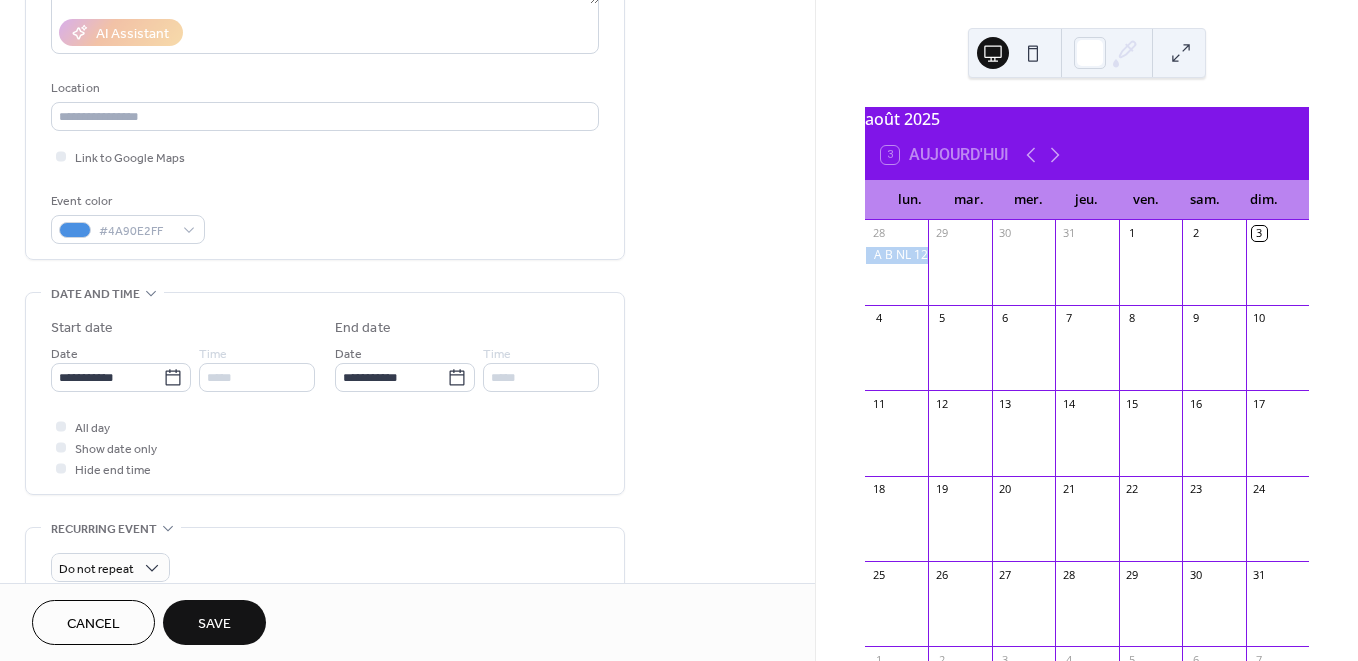 drag, startPoint x: 217, startPoint y: 625, endPoint x: 411, endPoint y: 574, distance: 200.59163 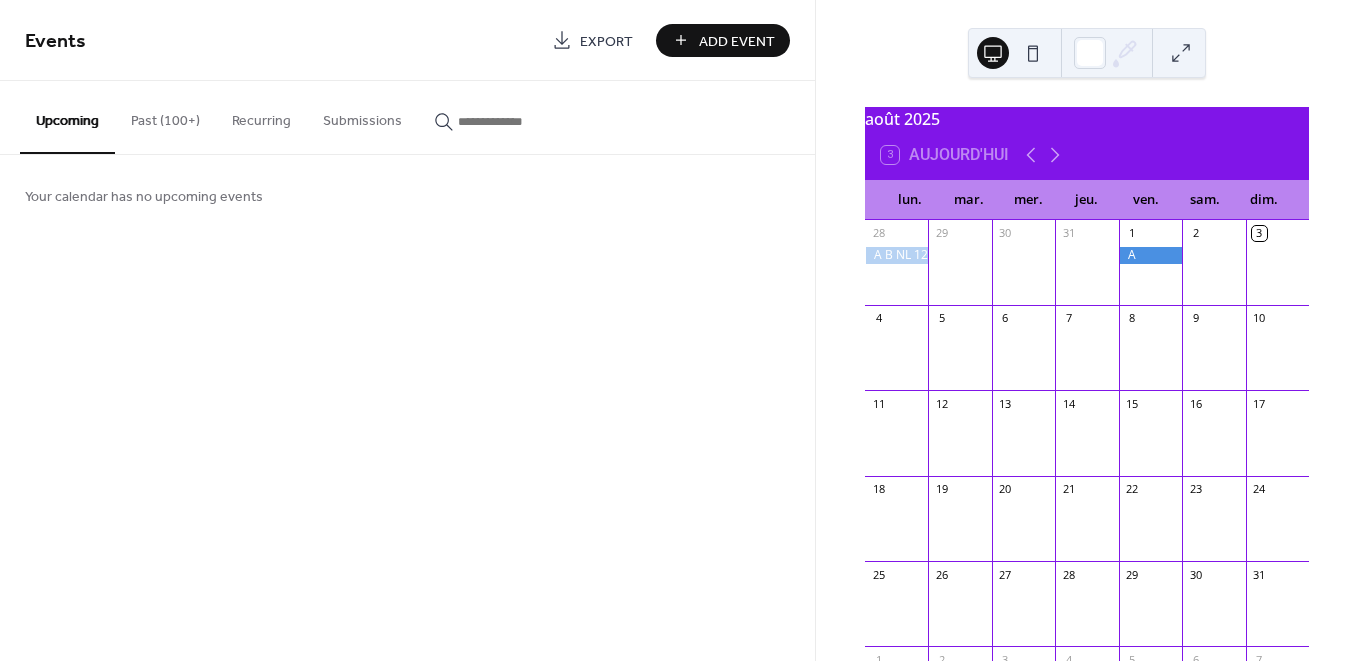 click on "Add Event" at bounding box center [737, 41] 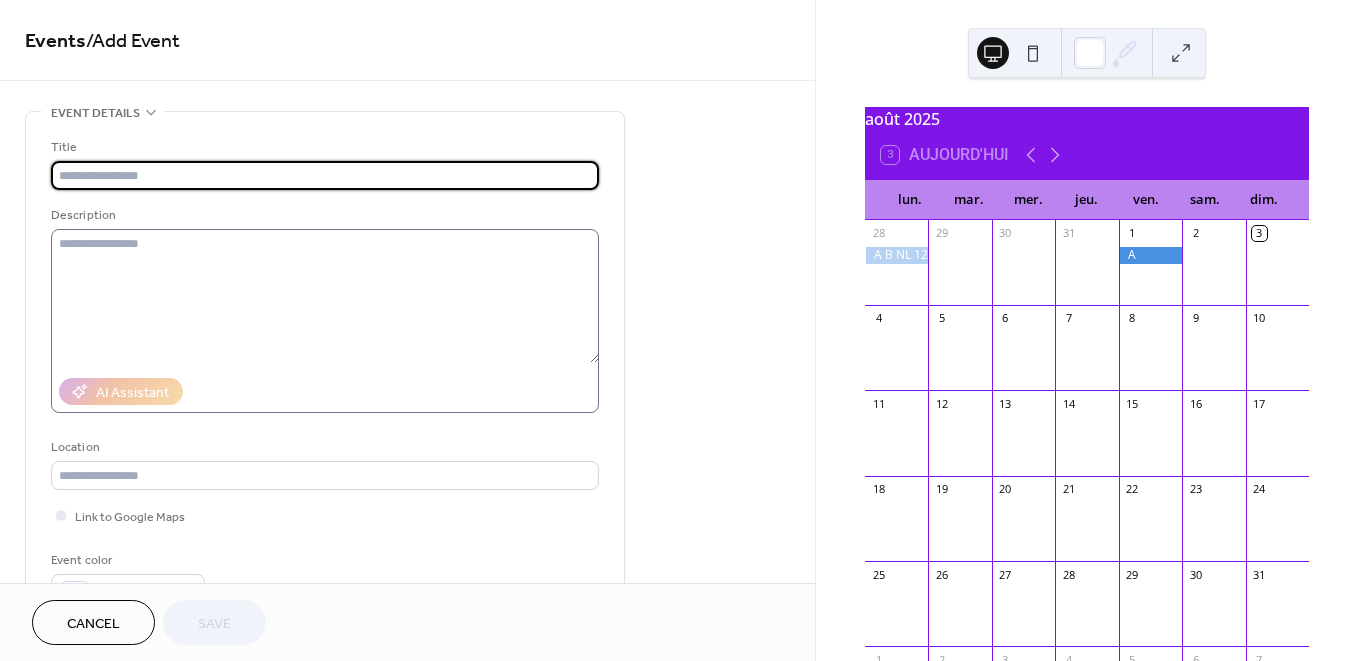 type on "*" 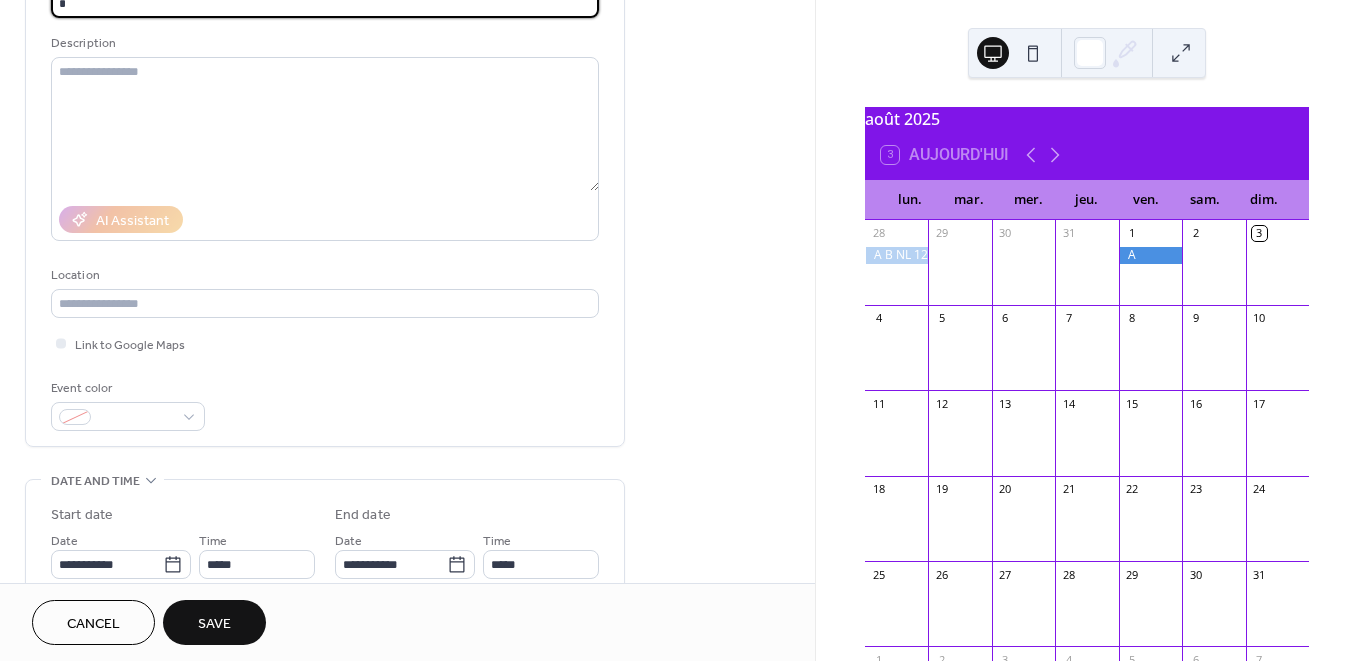 scroll, scrollTop: 177, scrollLeft: 0, axis: vertical 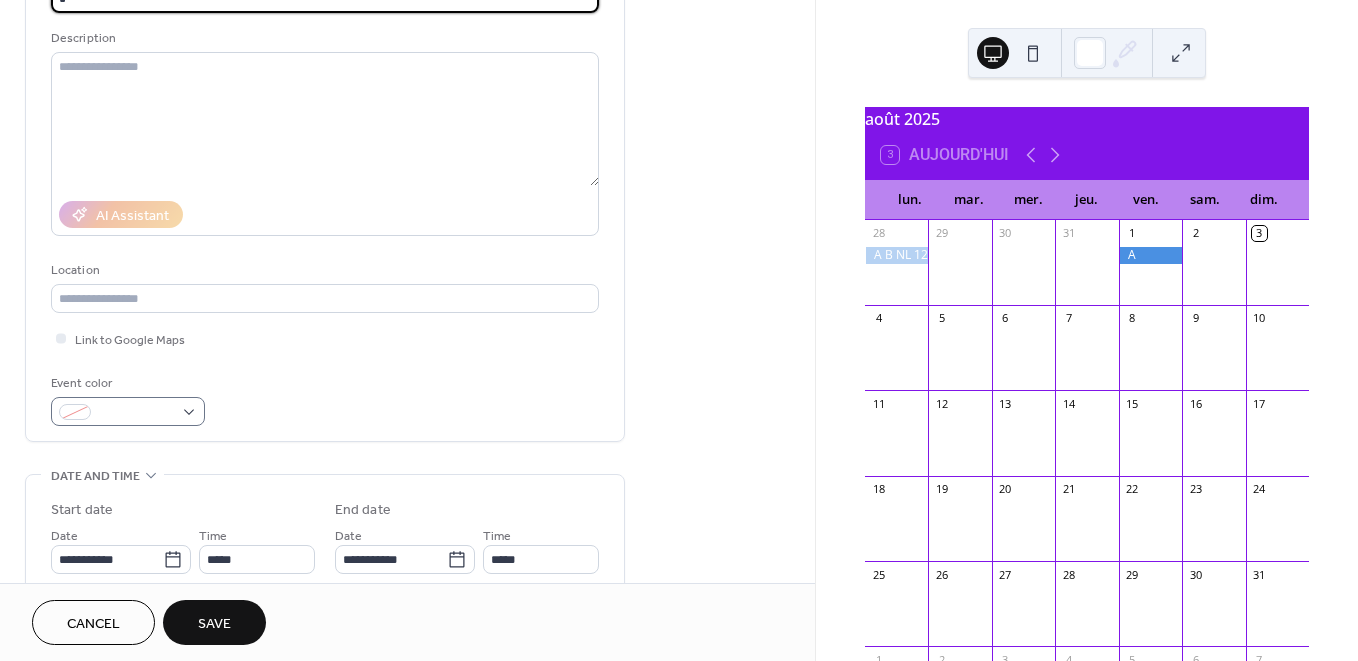 type on "*" 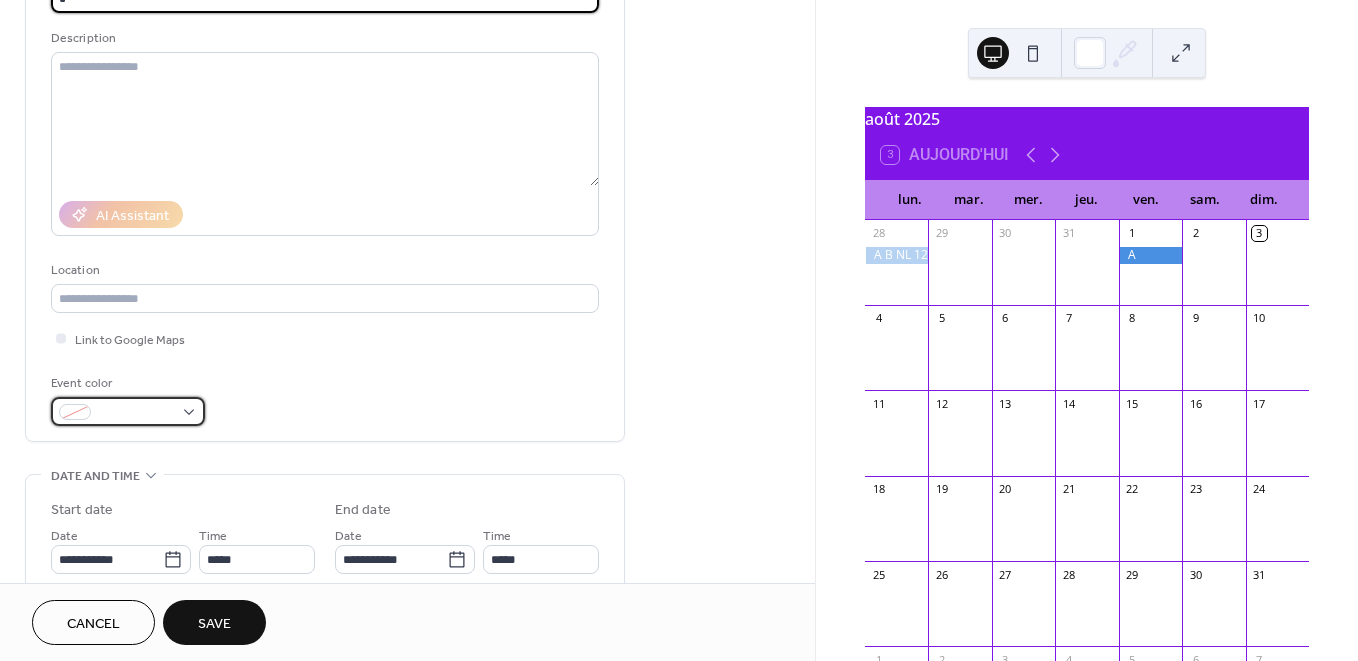 click at bounding box center [128, 411] 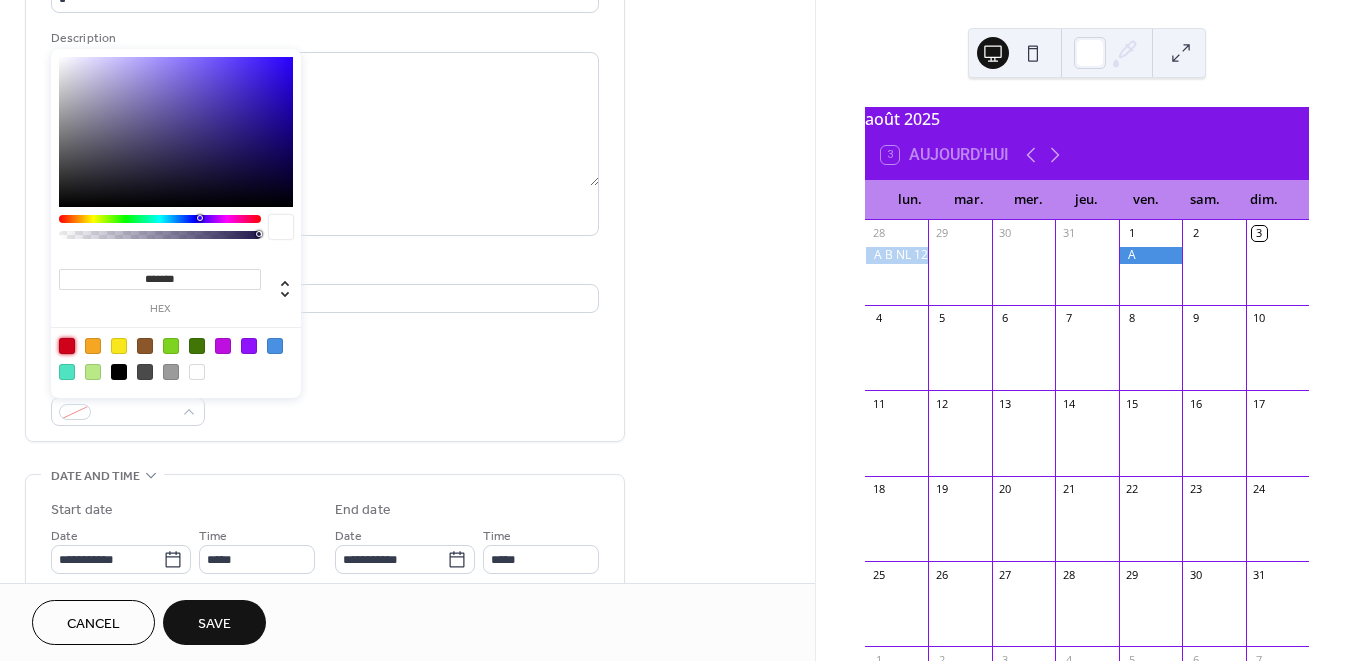 click at bounding box center [67, 346] 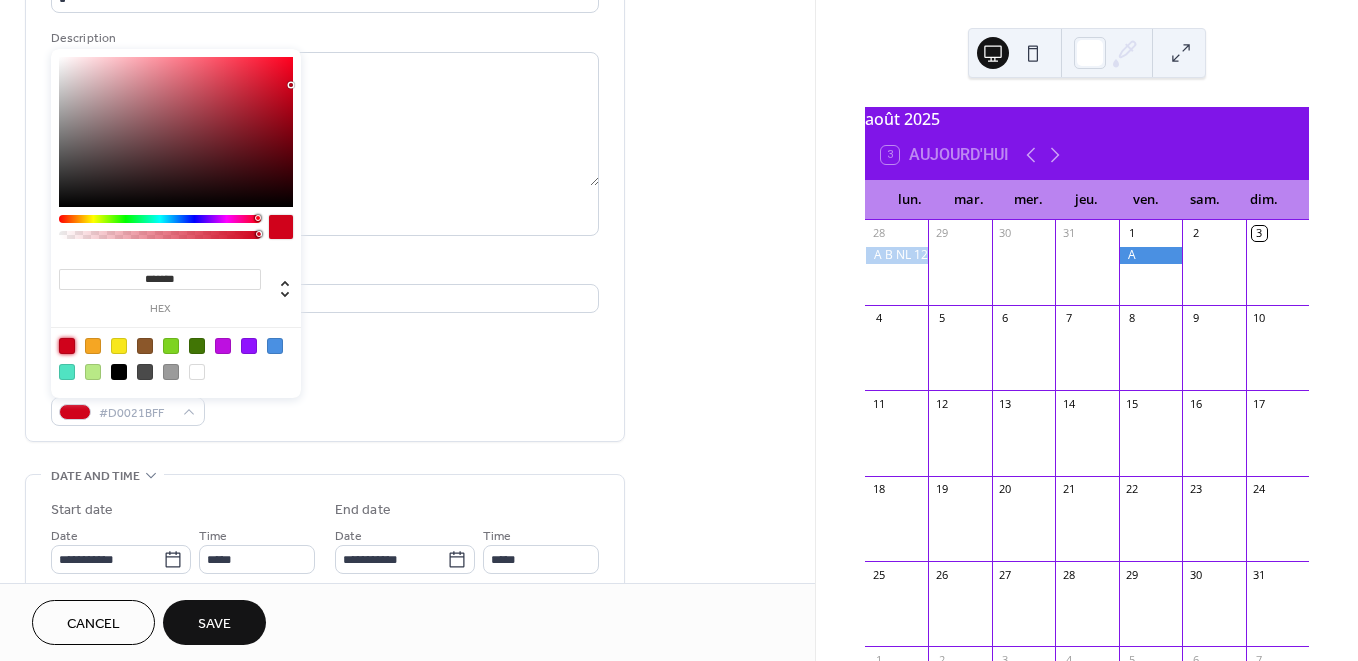click on "Event color #D0021BFF" at bounding box center [325, 399] 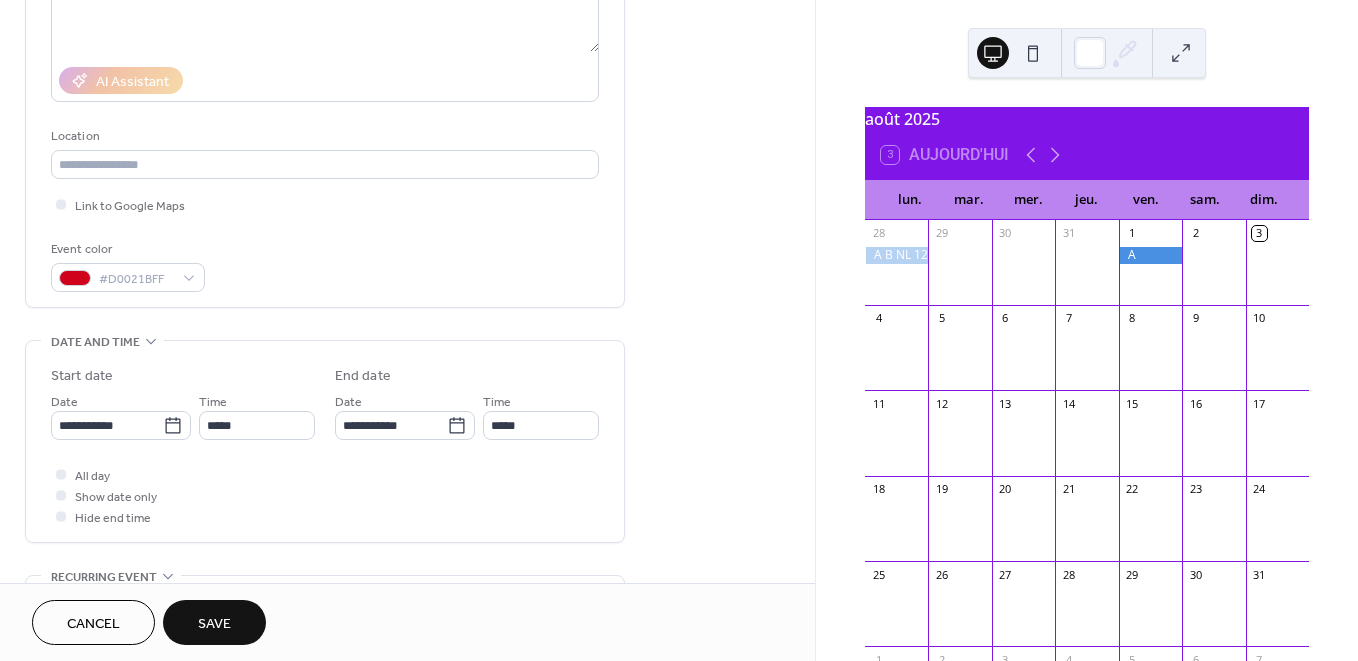 scroll, scrollTop: 361, scrollLeft: 0, axis: vertical 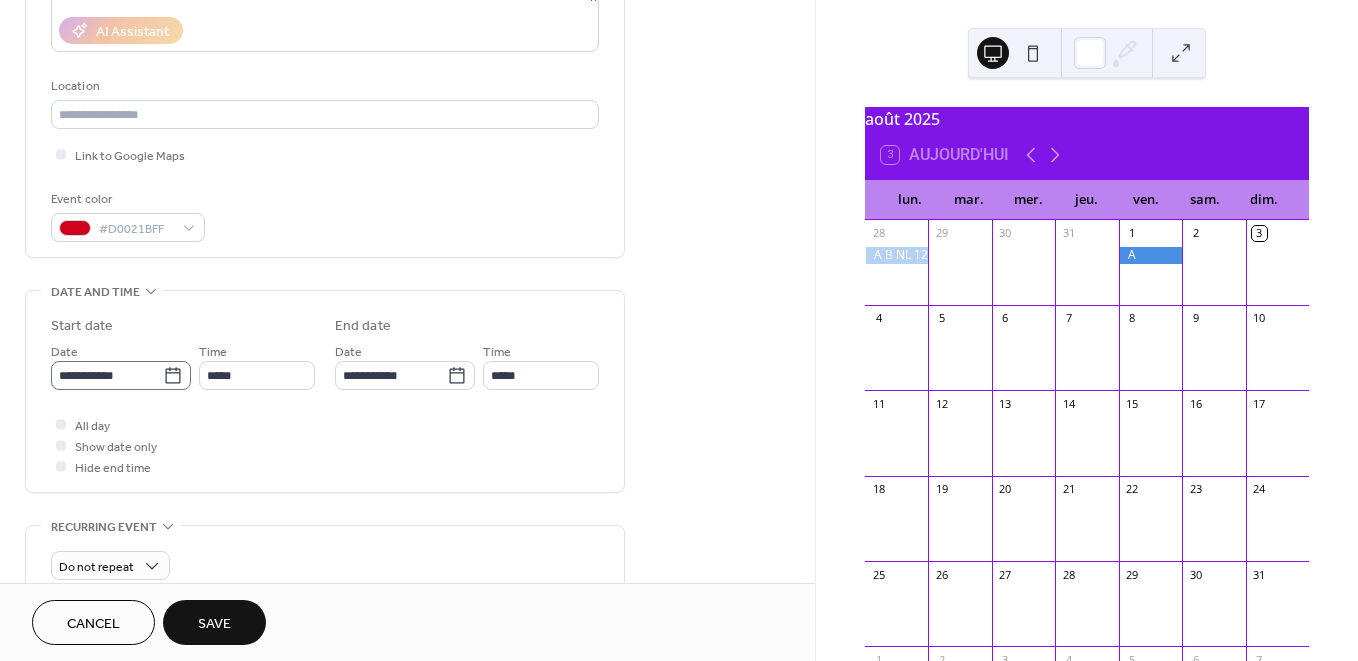 click 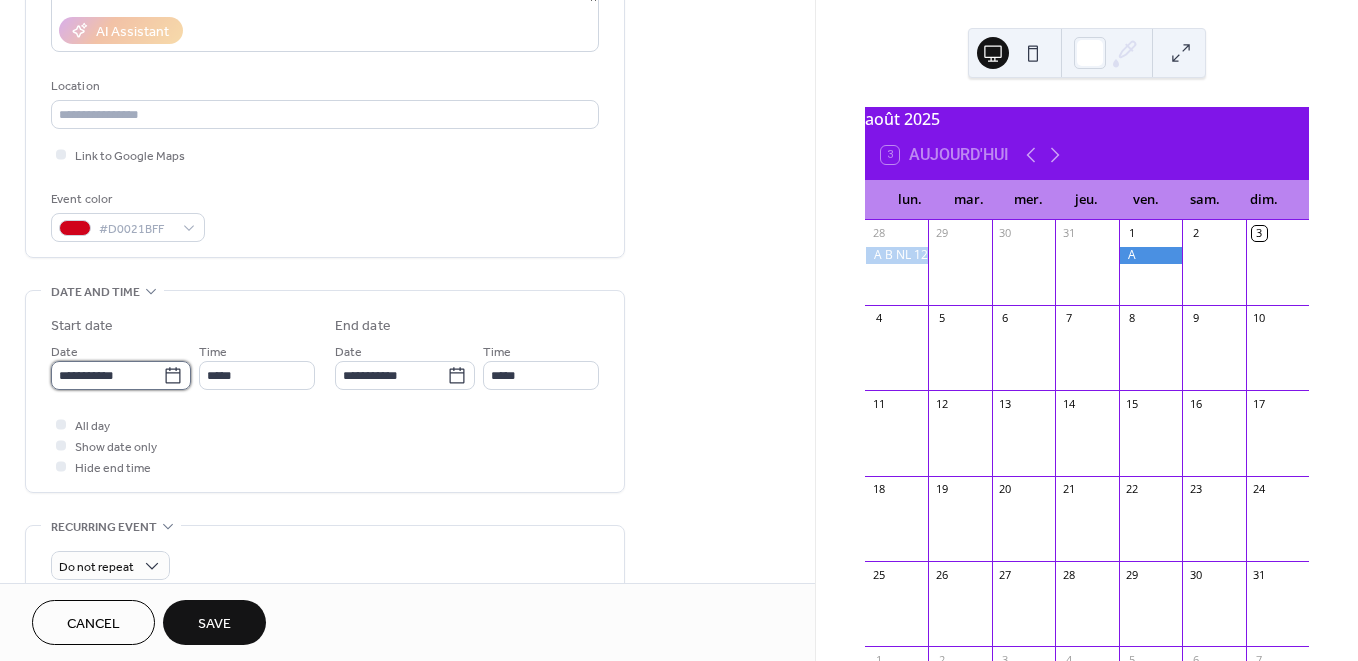 click on "**********" at bounding box center [107, 375] 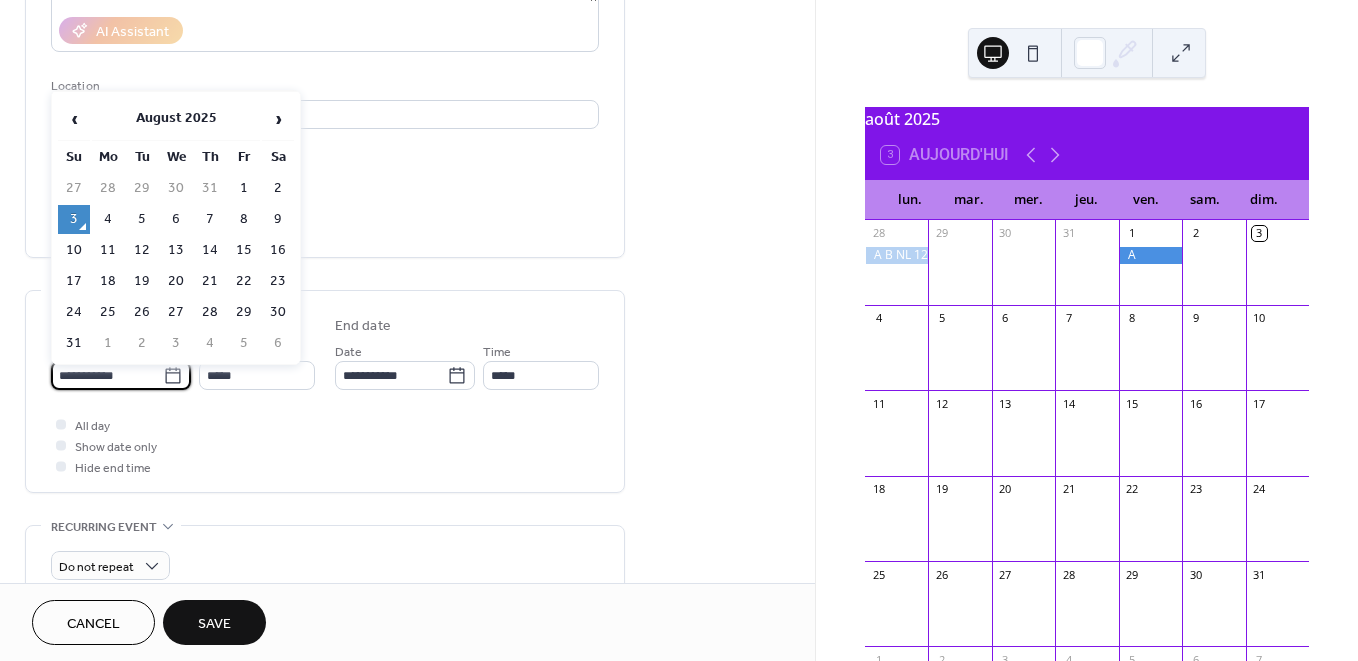 click on "2" at bounding box center (278, 188) 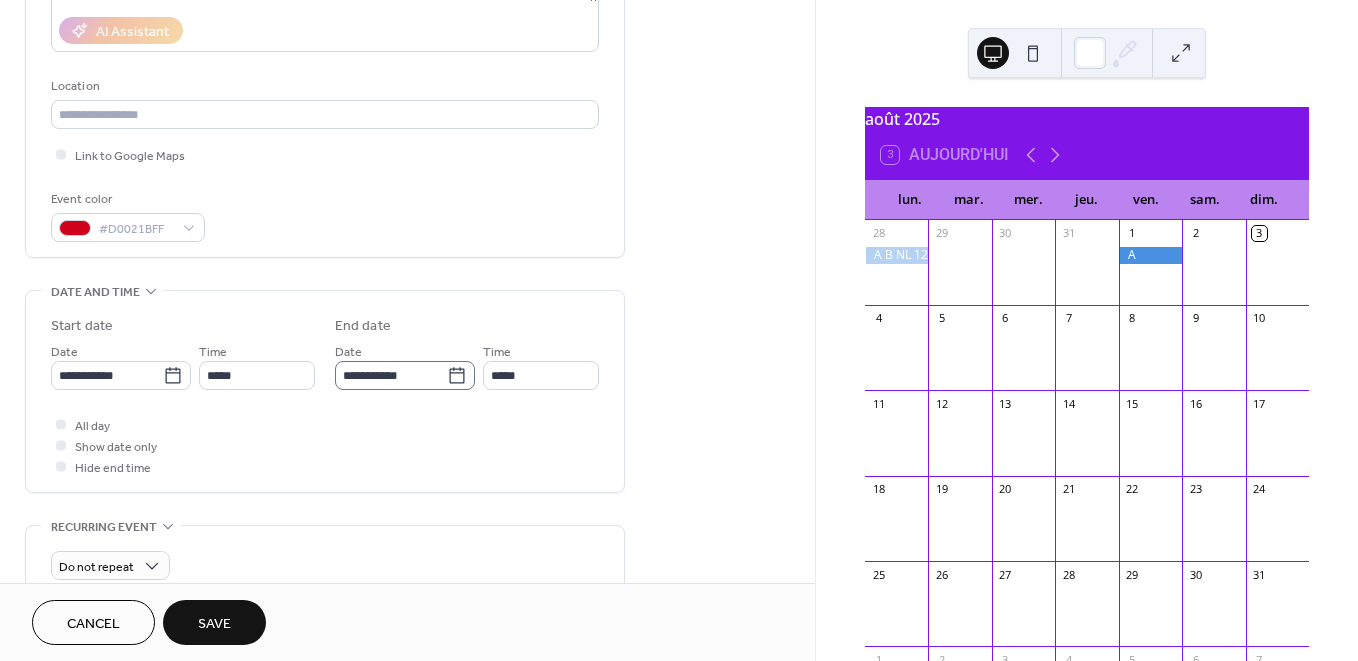 click 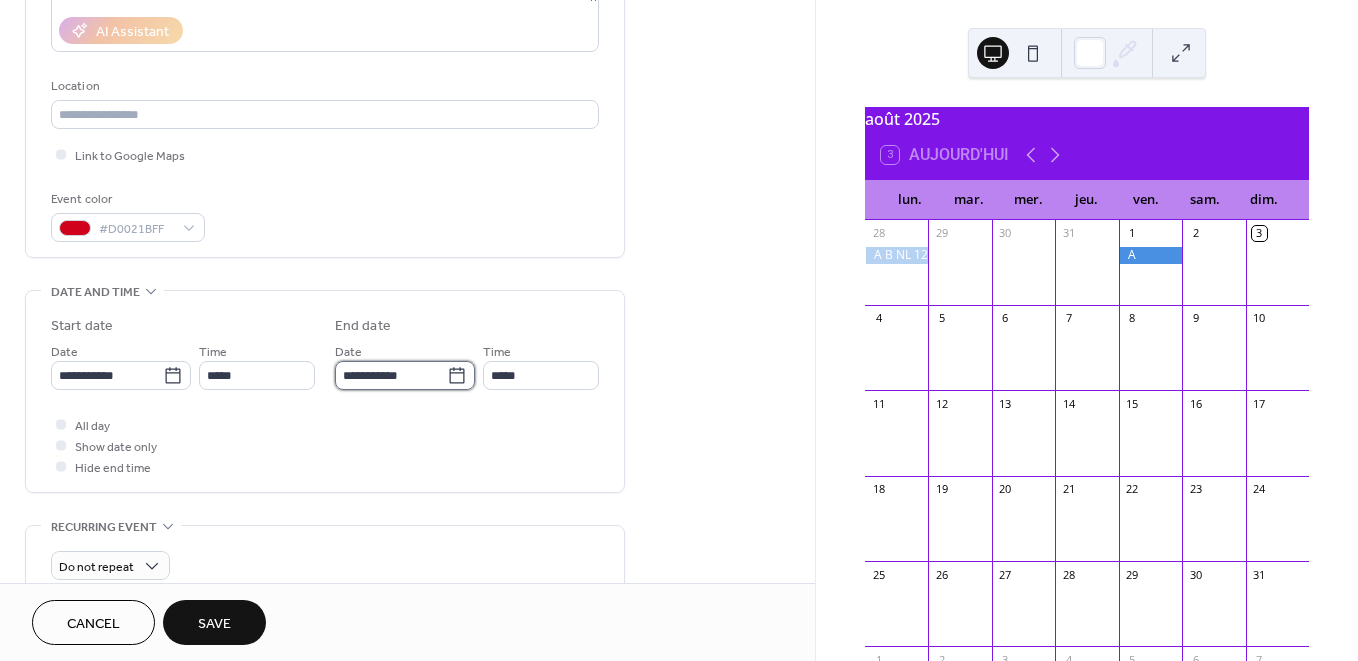 click on "**********" at bounding box center [391, 375] 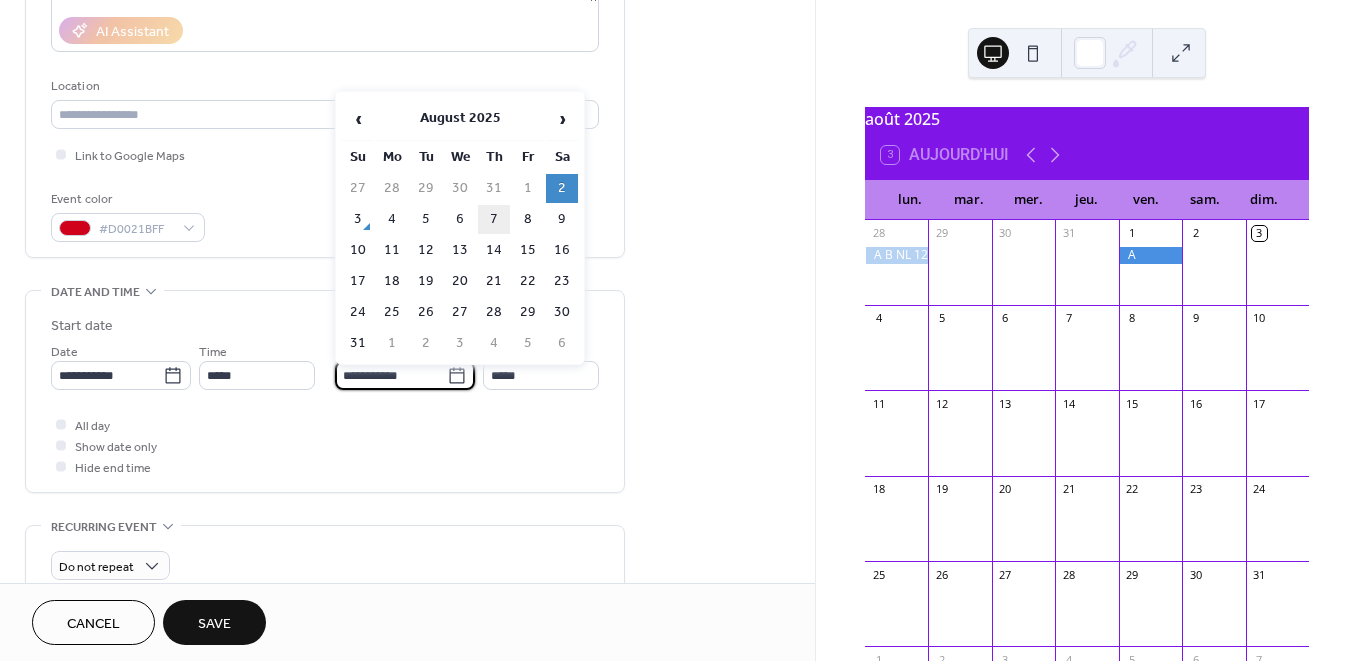click on "7" at bounding box center (494, 219) 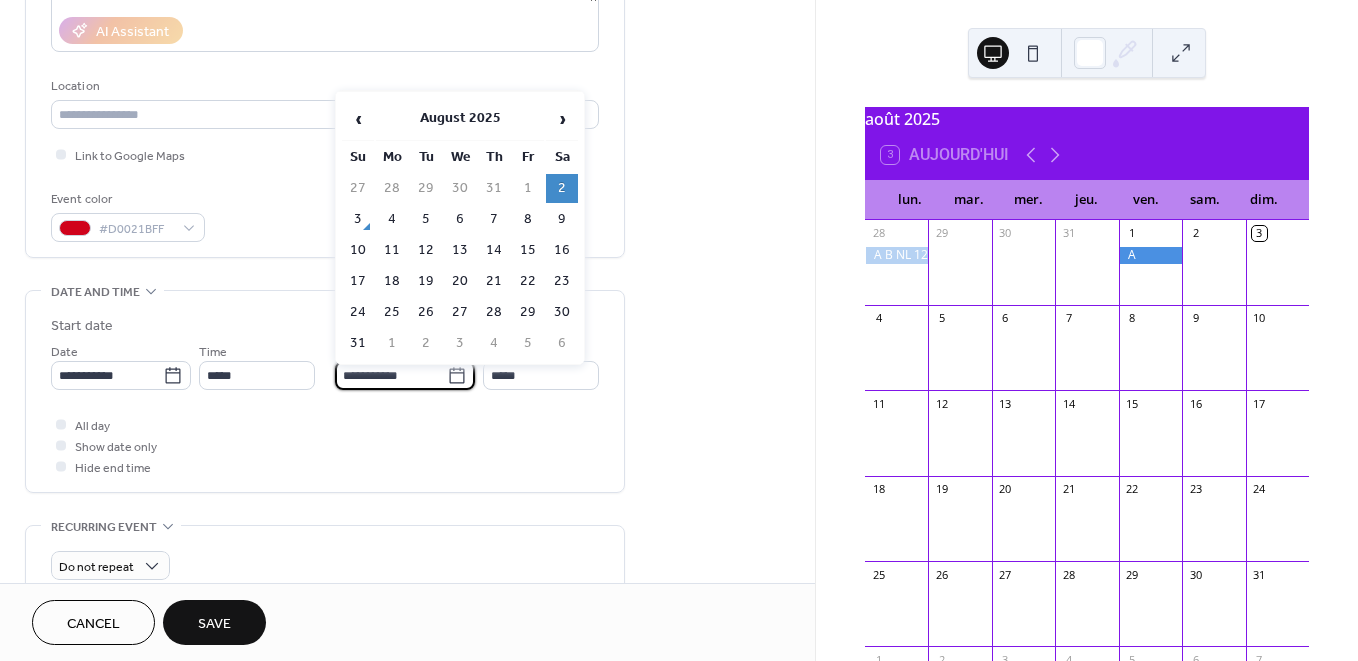 type on "**********" 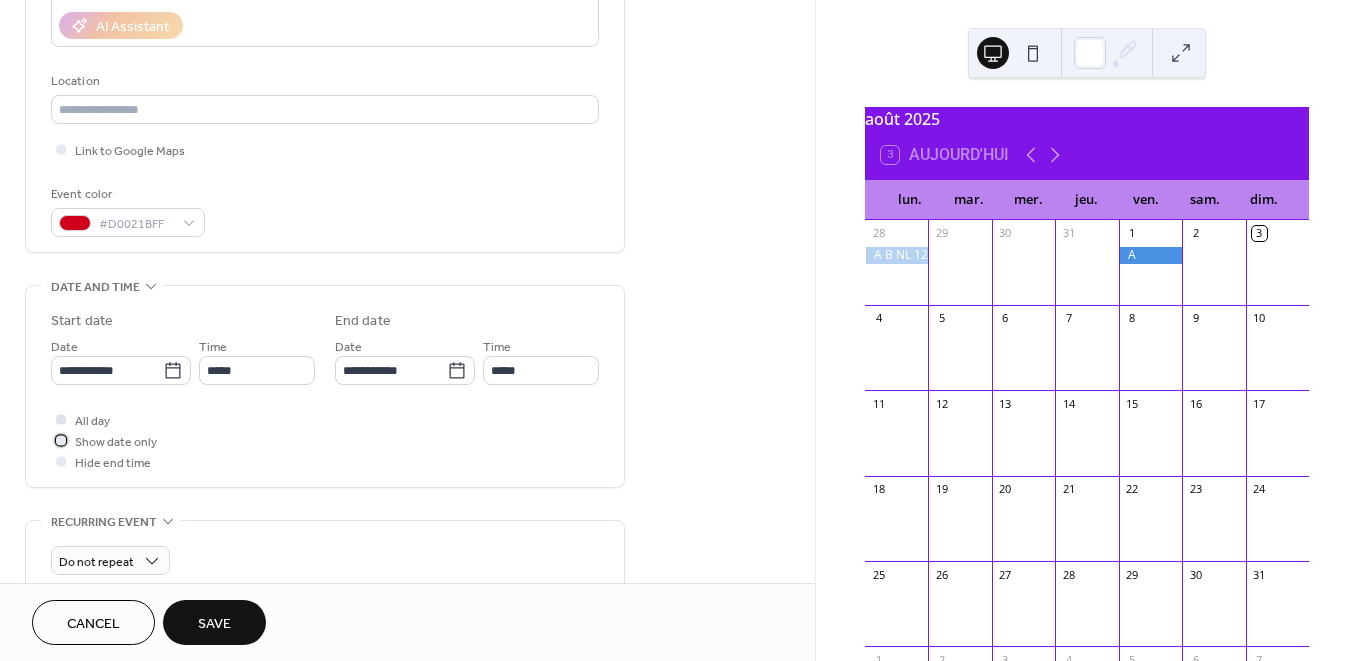 scroll, scrollTop: 382, scrollLeft: 0, axis: vertical 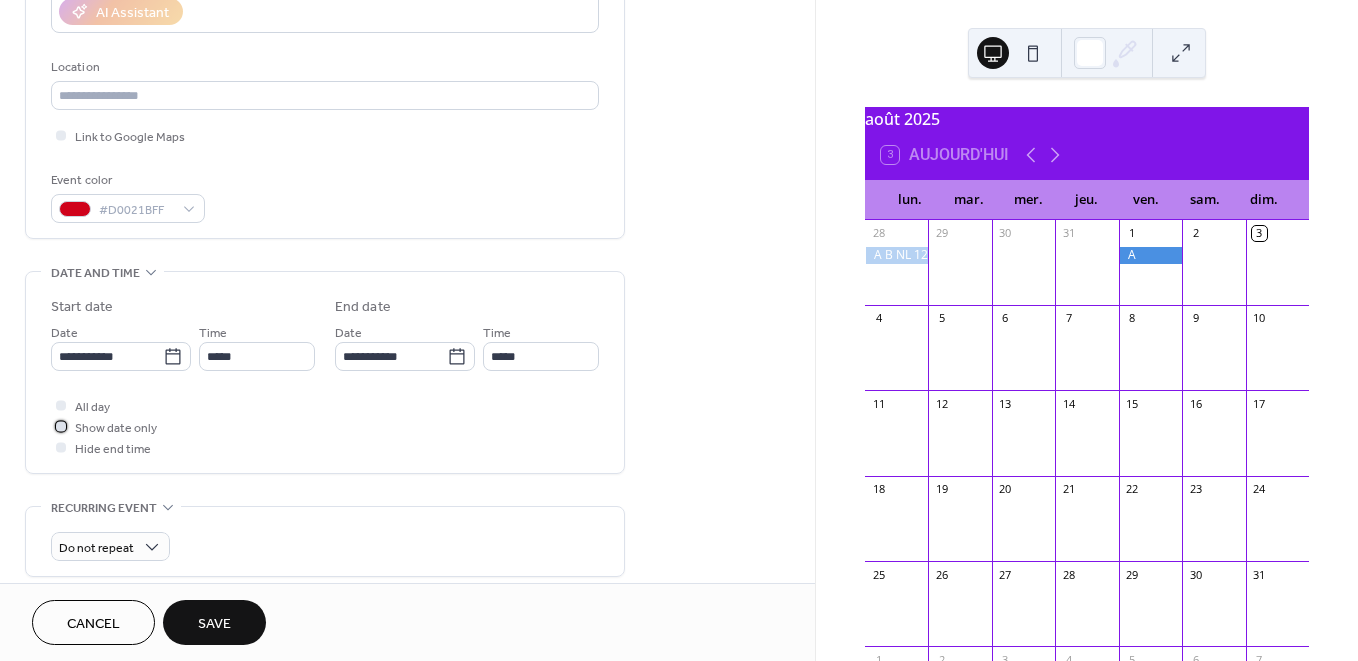 drag, startPoint x: 87, startPoint y: 421, endPoint x: 115, endPoint y: 430, distance: 29.410883 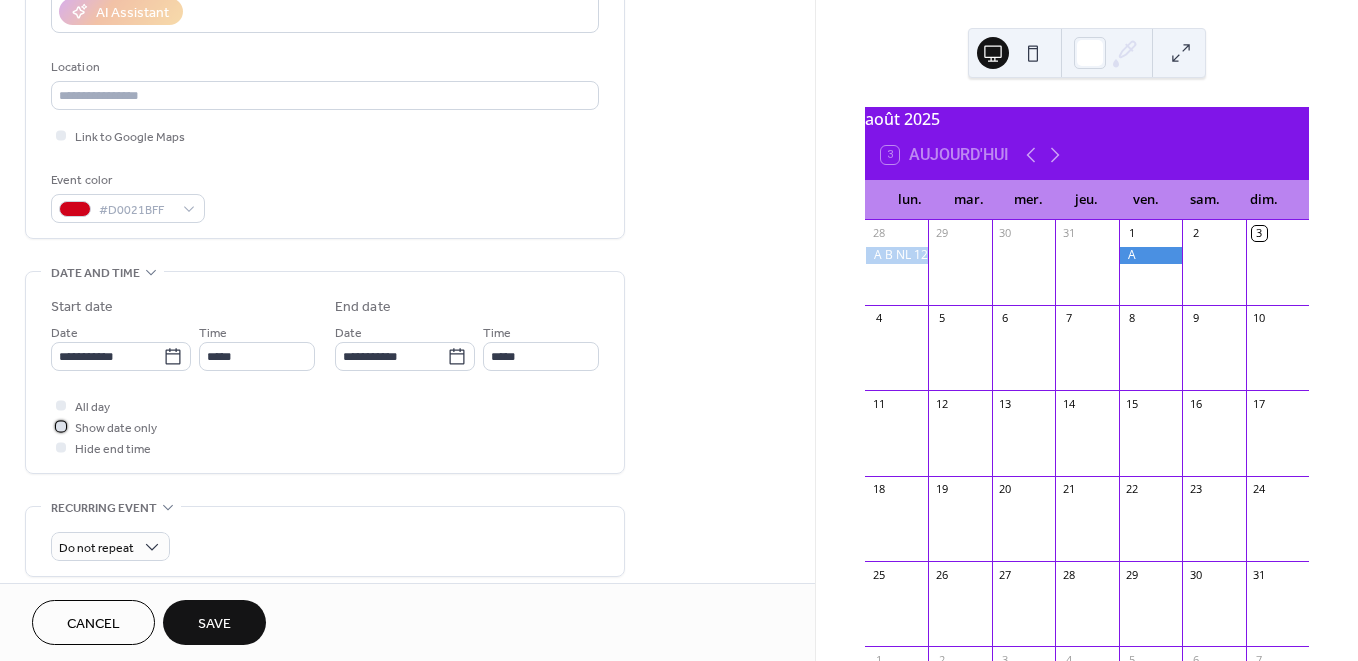 click on "Show date only" at bounding box center [116, 428] 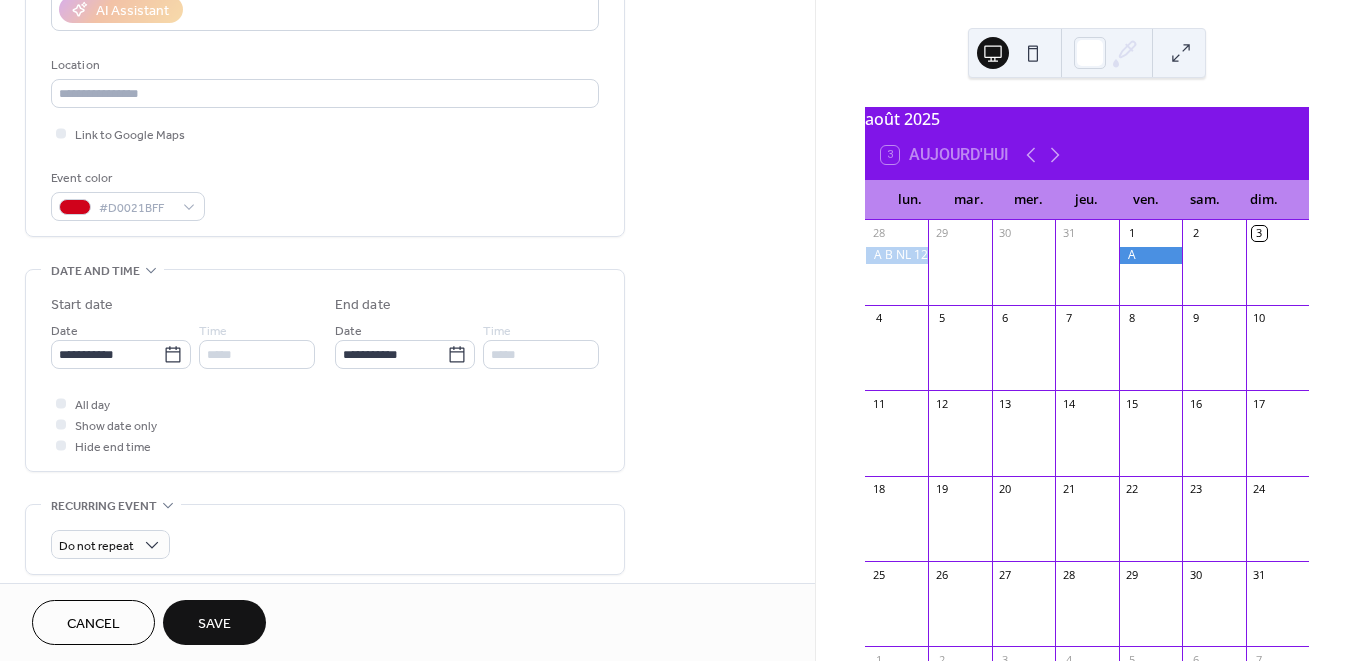 click on "All day" at bounding box center [92, 405] 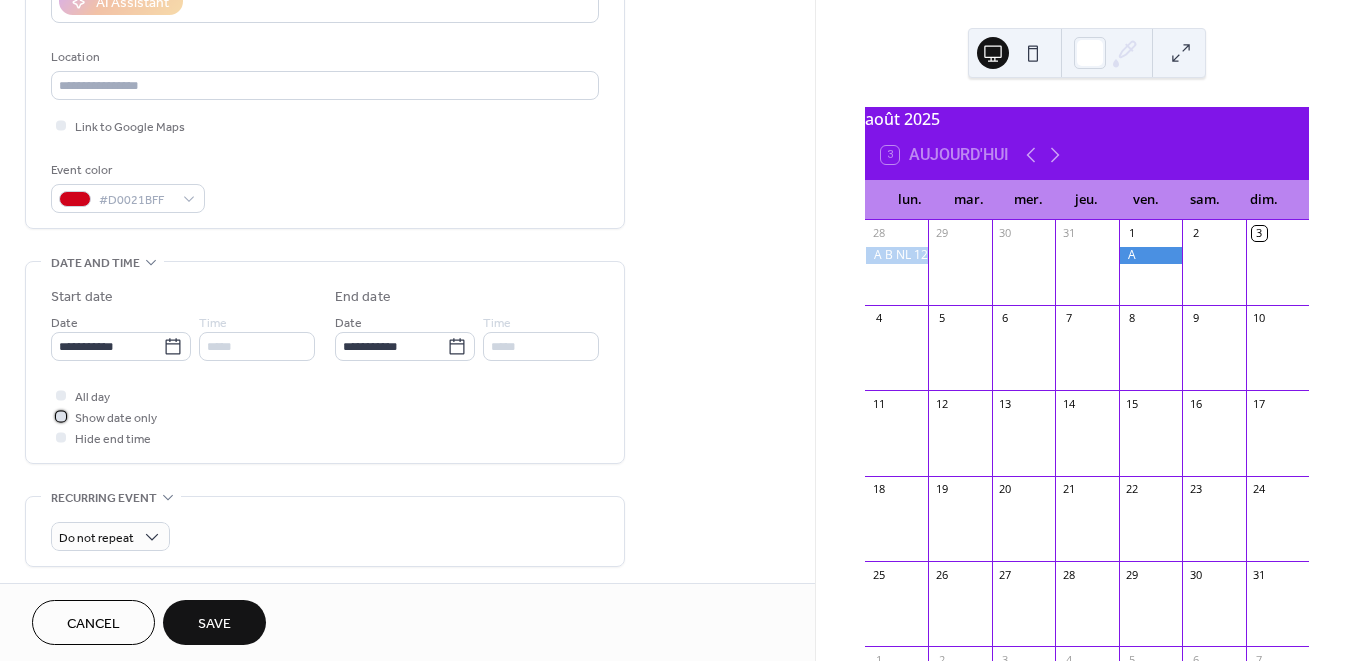 drag, startPoint x: 60, startPoint y: 422, endPoint x: 71, endPoint y: 414, distance: 13.601471 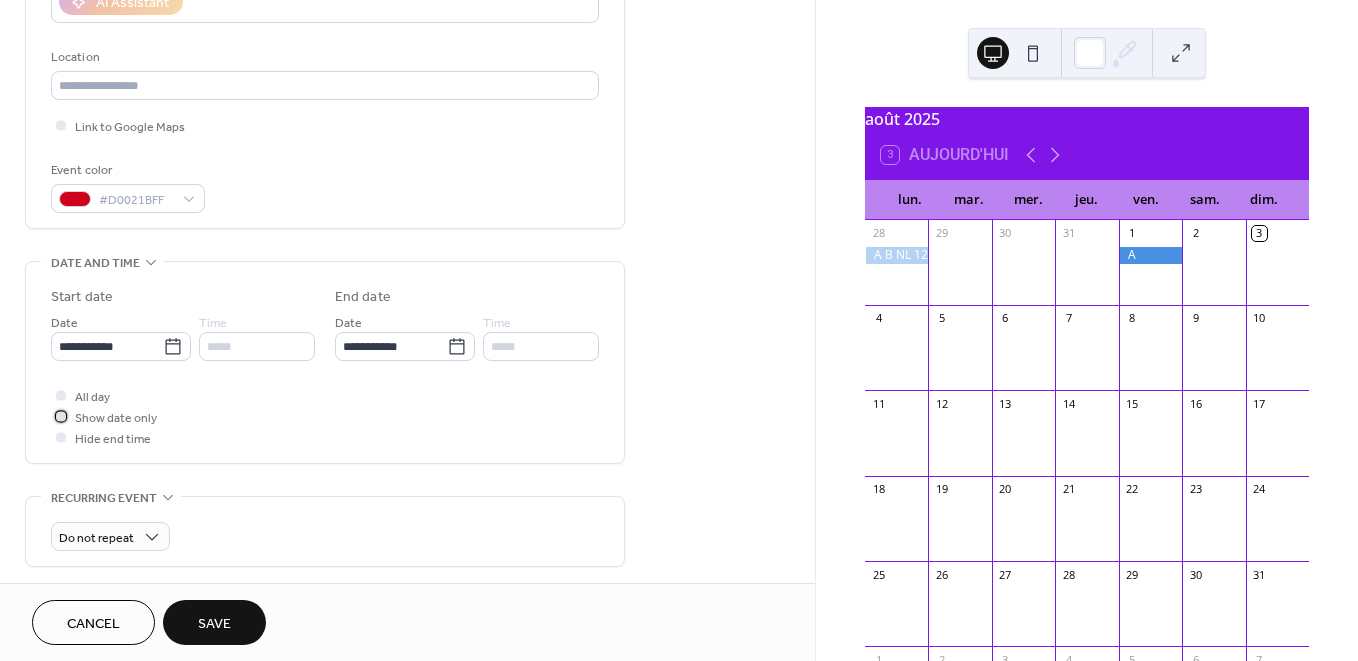 click at bounding box center (61, 416) 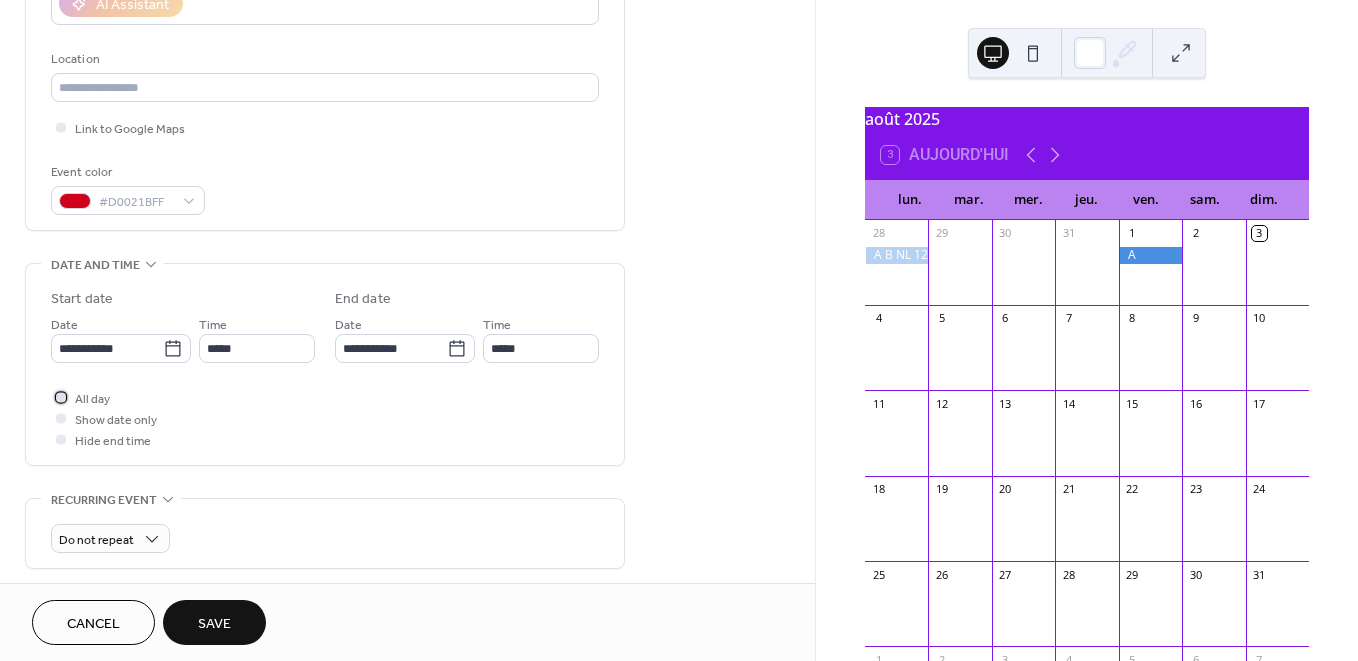 click at bounding box center [61, 397] 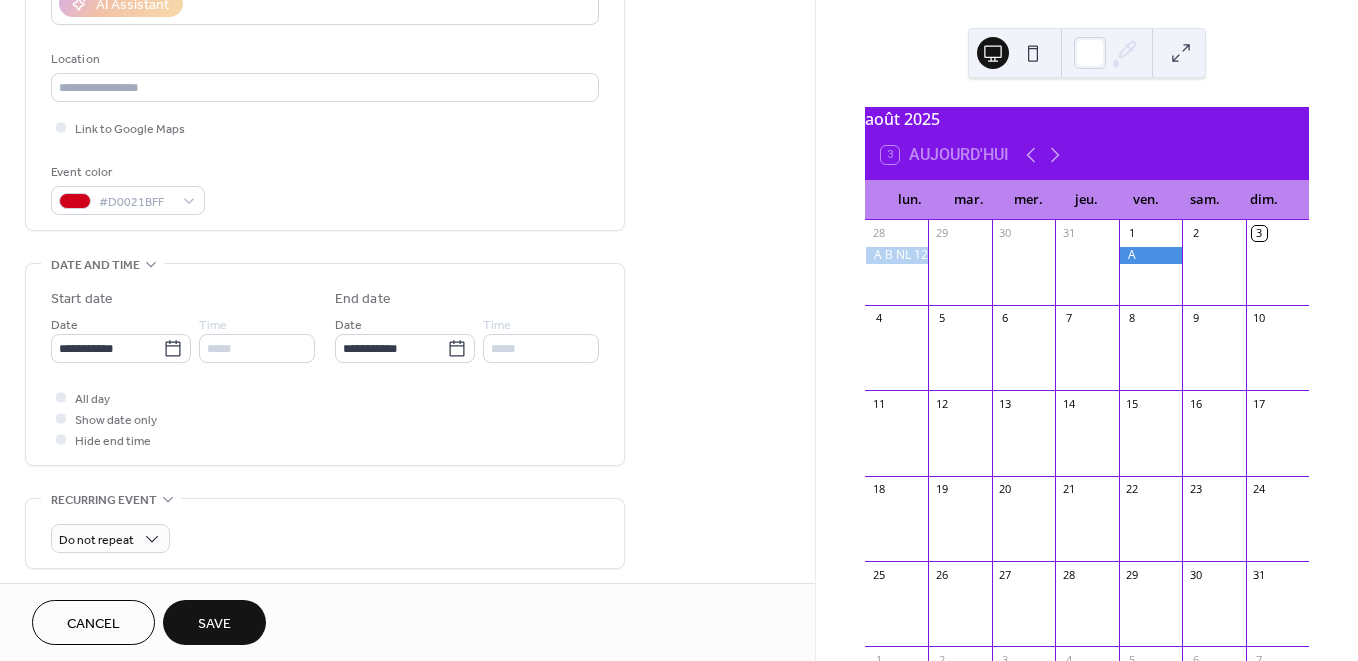 click on "Save" at bounding box center [214, 624] 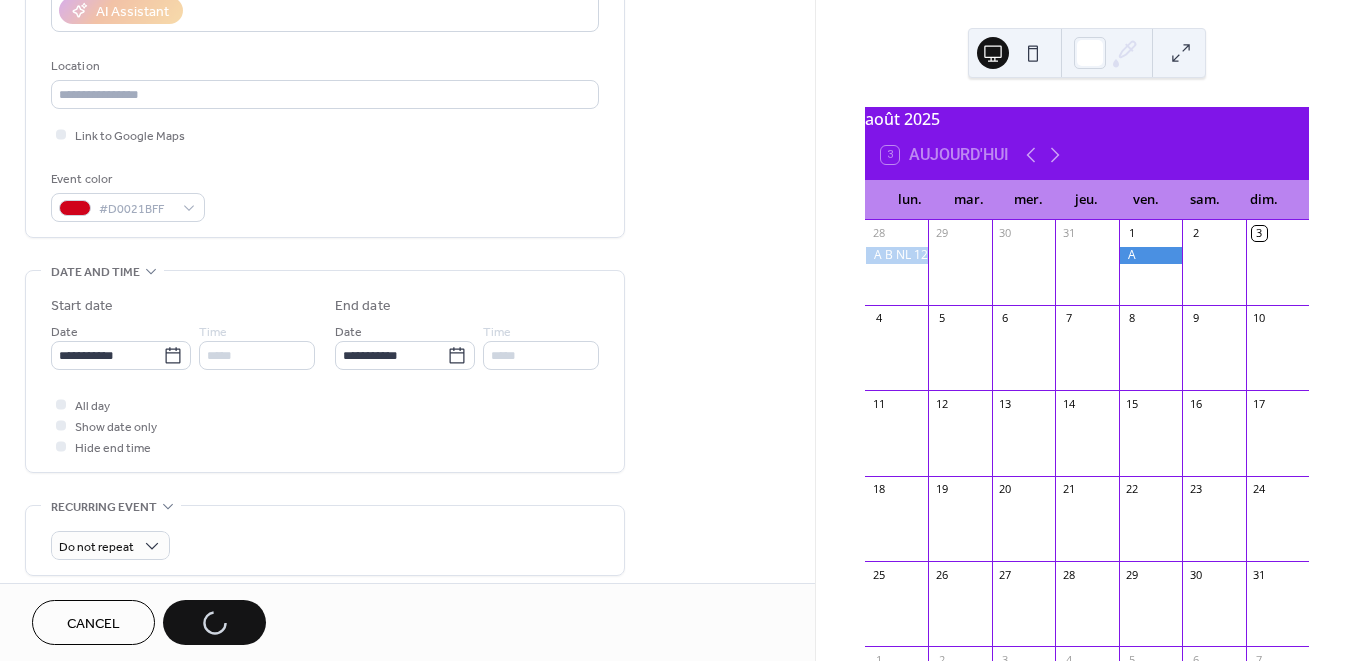 scroll, scrollTop: 379, scrollLeft: 0, axis: vertical 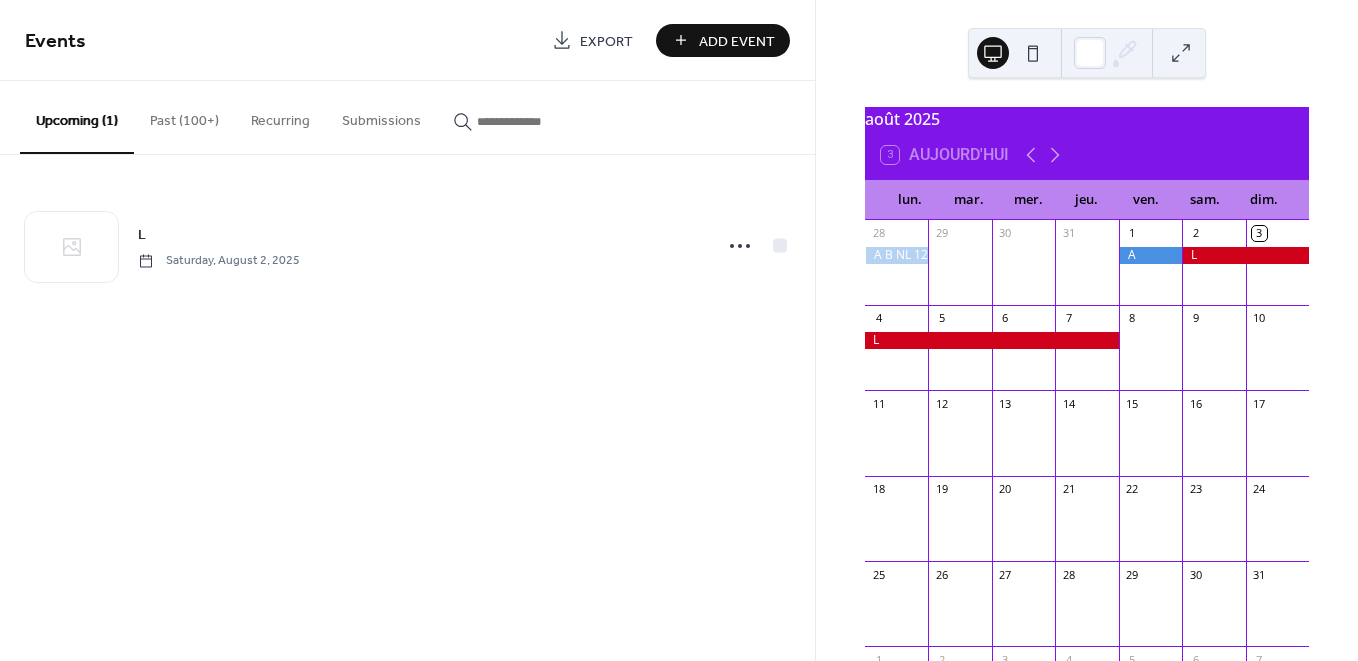 click on "Add Event" at bounding box center [737, 41] 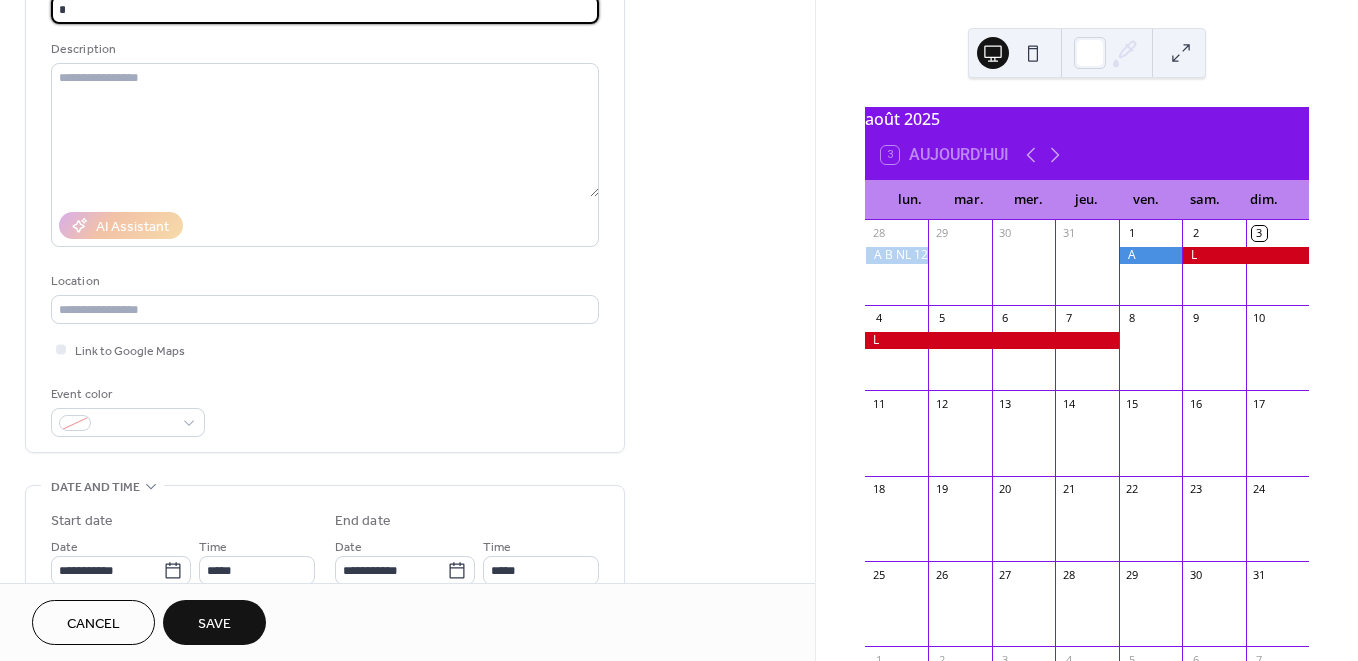 scroll, scrollTop: 194, scrollLeft: 0, axis: vertical 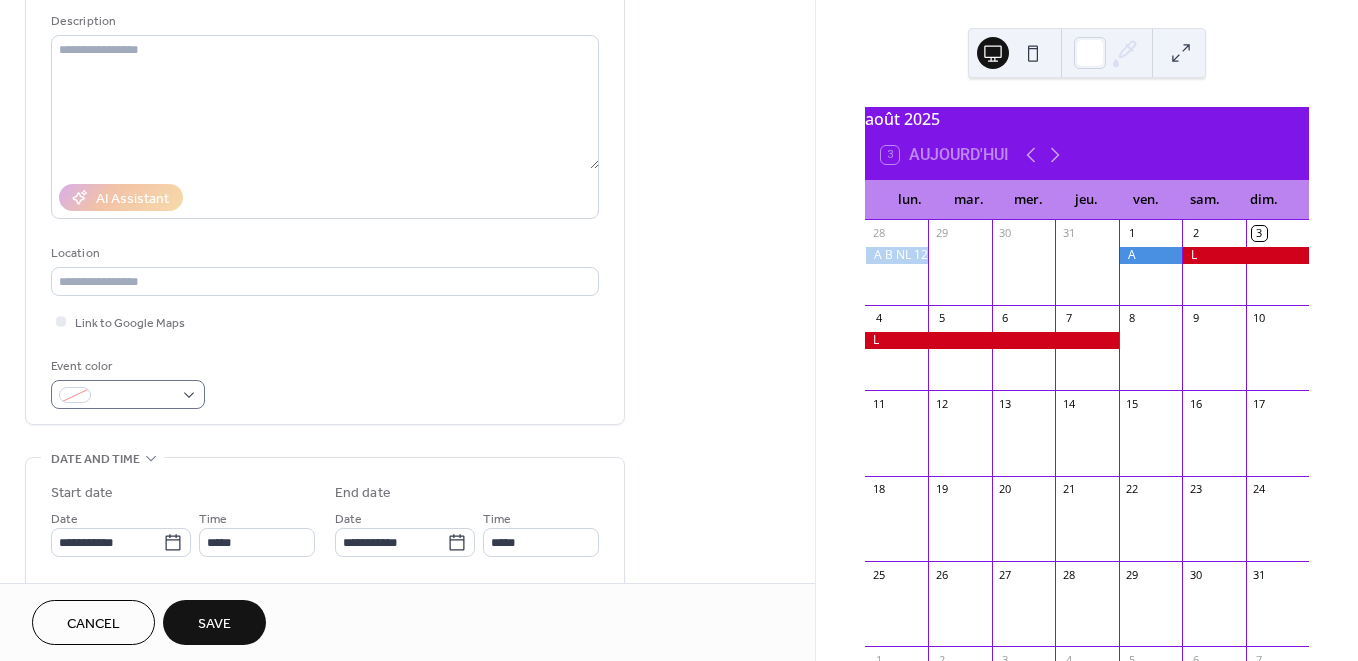 type on "*" 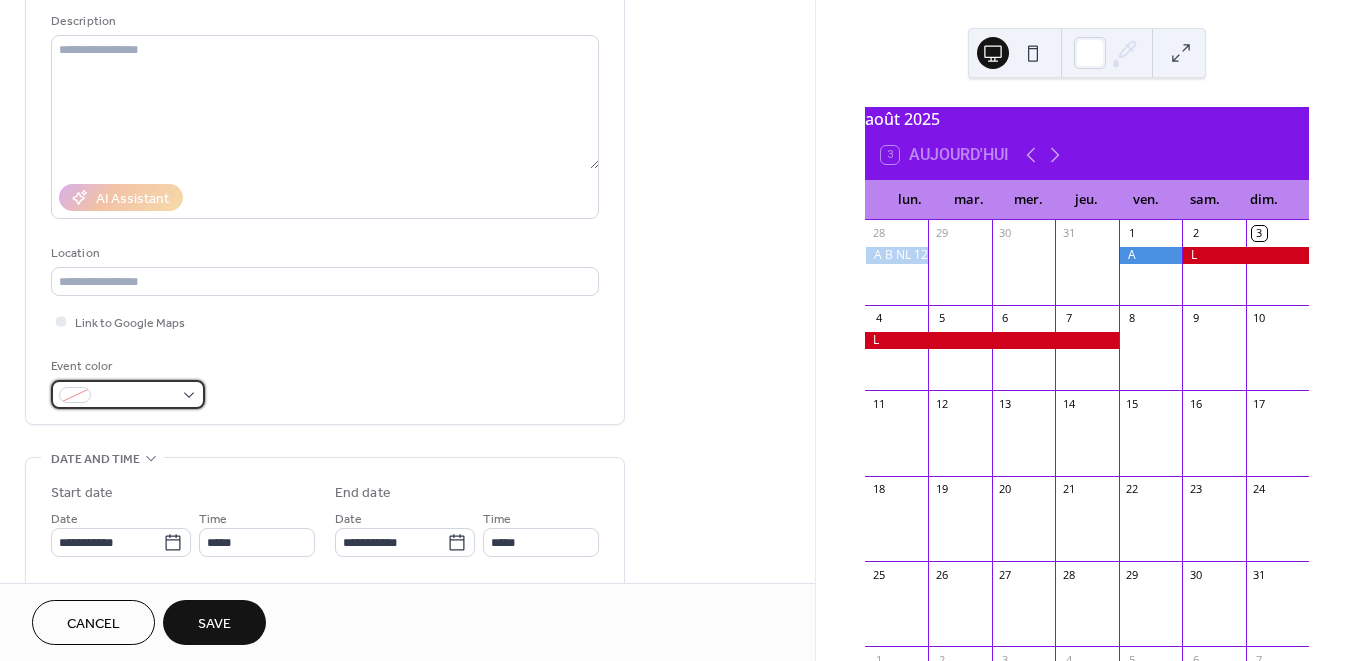 click at bounding box center (128, 394) 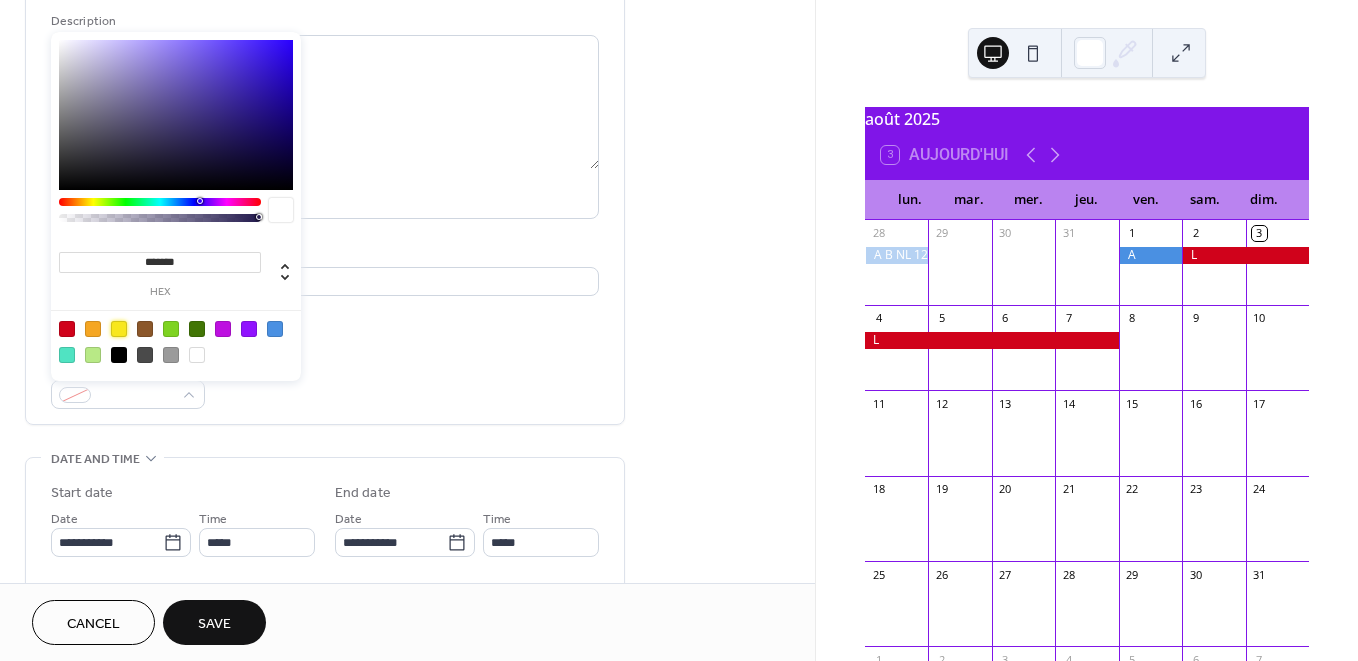 click at bounding box center (119, 329) 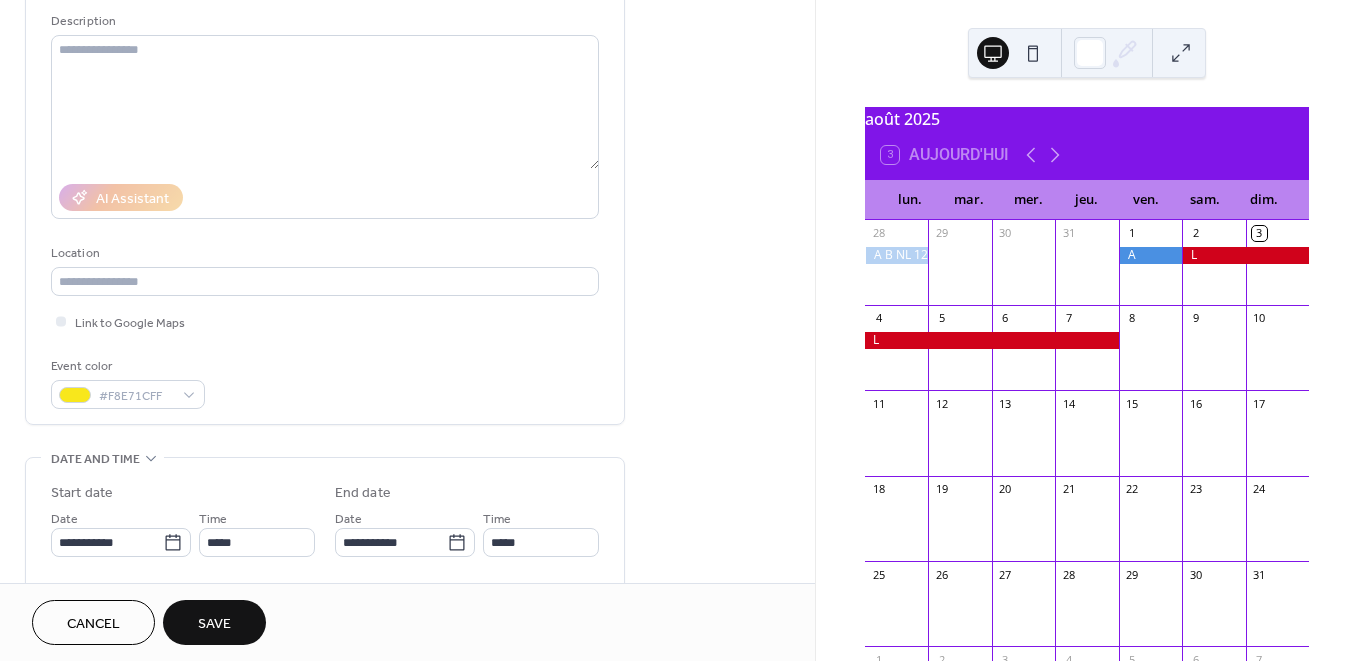 click on "Event color #F8E71CFF" at bounding box center [325, 382] 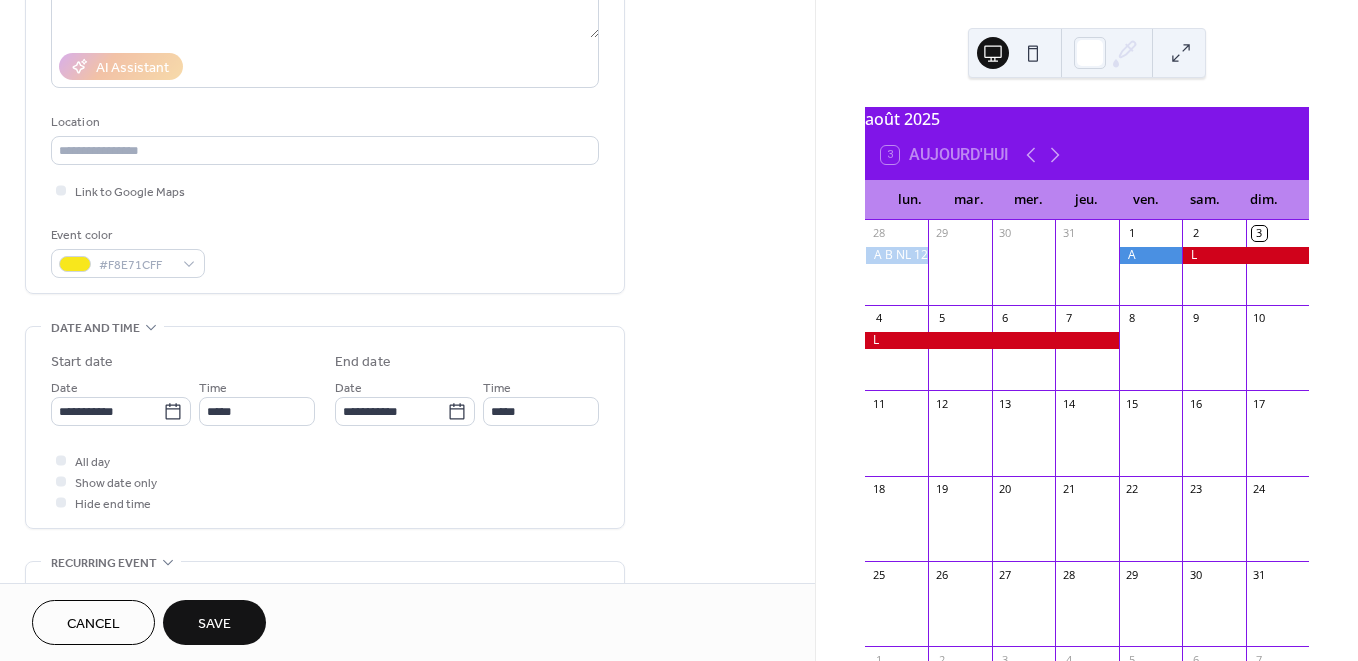 scroll, scrollTop: 406, scrollLeft: 0, axis: vertical 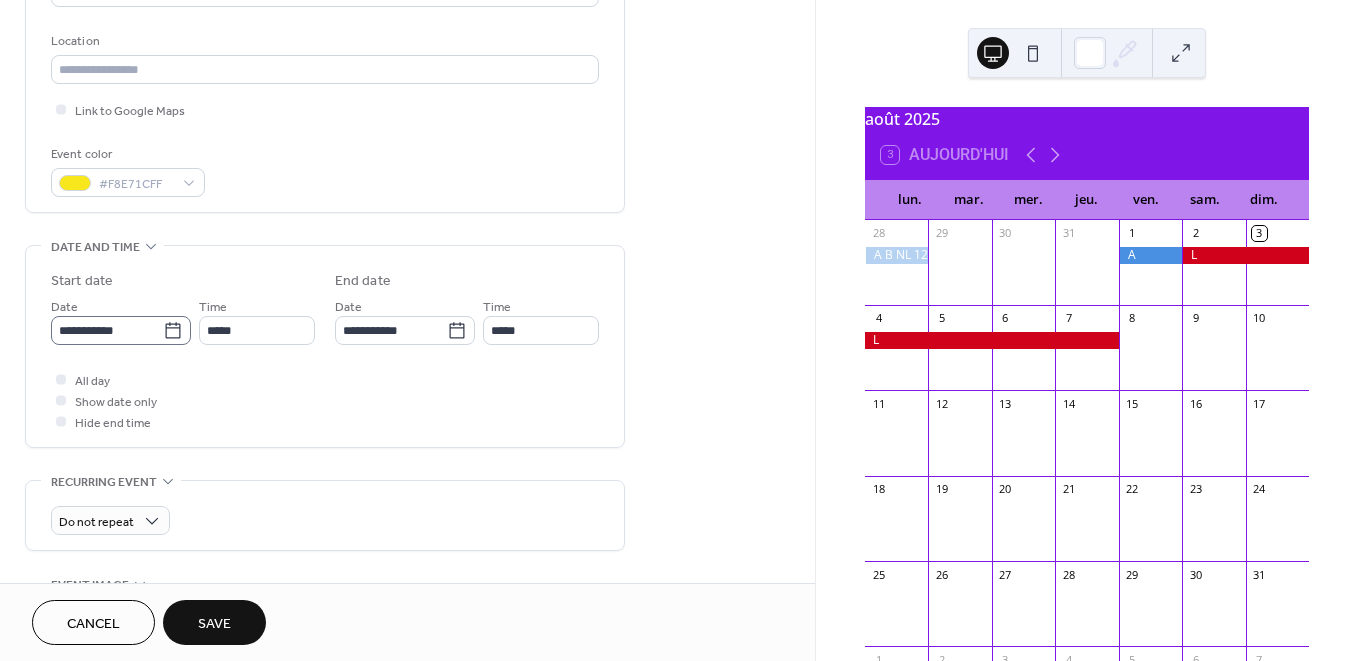 click 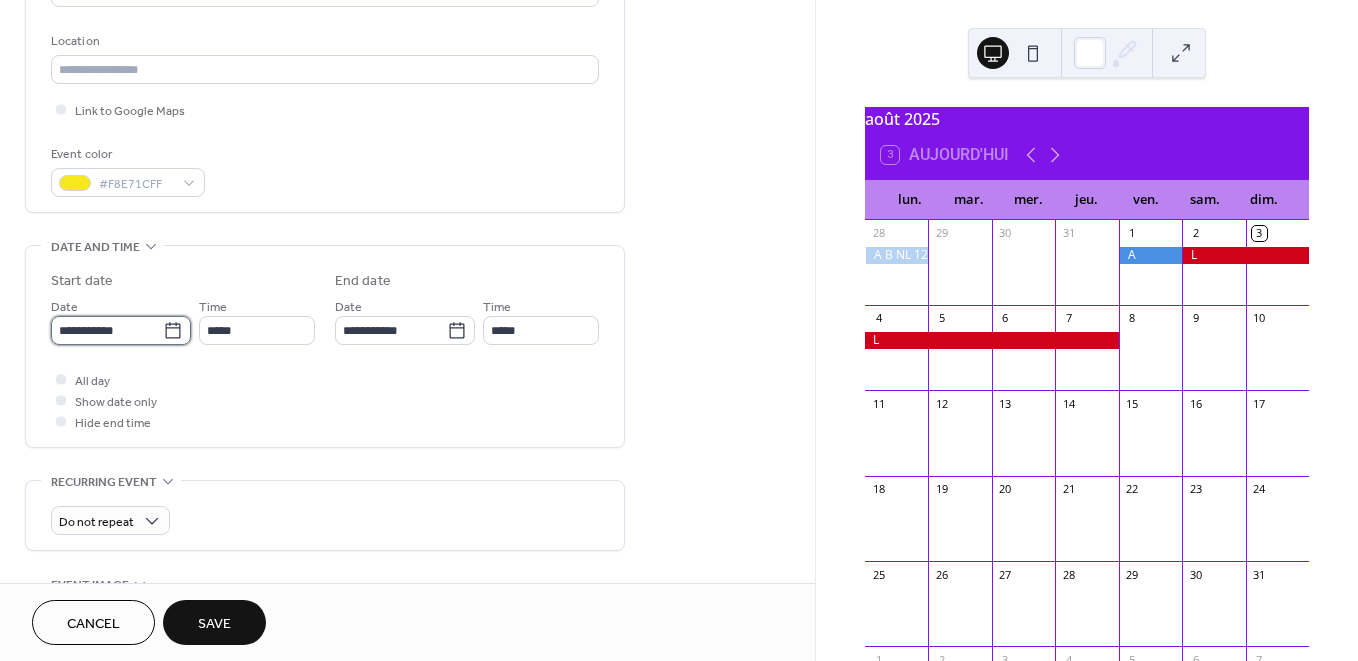 click on "**********" at bounding box center (107, 330) 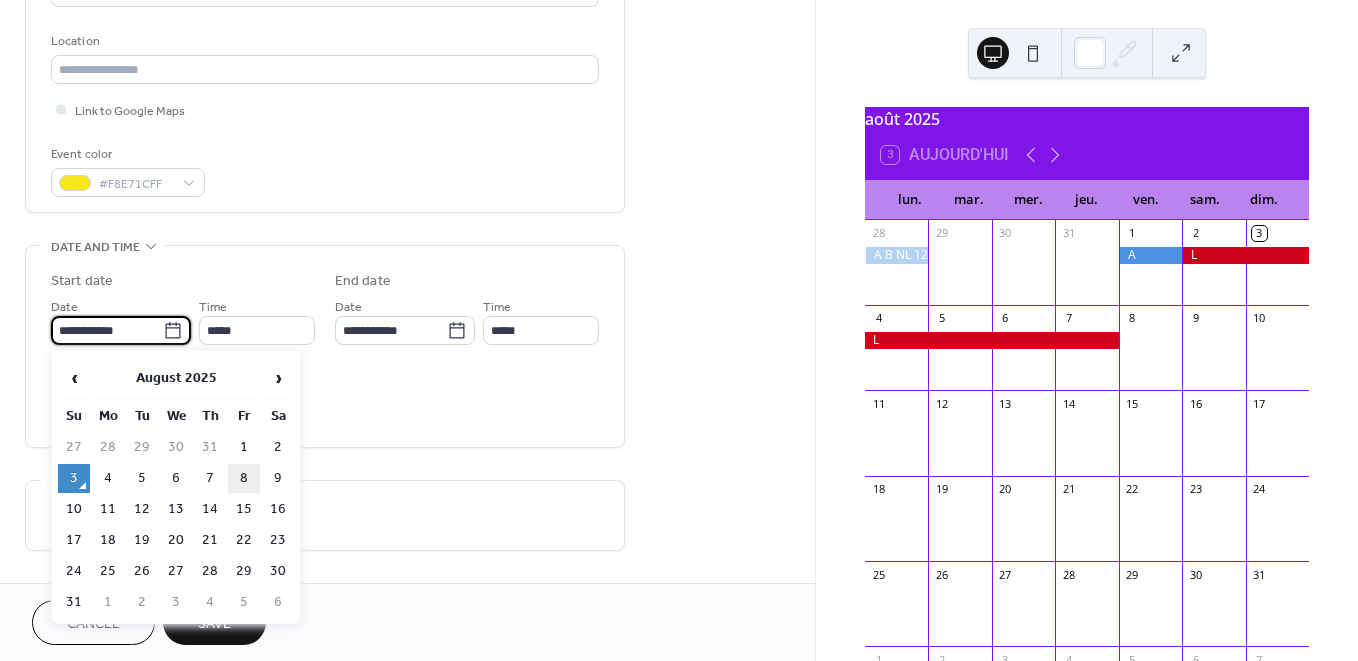 click on "8" at bounding box center (244, 478) 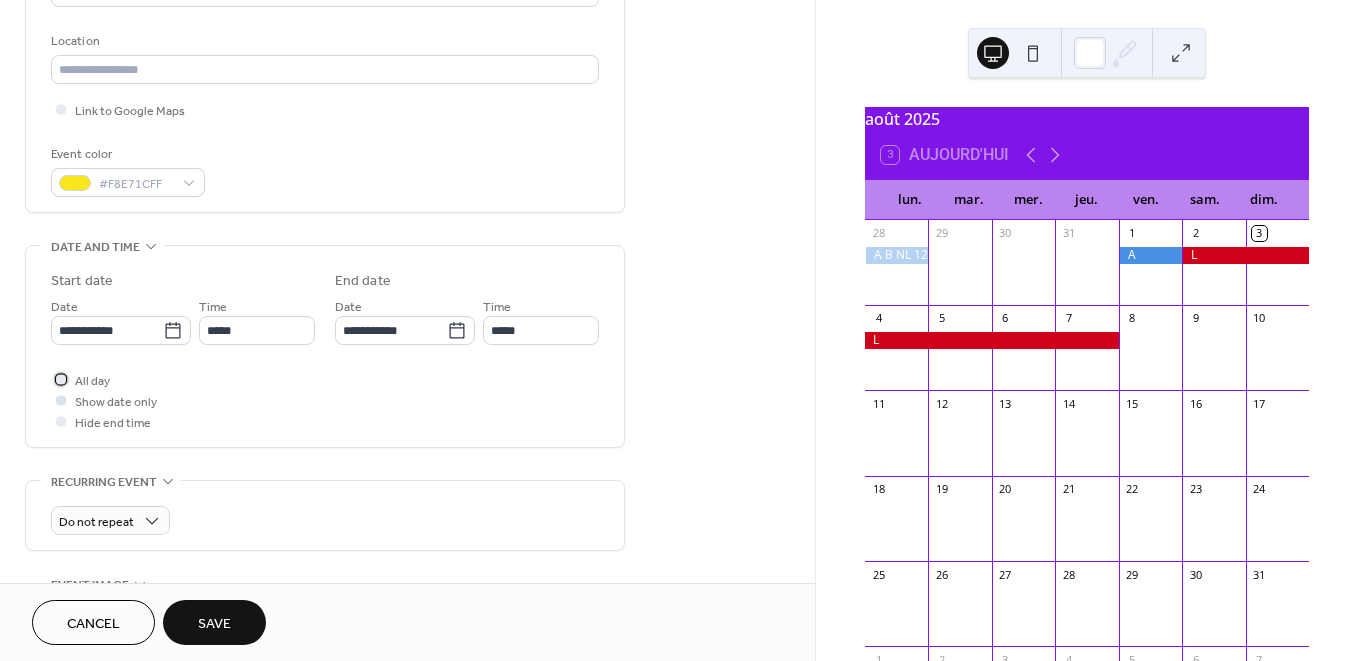 drag, startPoint x: 88, startPoint y: 376, endPoint x: 105, endPoint y: 391, distance: 22.671568 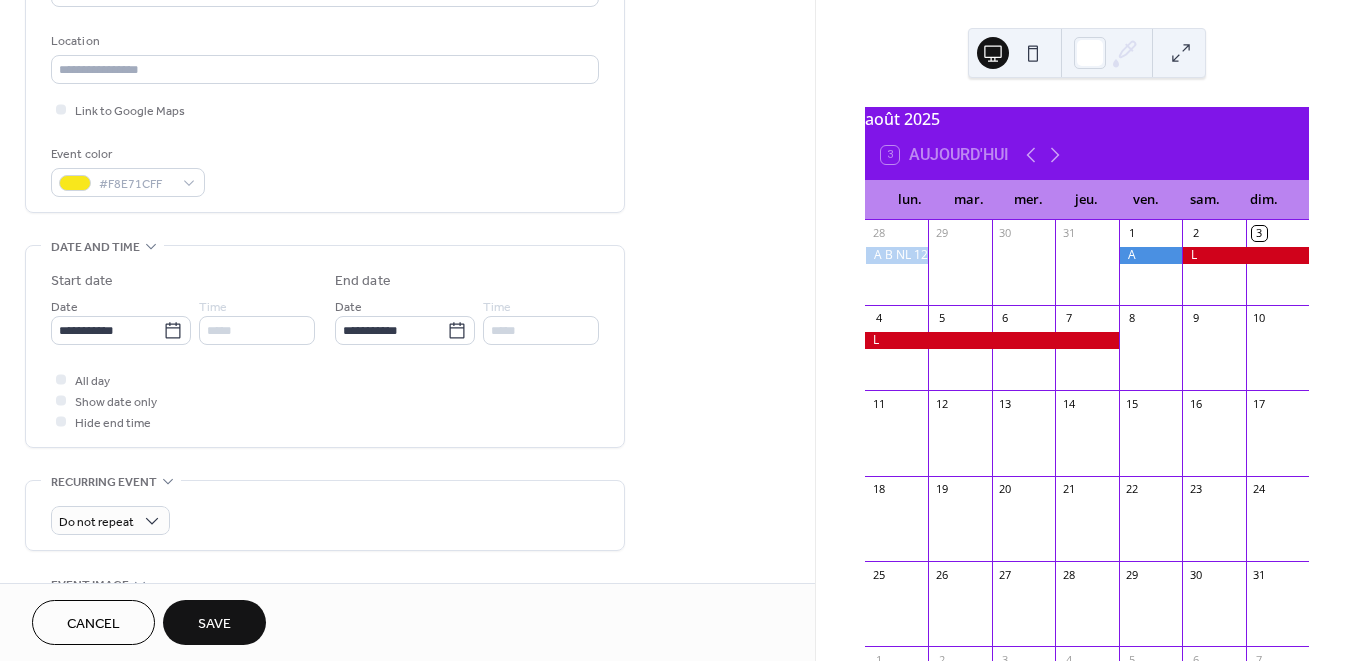 click on "Save" at bounding box center [214, 624] 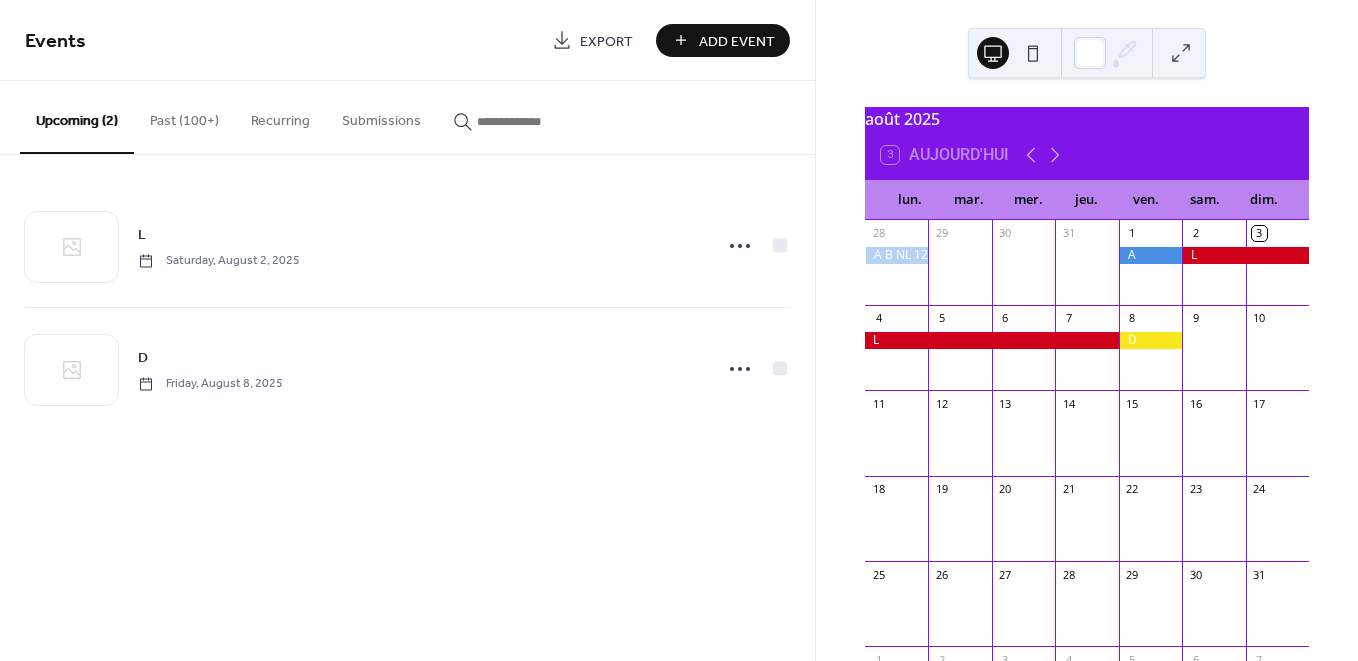 click on "Add Event" at bounding box center [737, 41] 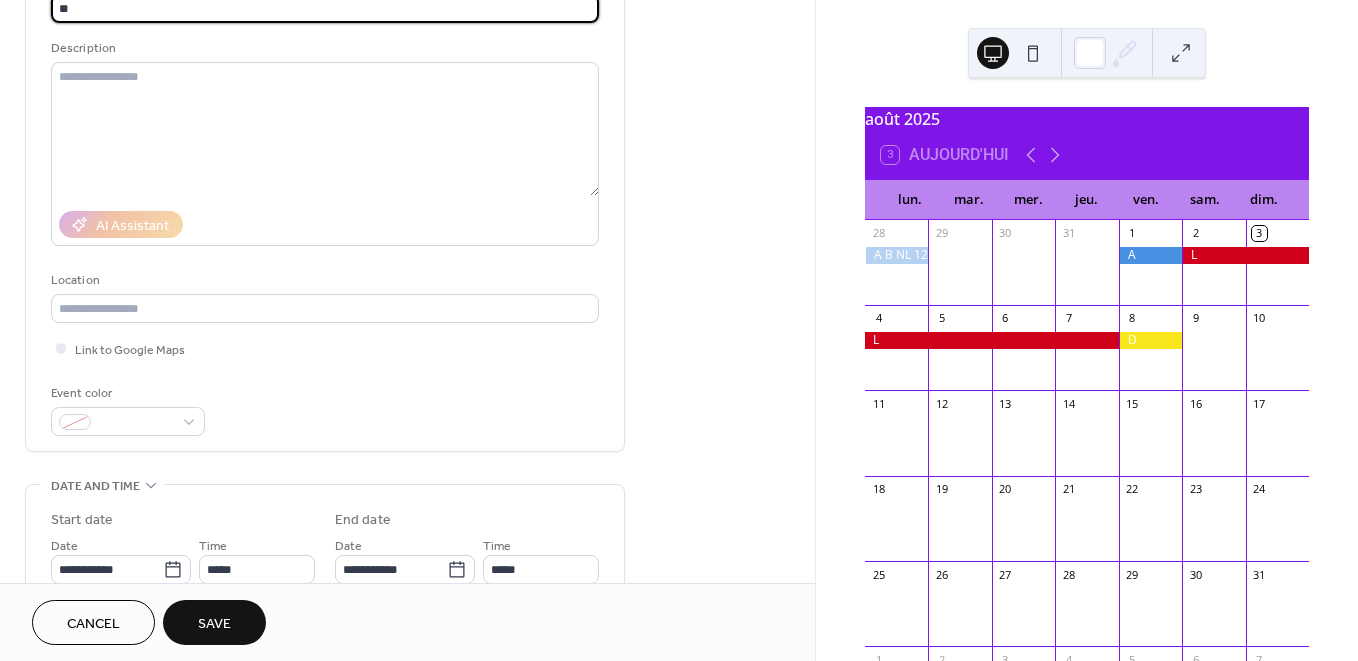 scroll, scrollTop: 179, scrollLeft: 0, axis: vertical 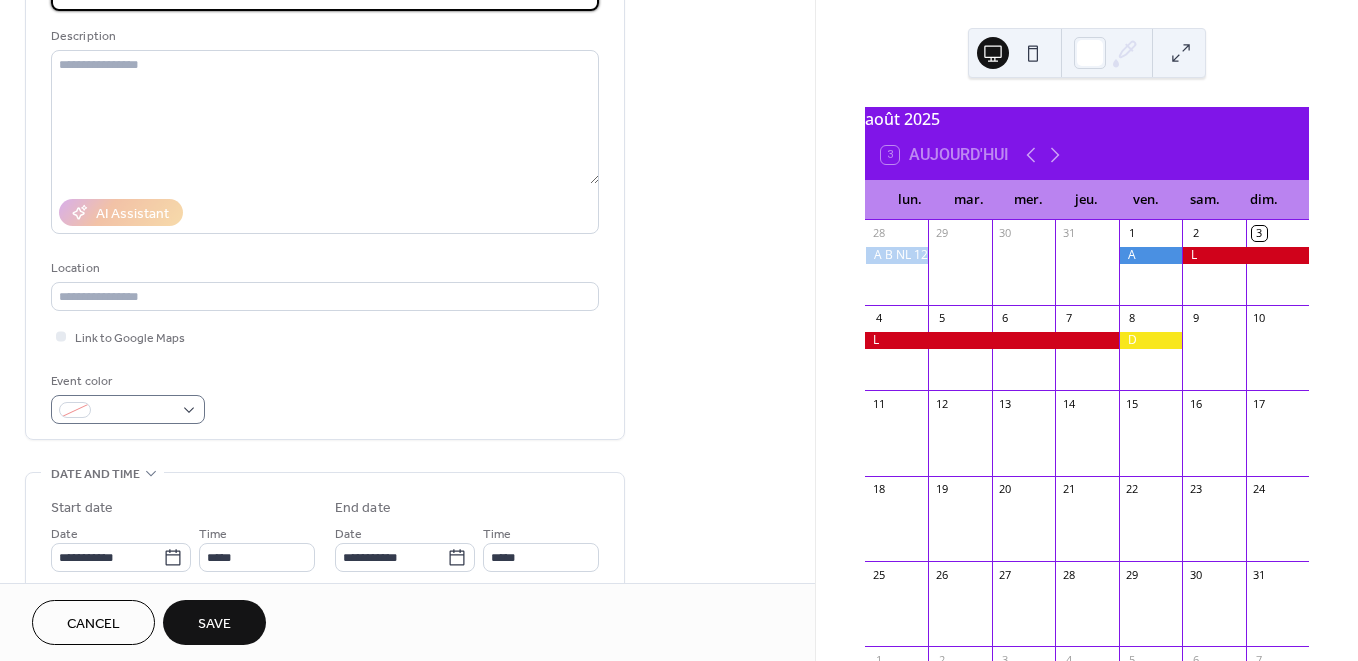 type on "*" 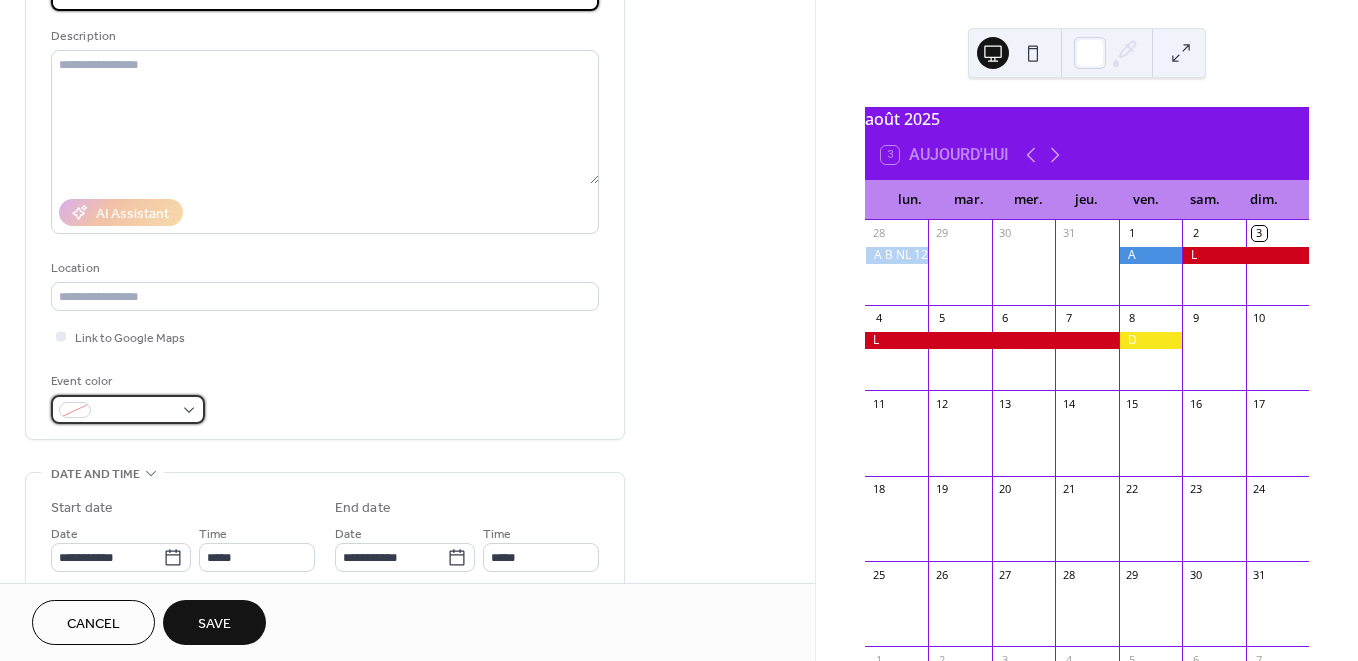 click at bounding box center (128, 409) 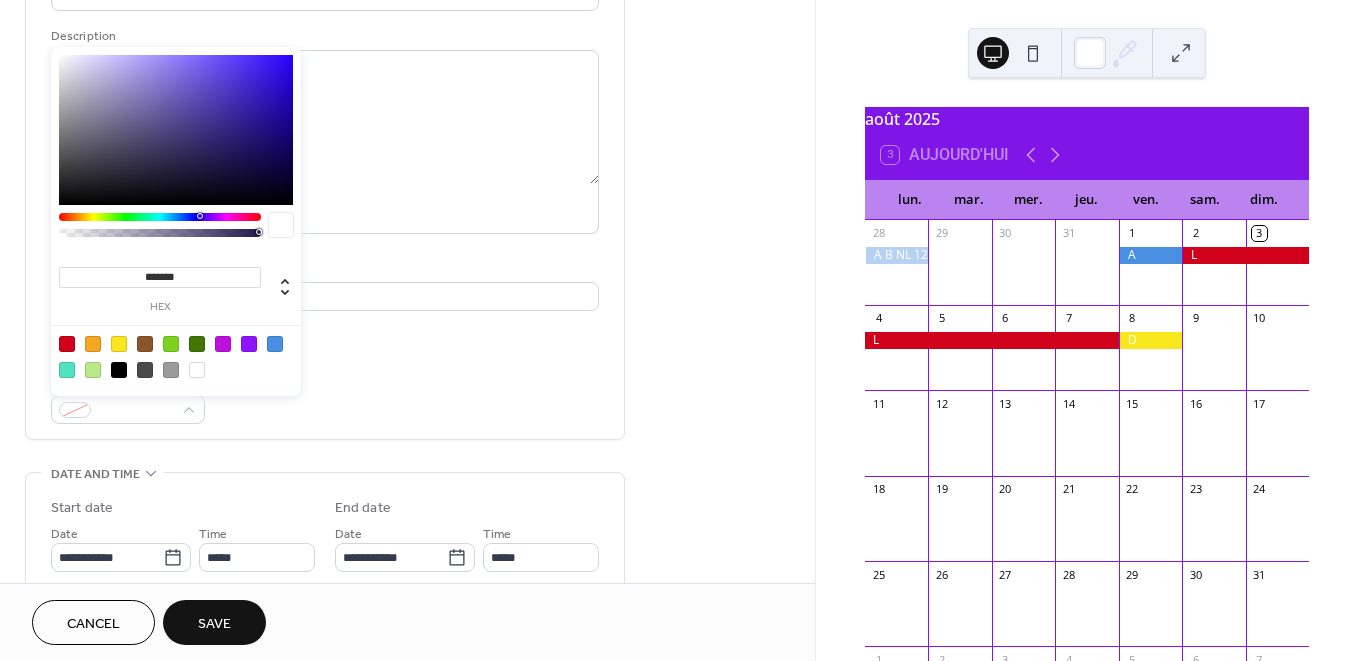 click at bounding box center (275, 344) 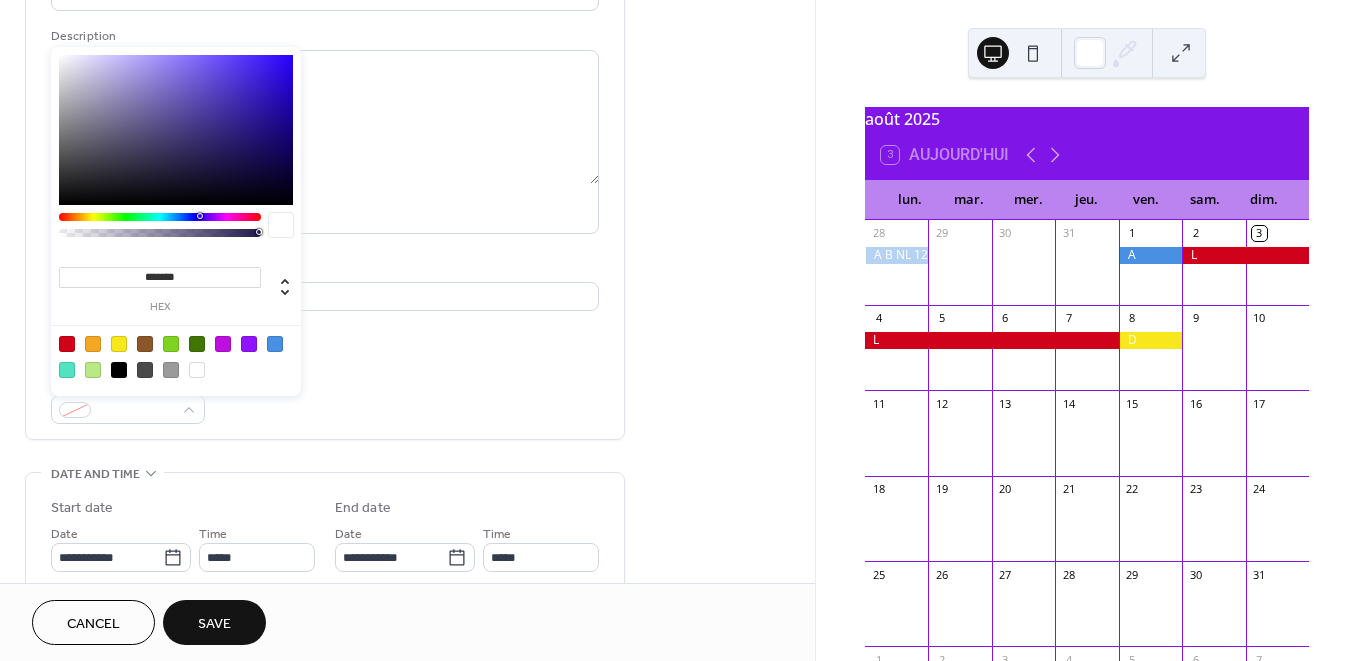 type on "*******" 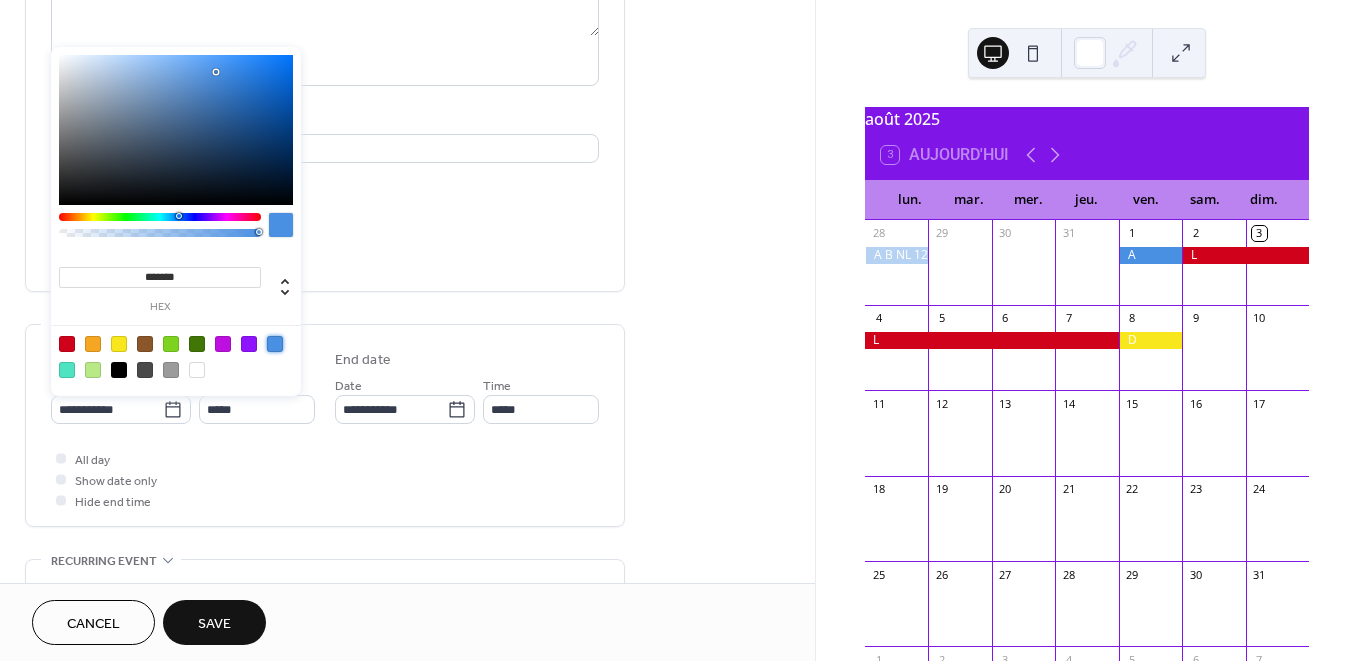 scroll, scrollTop: 261, scrollLeft: 0, axis: vertical 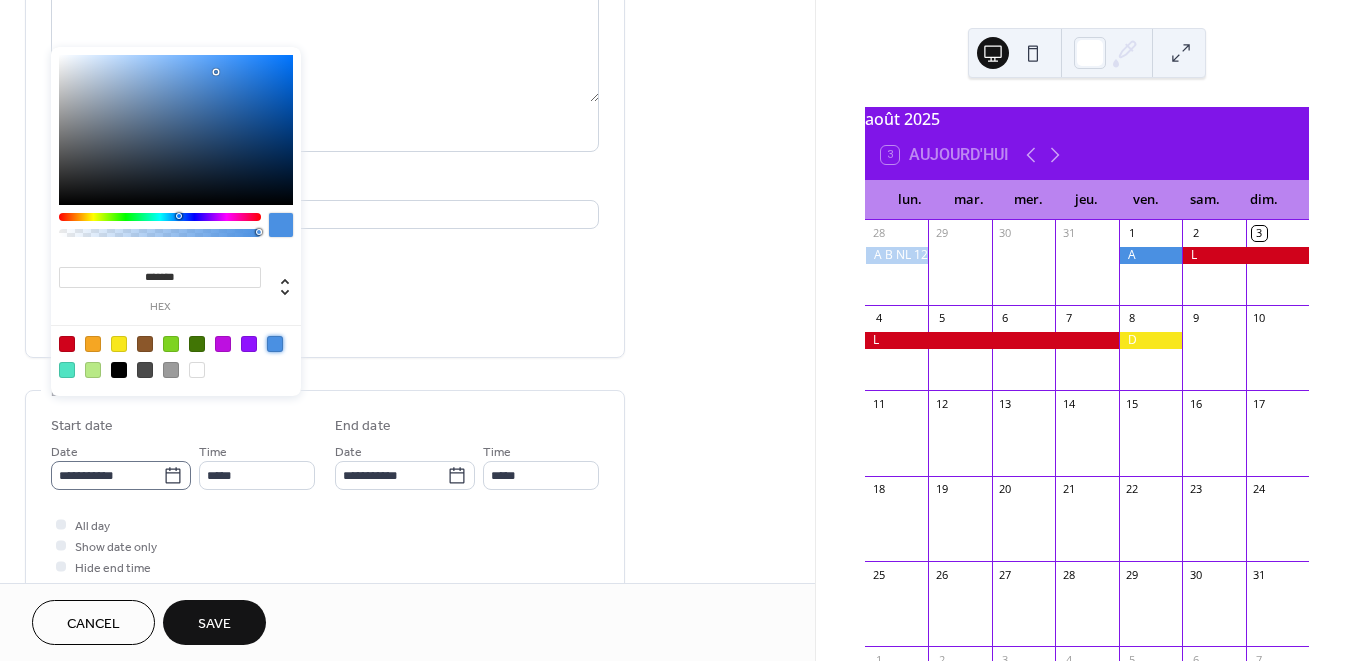 click 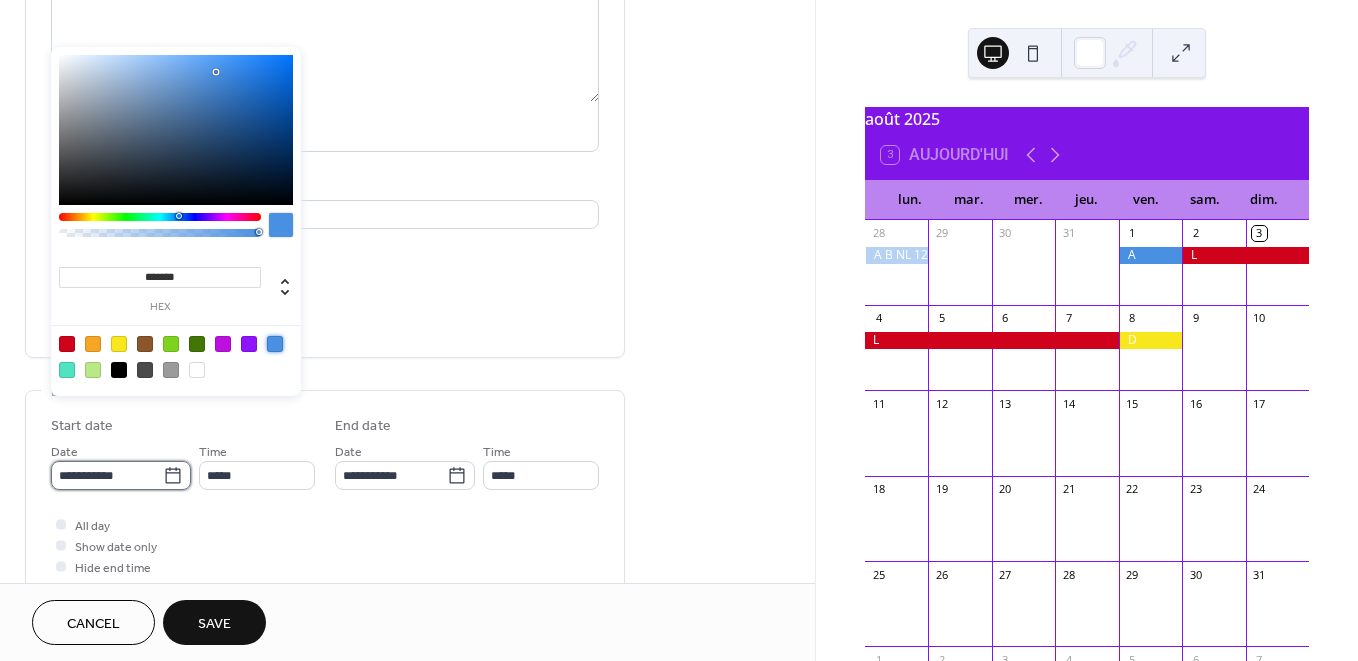 click on "**********" at bounding box center (107, 475) 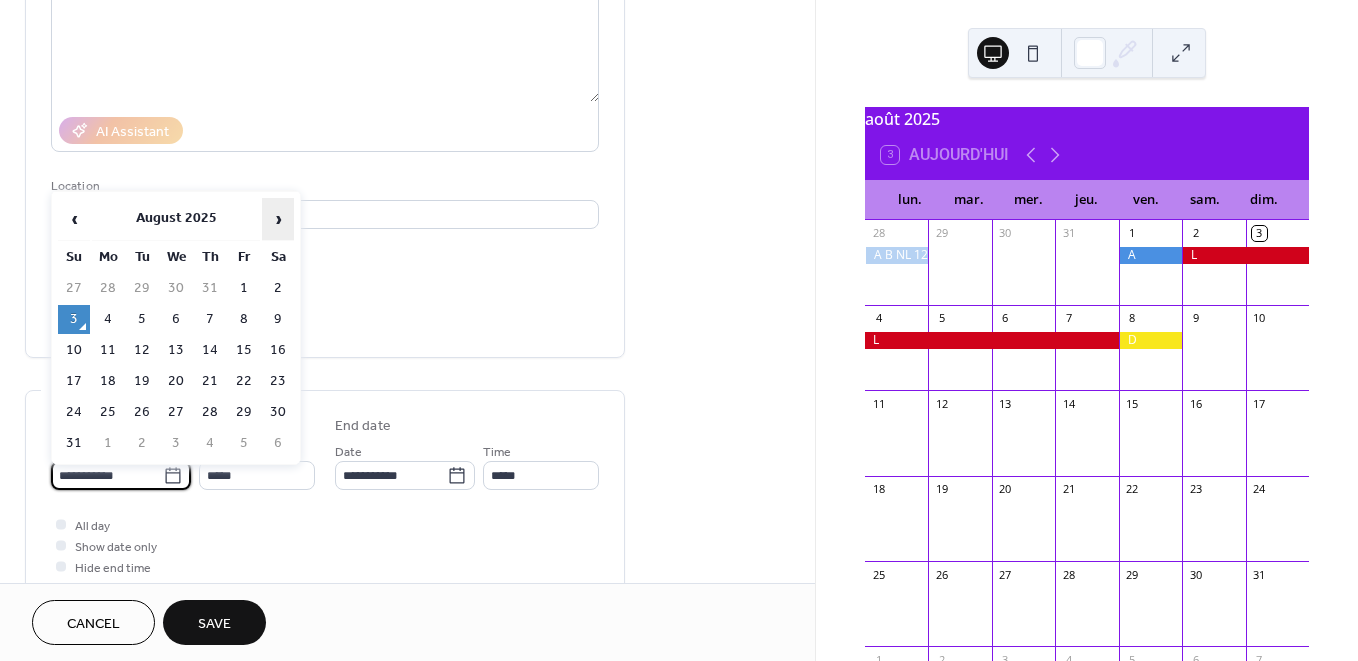 click on "›" at bounding box center [278, 219] 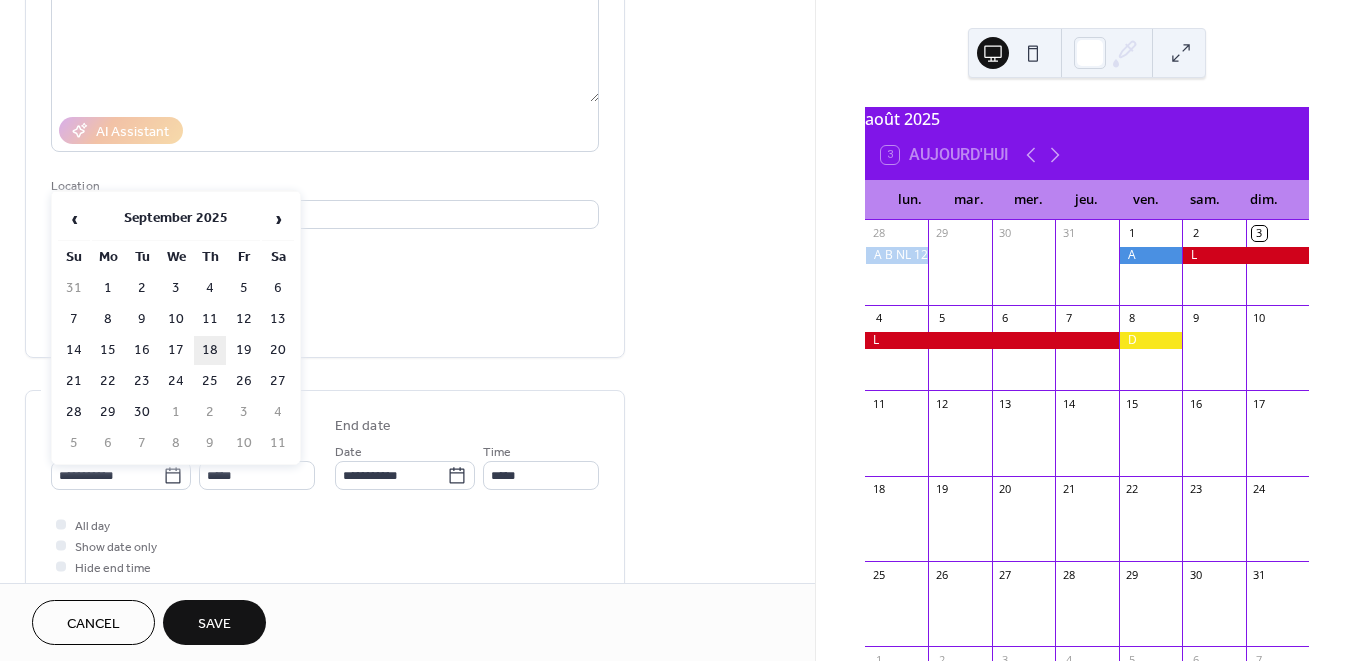 click on "18" at bounding box center (210, 350) 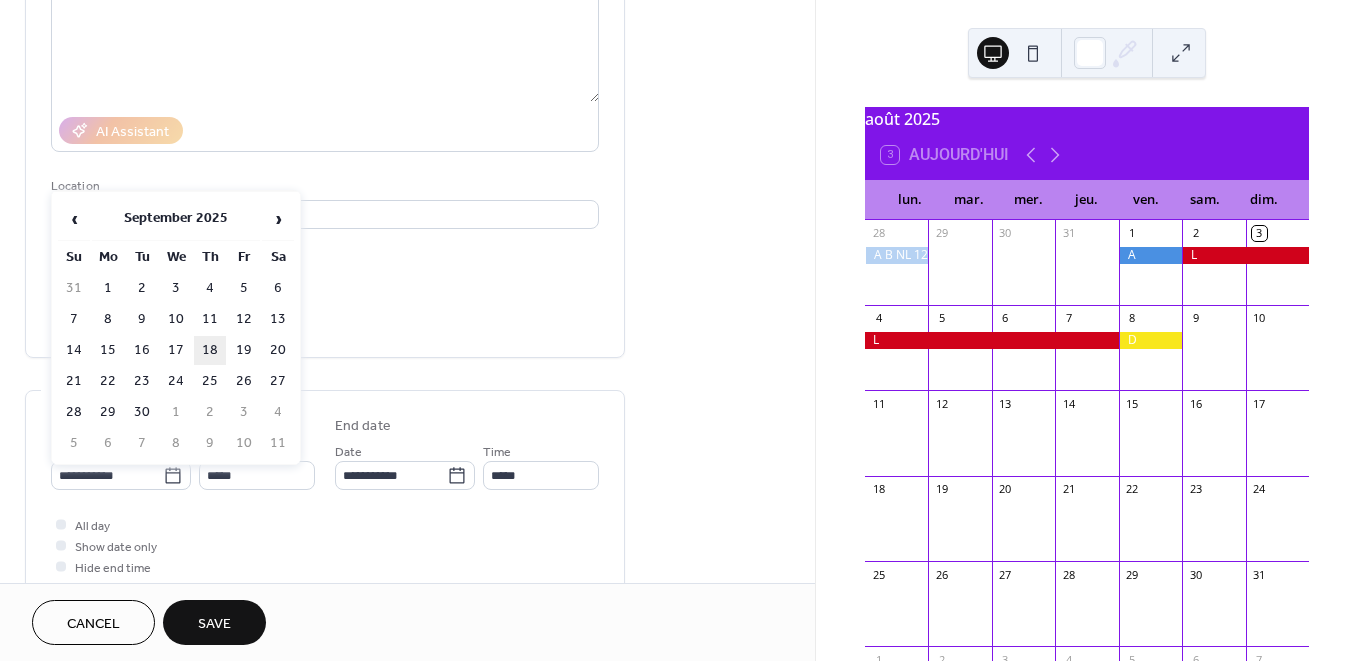 type on "**********" 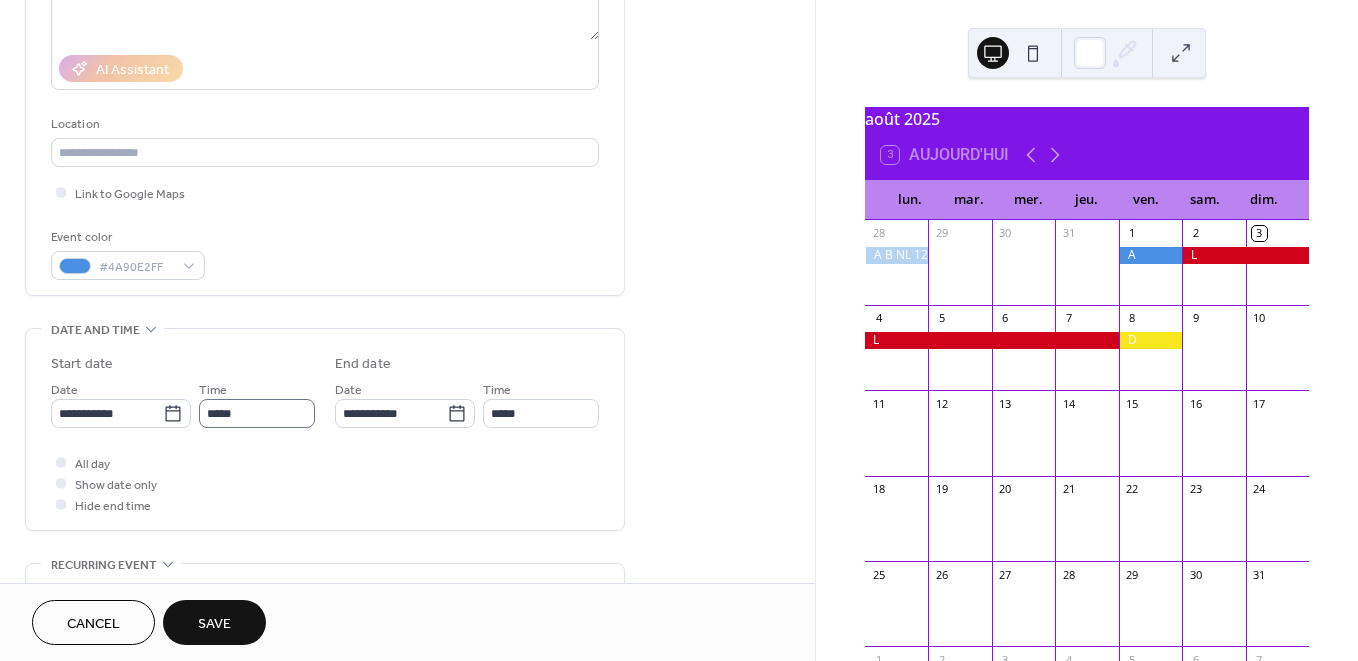 scroll, scrollTop: 341, scrollLeft: 0, axis: vertical 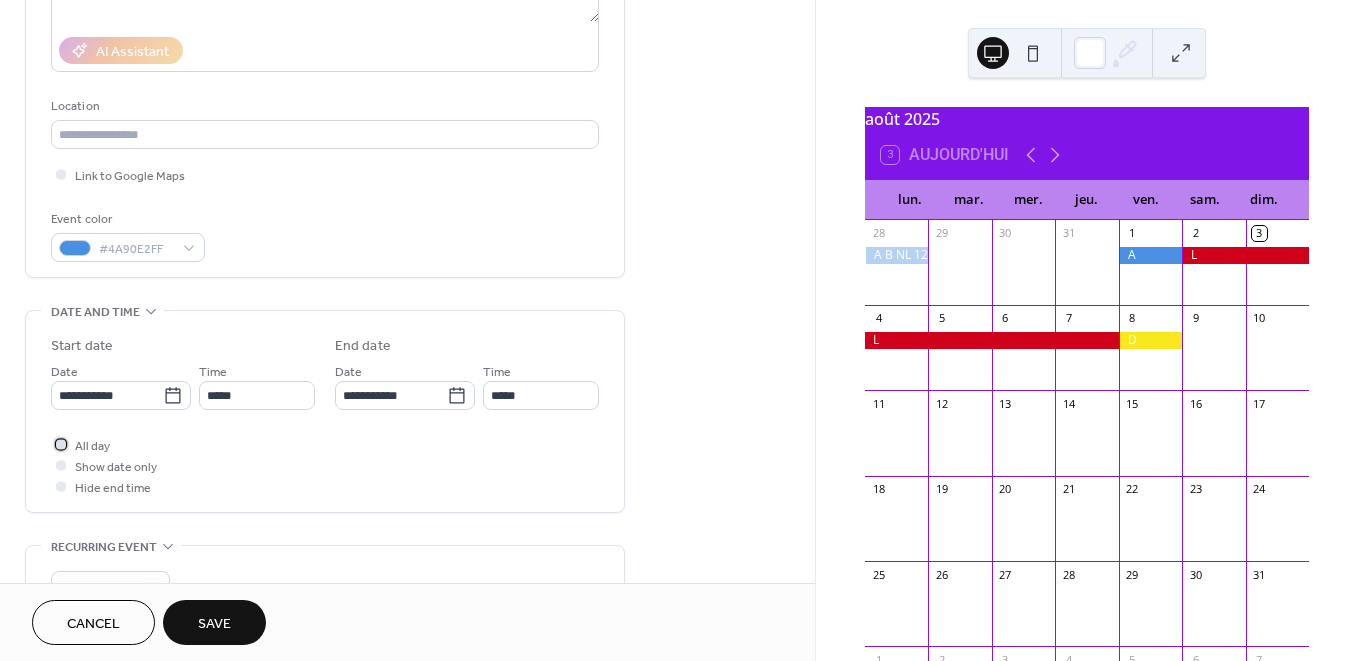 click on "All day" at bounding box center (92, 446) 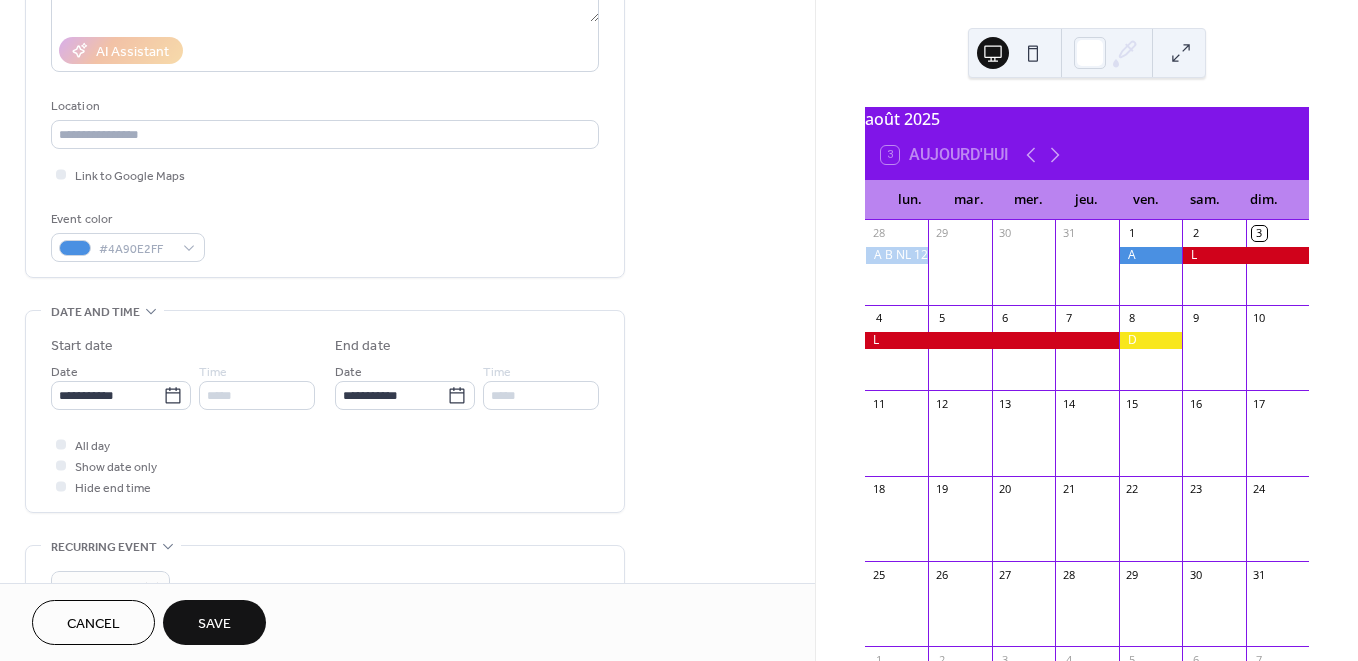 click on "Save" at bounding box center (214, 624) 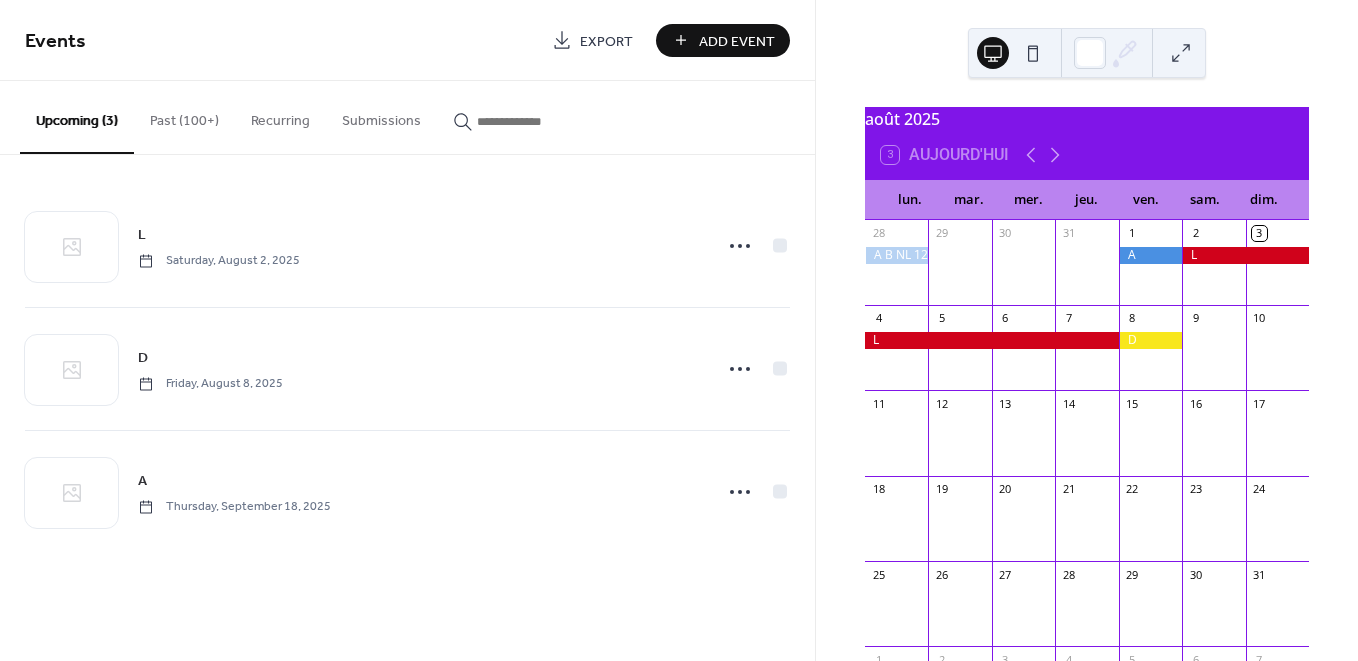 click on "Add Event" at bounding box center (737, 41) 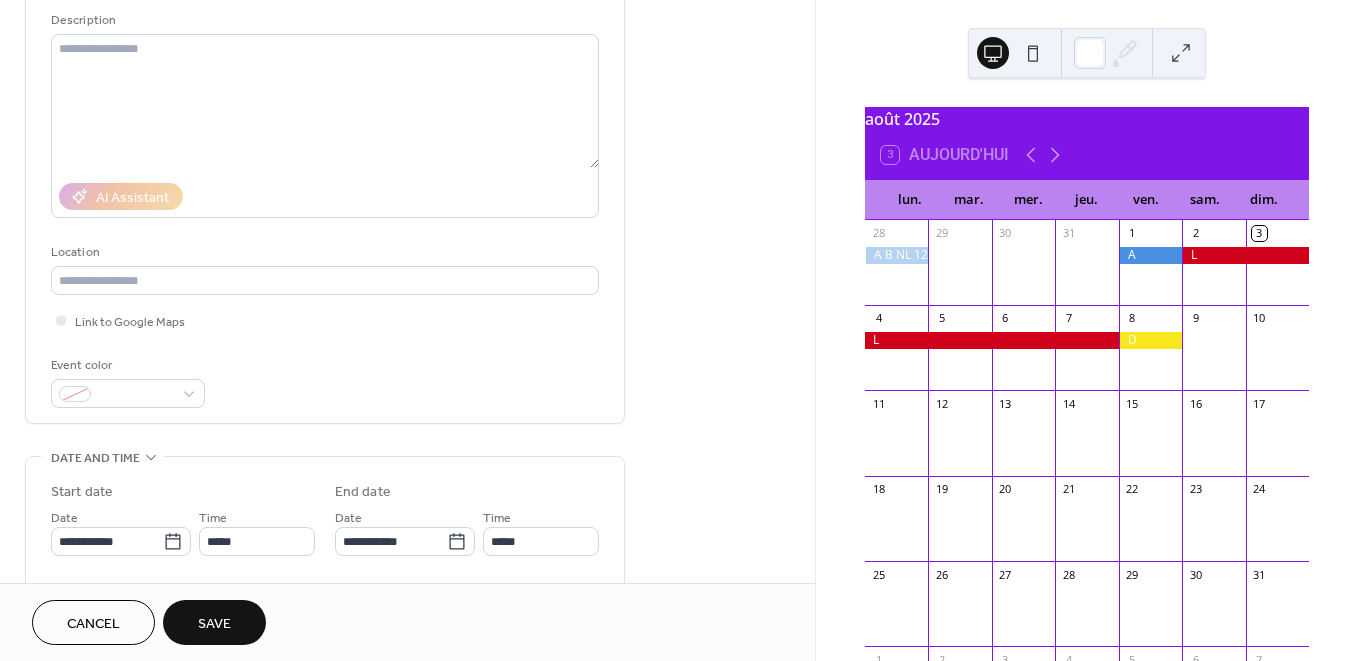 scroll, scrollTop: 198, scrollLeft: 0, axis: vertical 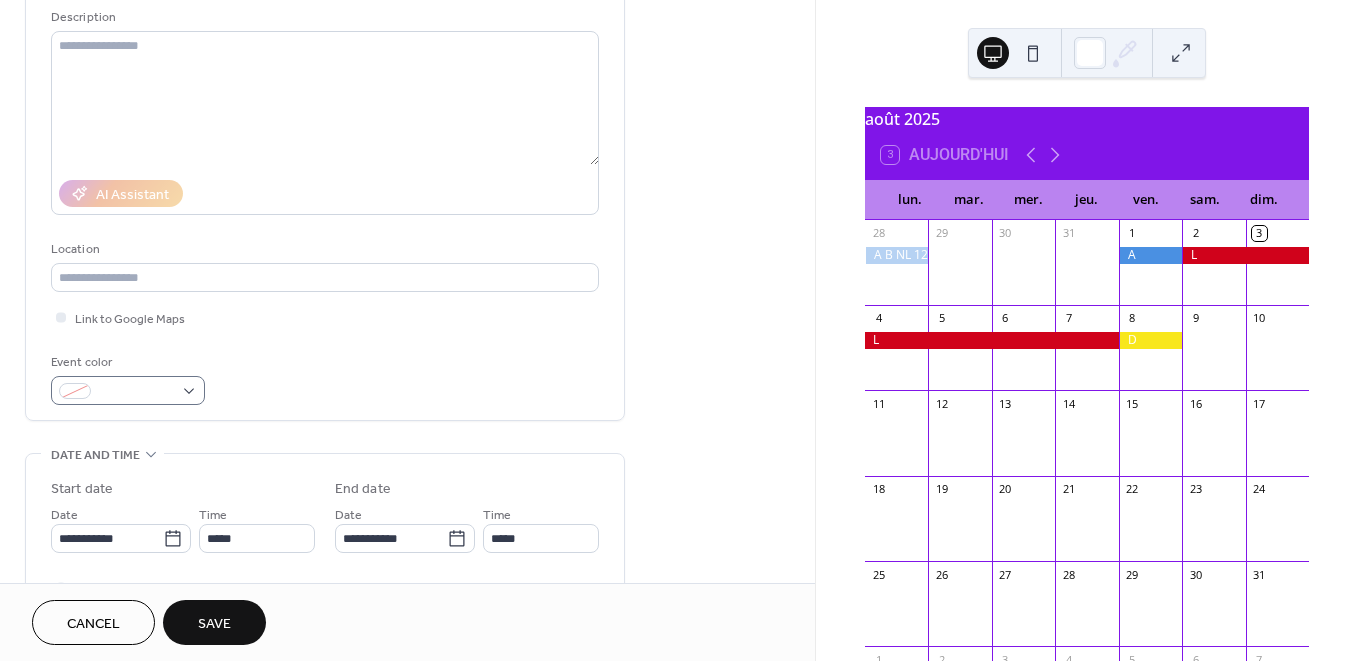 type on "*" 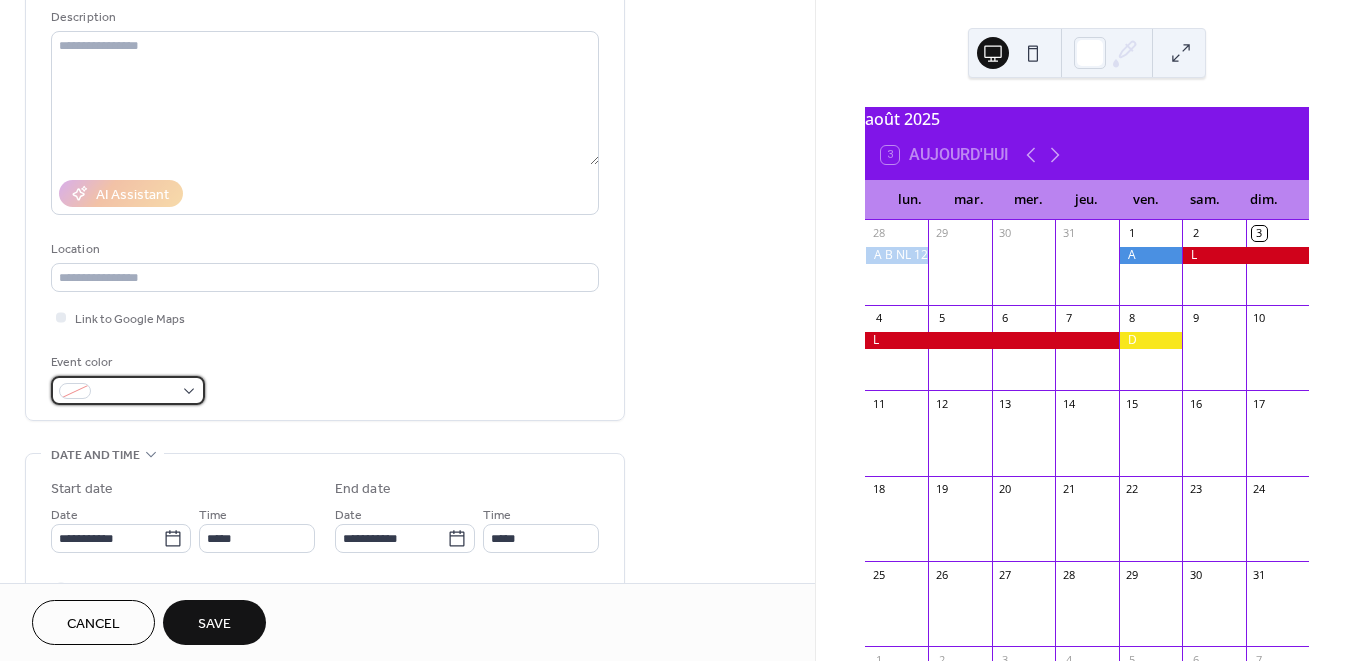 click at bounding box center (128, 390) 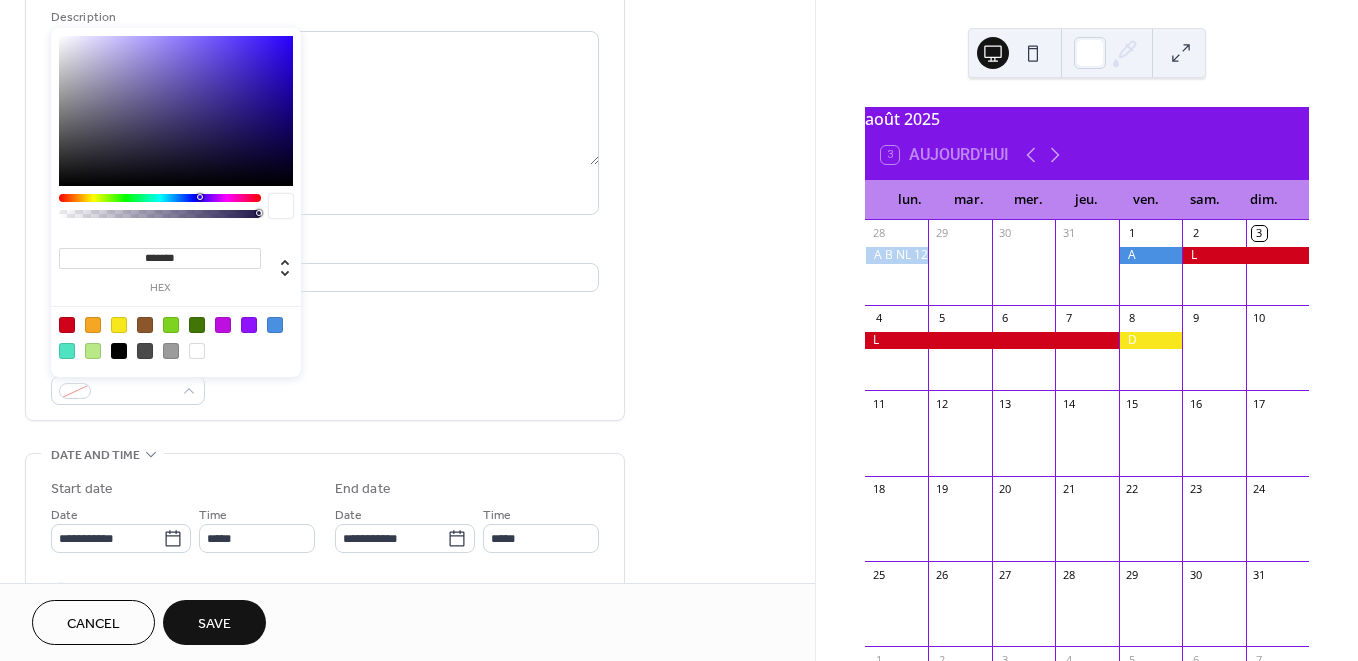 drag, startPoint x: 64, startPoint y: 324, endPoint x: 128, endPoint y: 343, distance: 66.760765 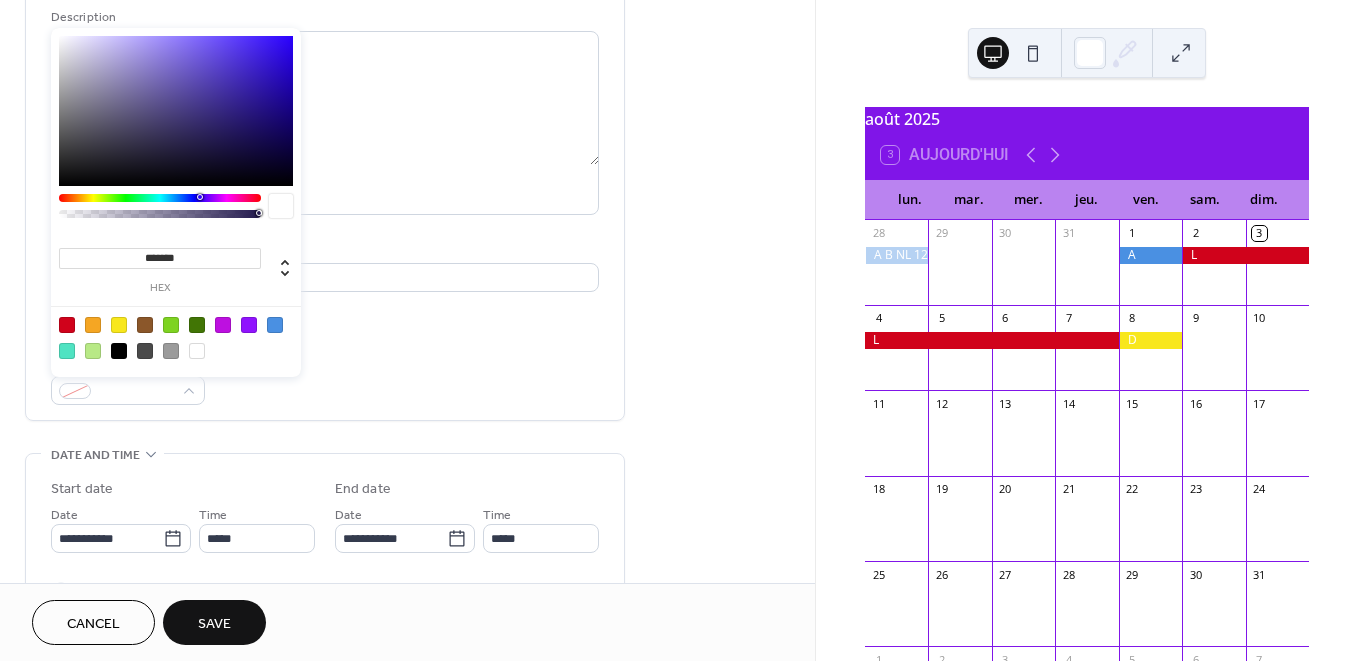click at bounding box center (67, 325) 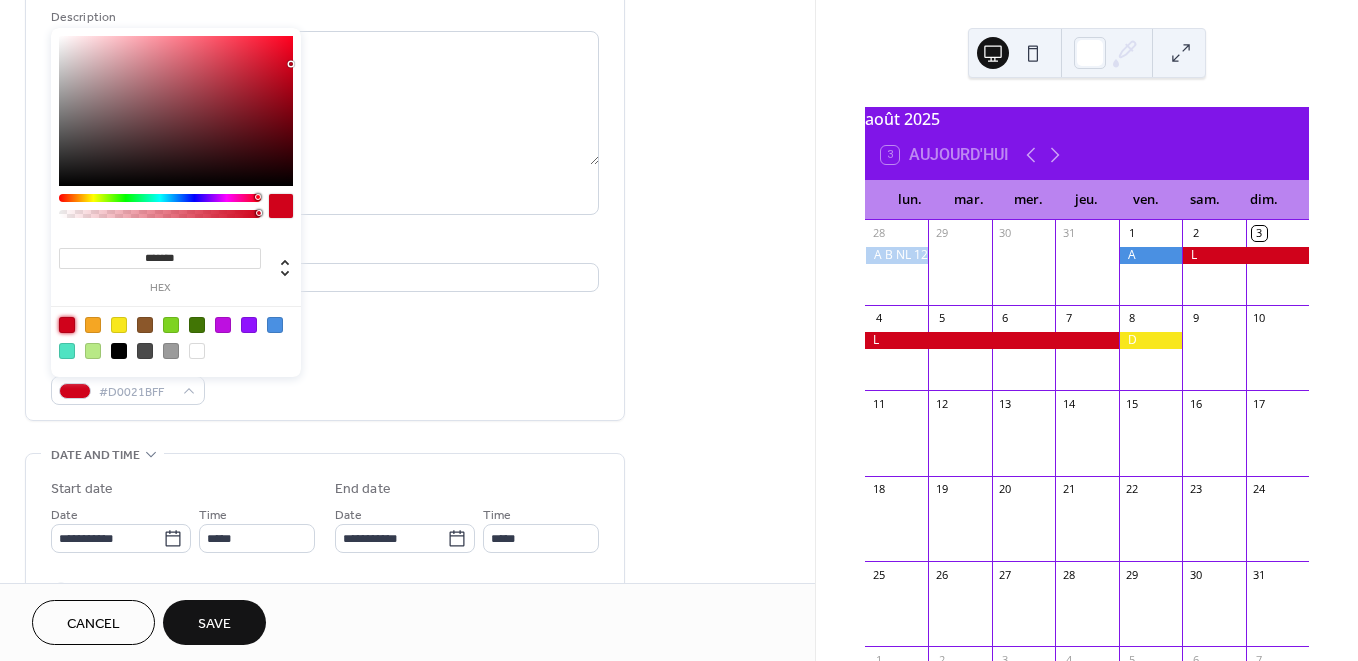 click on "Event color #D0021BFF" at bounding box center [325, 378] 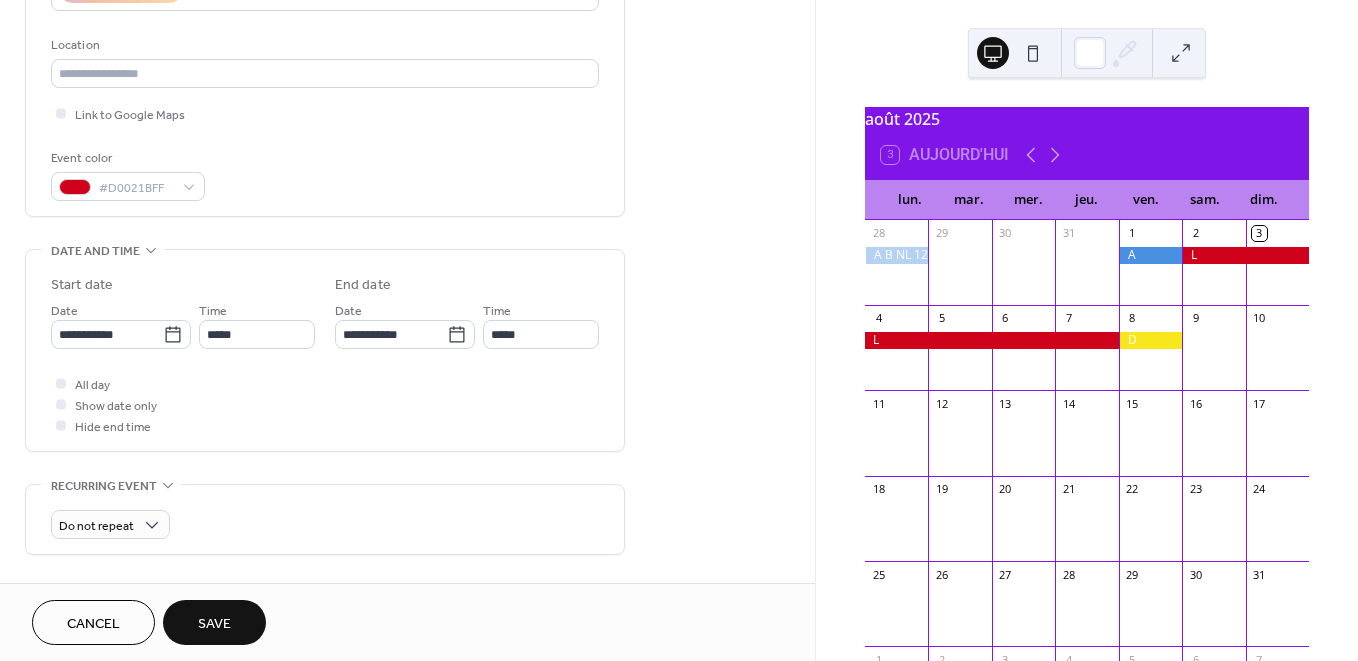 scroll, scrollTop: 408, scrollLeft: 0, axis: vertical 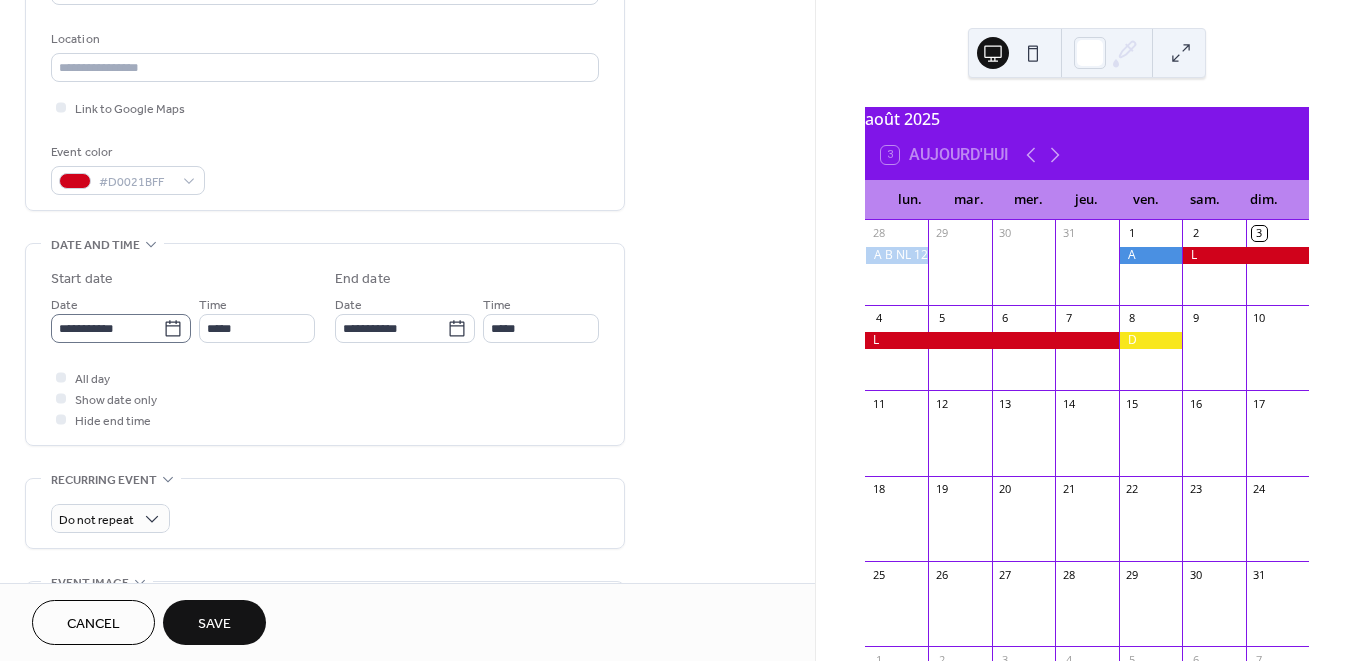 click 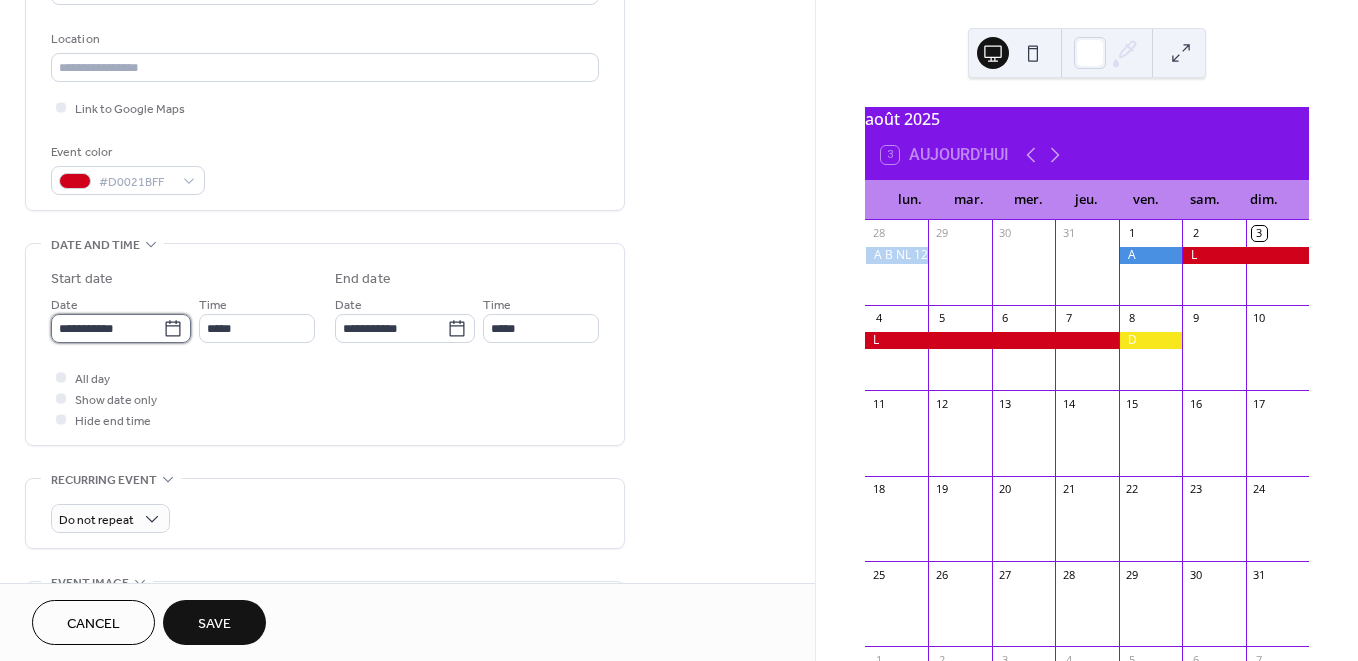 click on "**********" at bounding box center (107, 328) 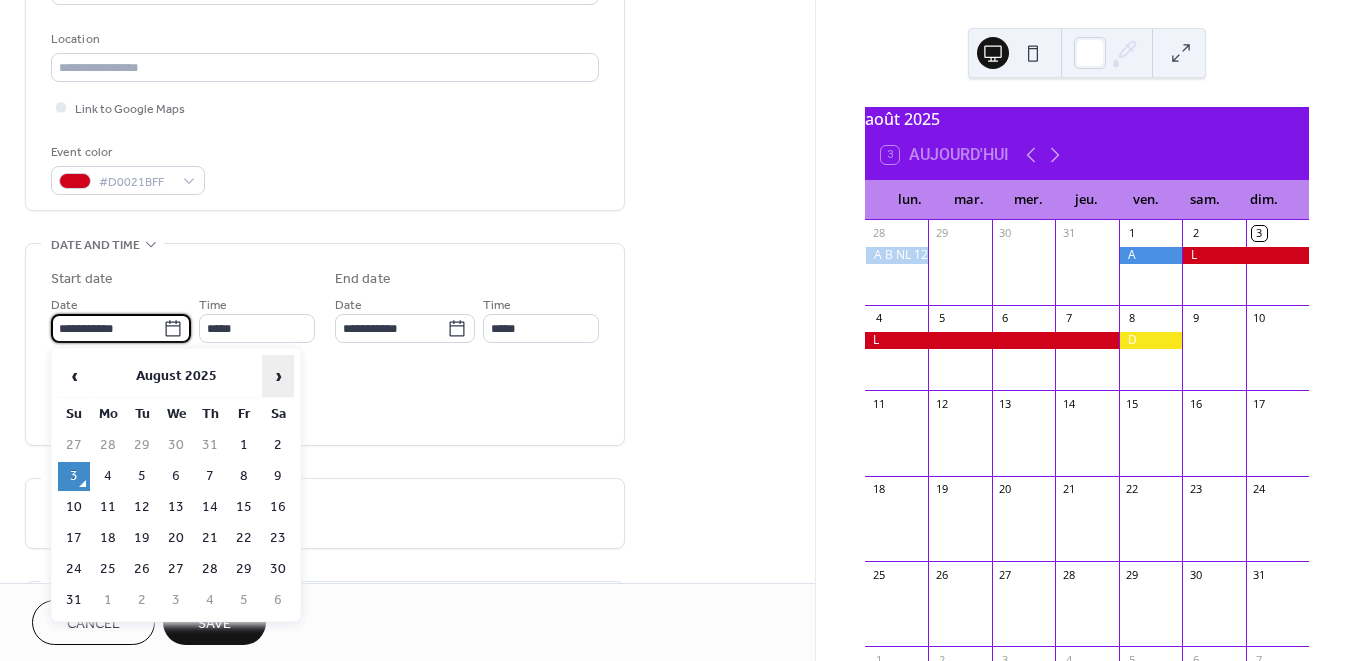 click on "›" at bounding box center (278, 376) 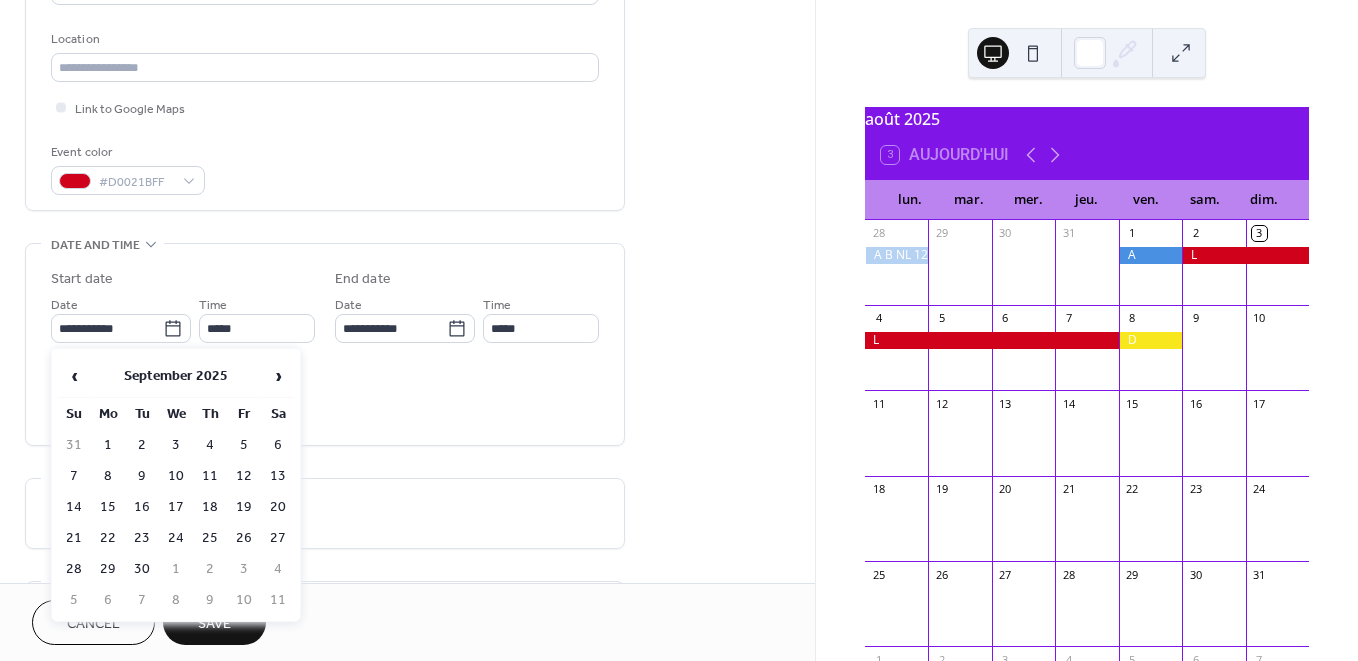click on "19" at bounding box center [244, 507] 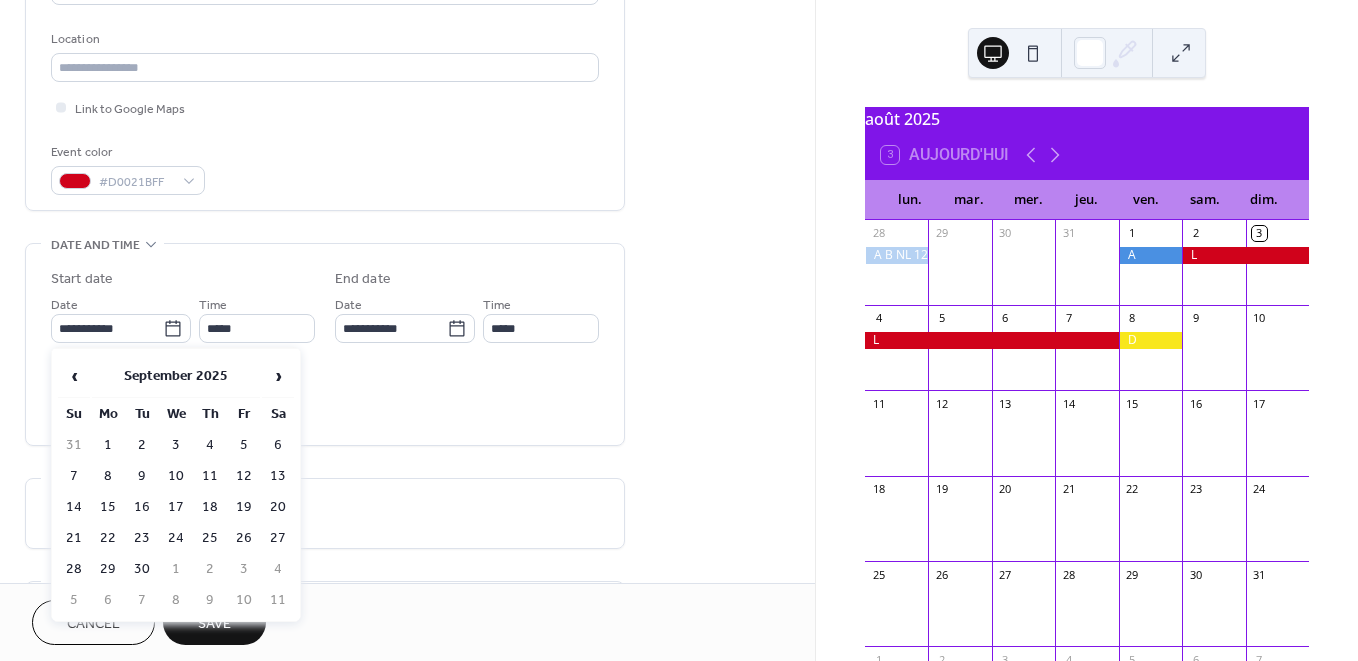 type on "**********" 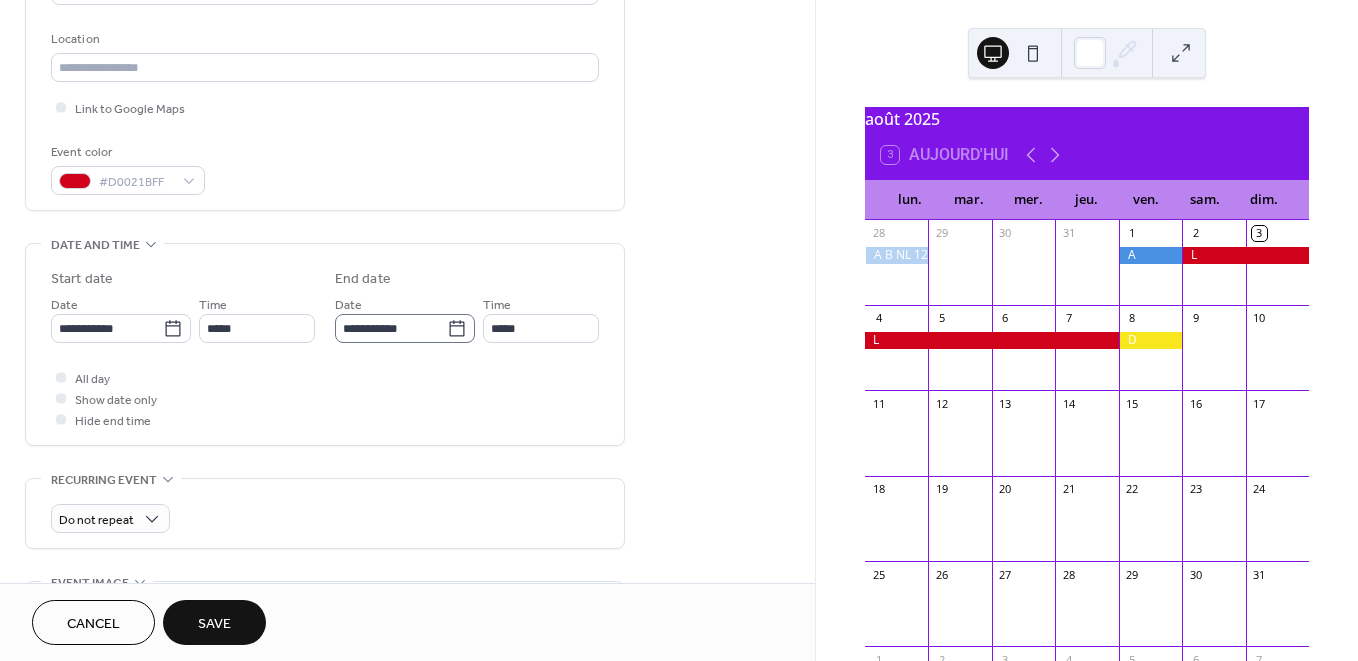 click 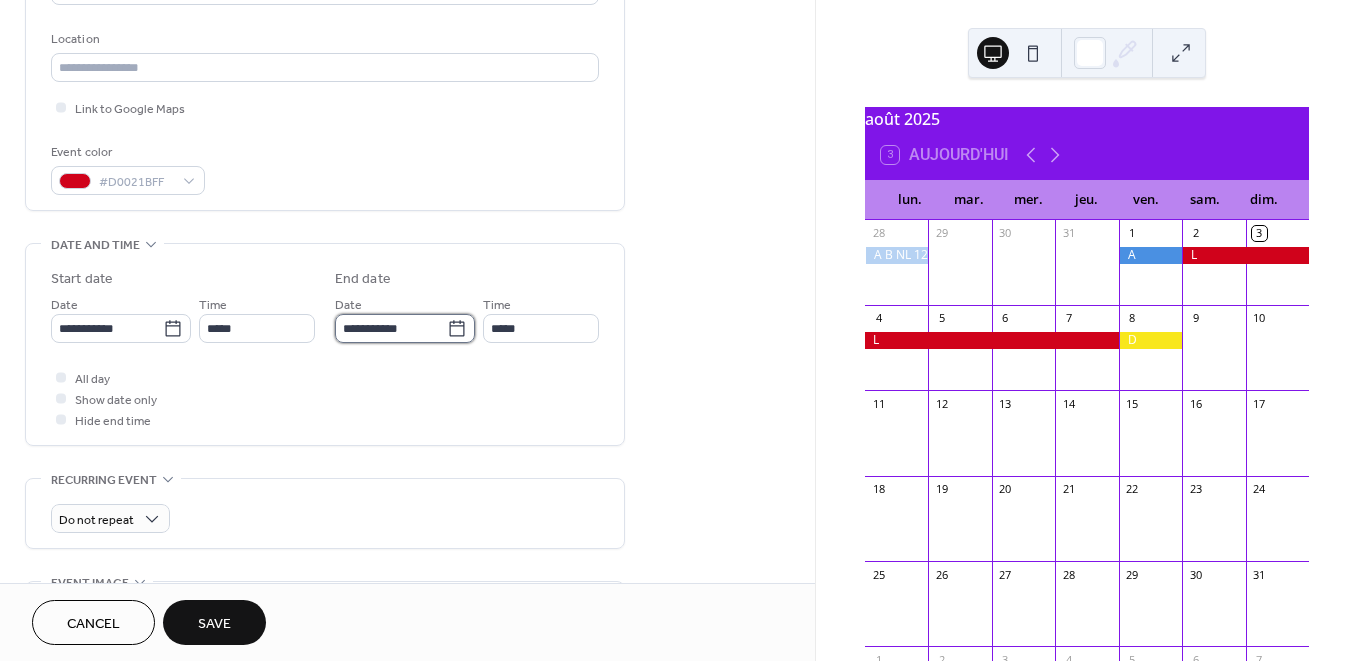 click on "**********" at bounding box center (391, 328) 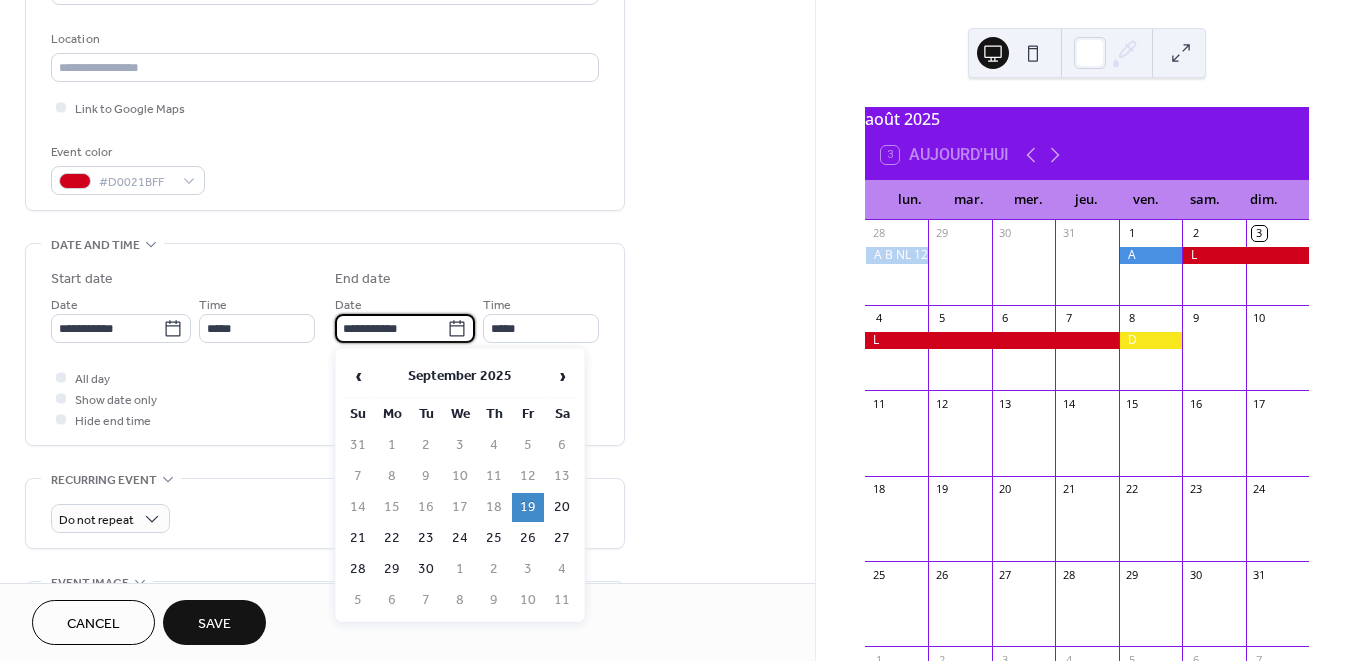 scroll, scrollTop: 405, scrollLeft: 0, axis: vertical 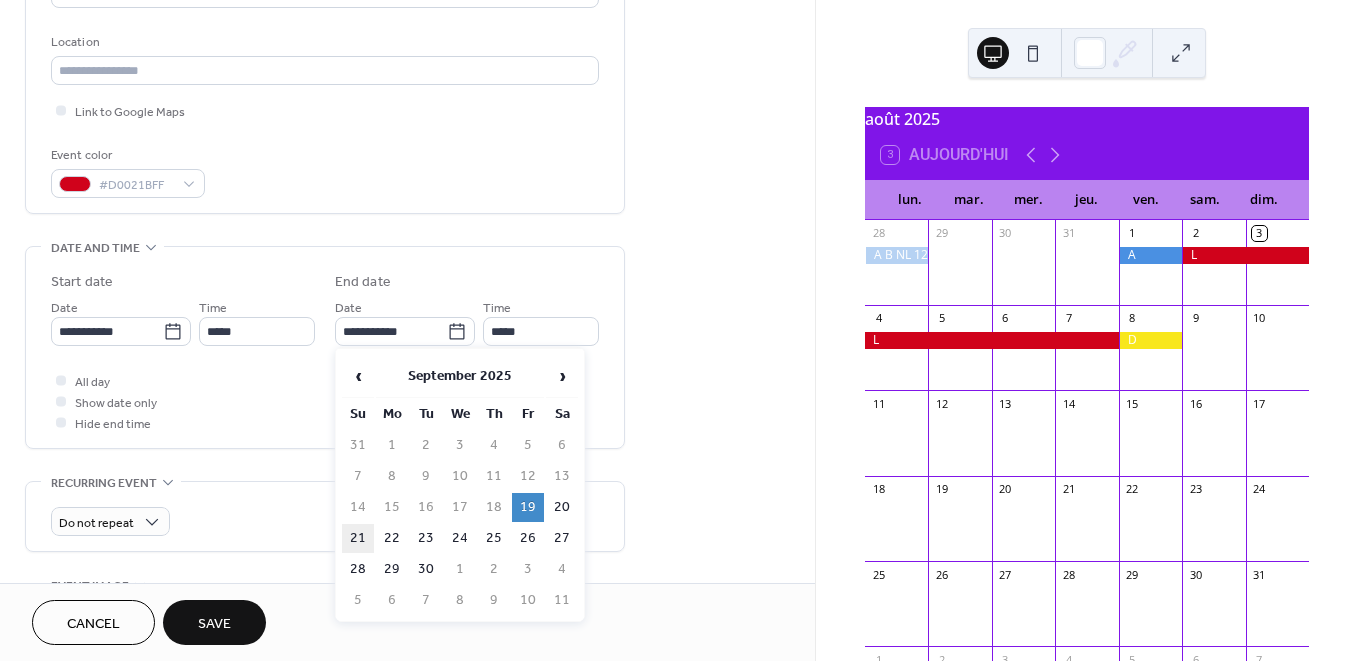 click on "21" at bounding box center [358, 538] 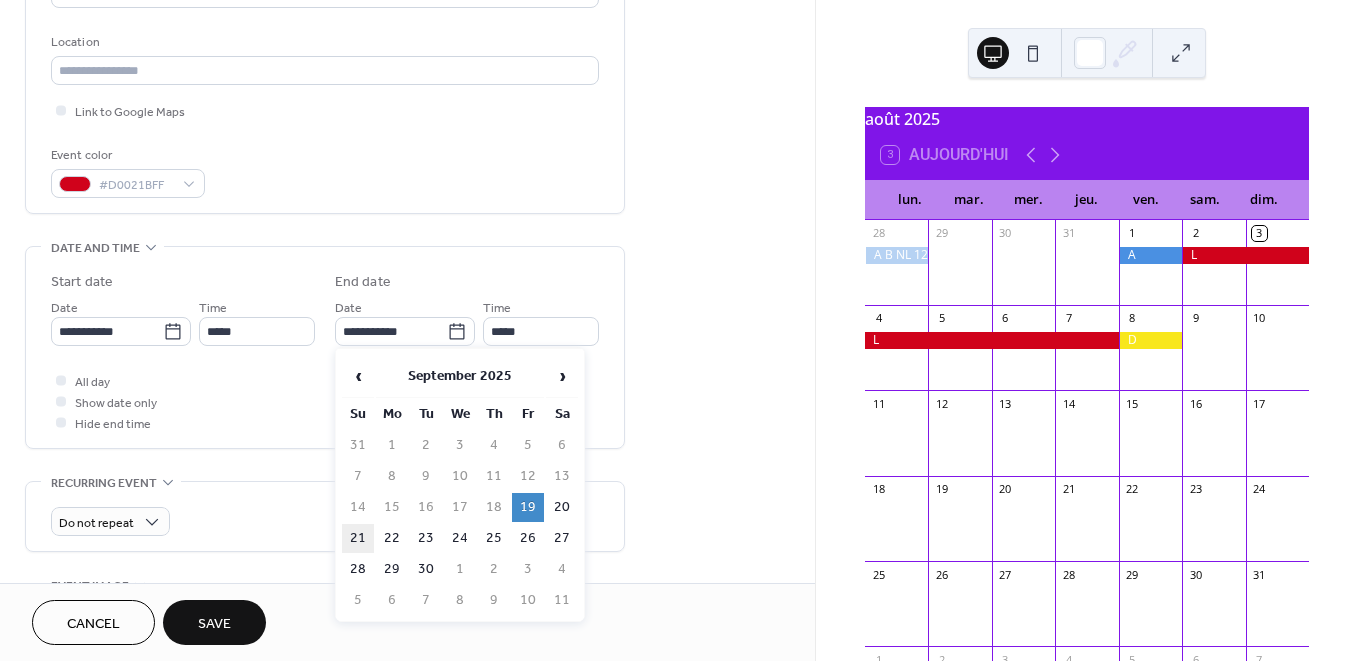 type on "**********" 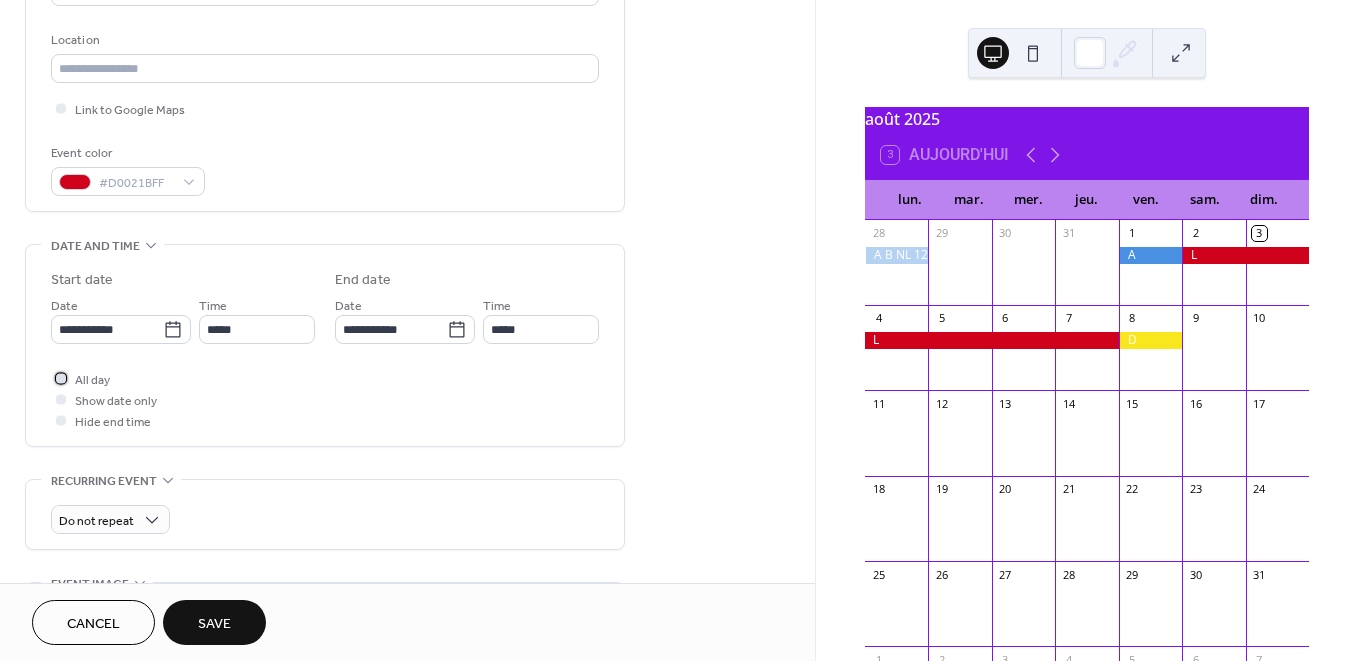 click on "All day" at bounding box center (92, 380) 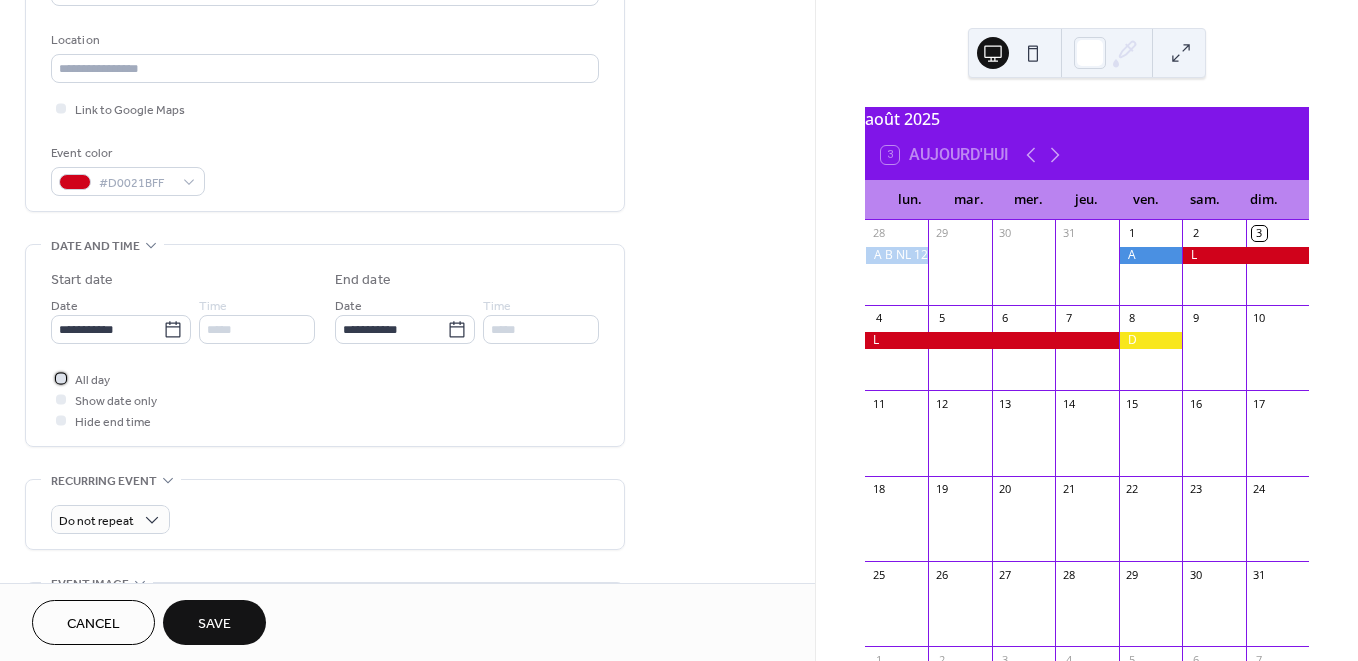 scroll, scrollTop: 409, scrollLeft: 0, axis: vertical 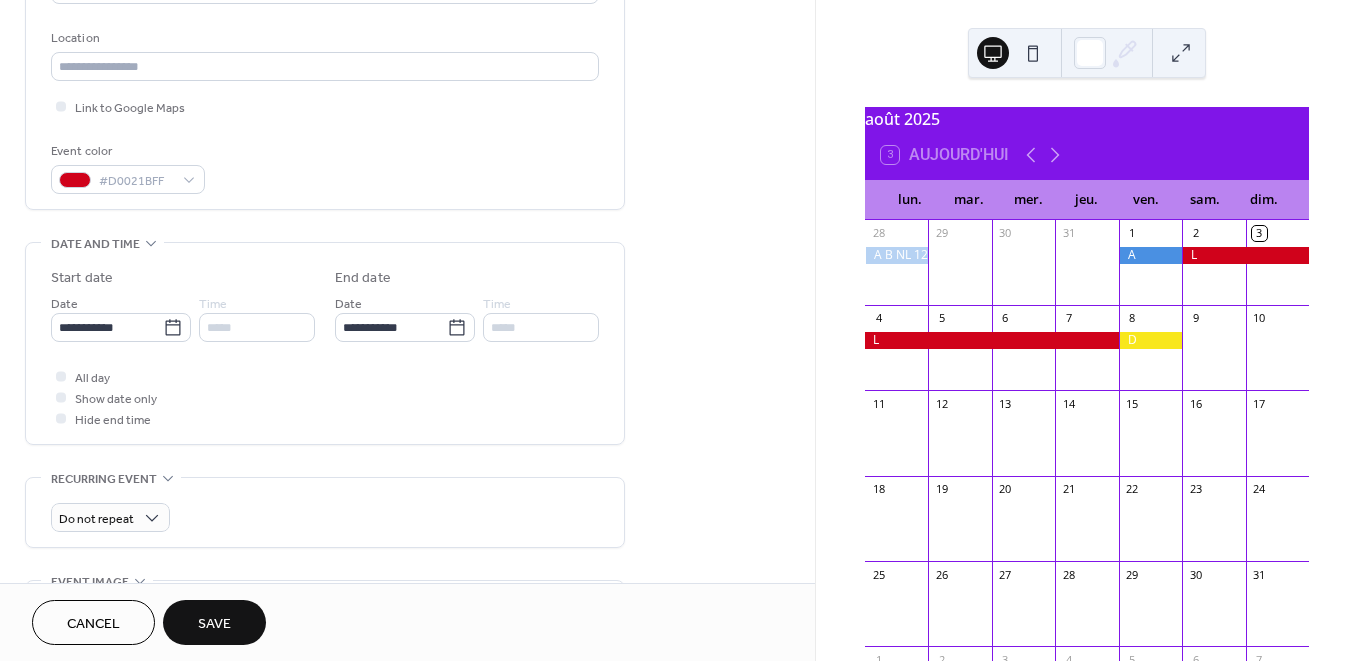 drag, startPoint x: 225, startPoint y: 621, endPoint x: 377, endPoint y: 527, distance: 178.71765 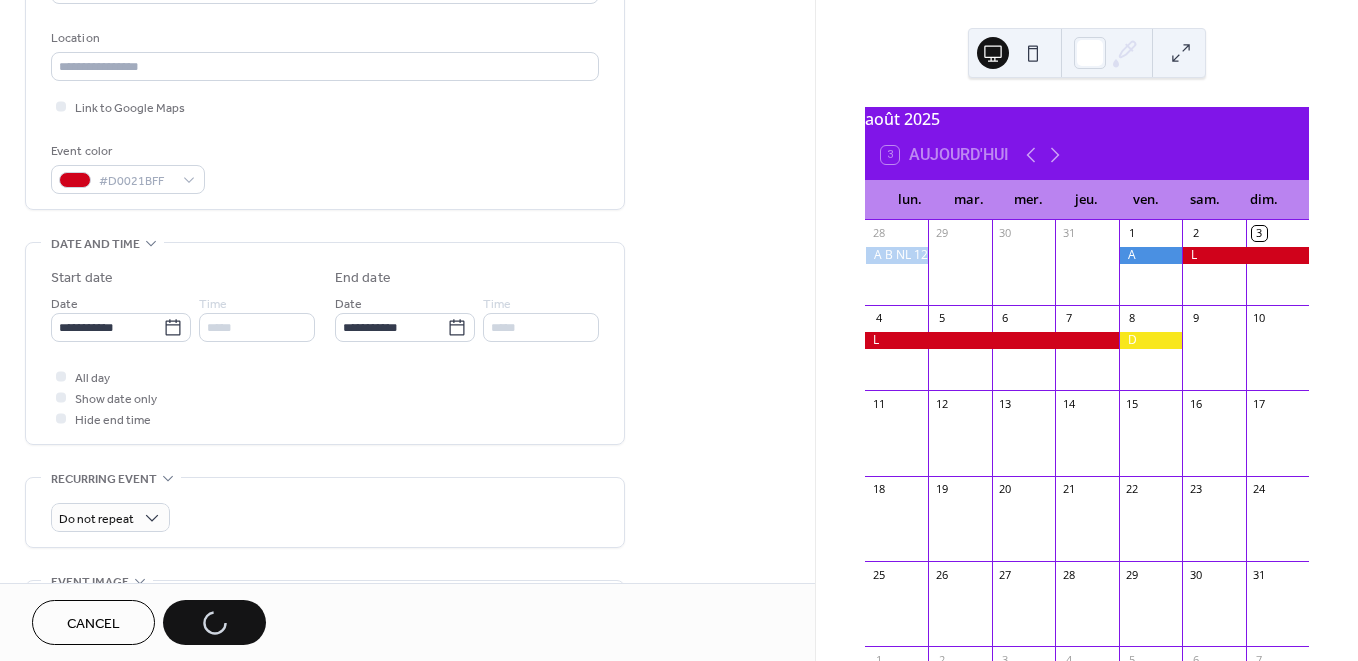 scroll, scrollTop: 407, scrollLeft: 0, axis: vertical 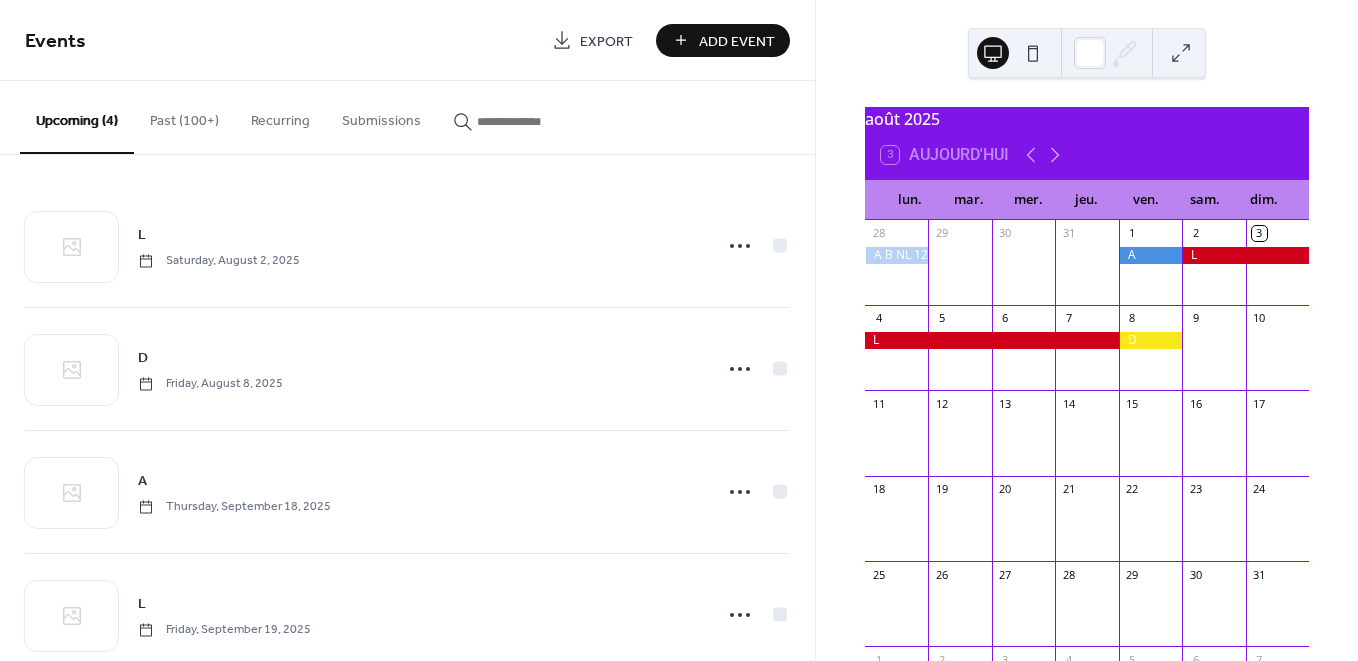 click on "Add Event" at bounding box center (737, 41) 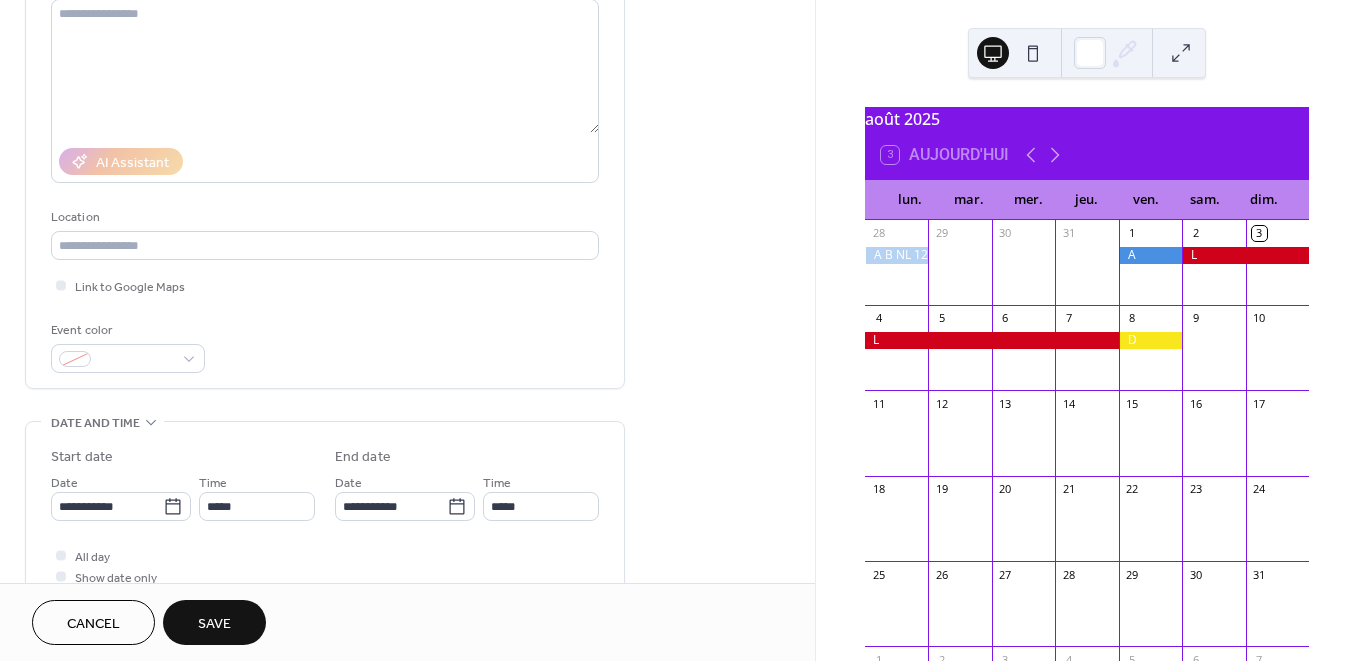 scroll, scrollTop: 258, scrollLeft: 0, axis: vertical 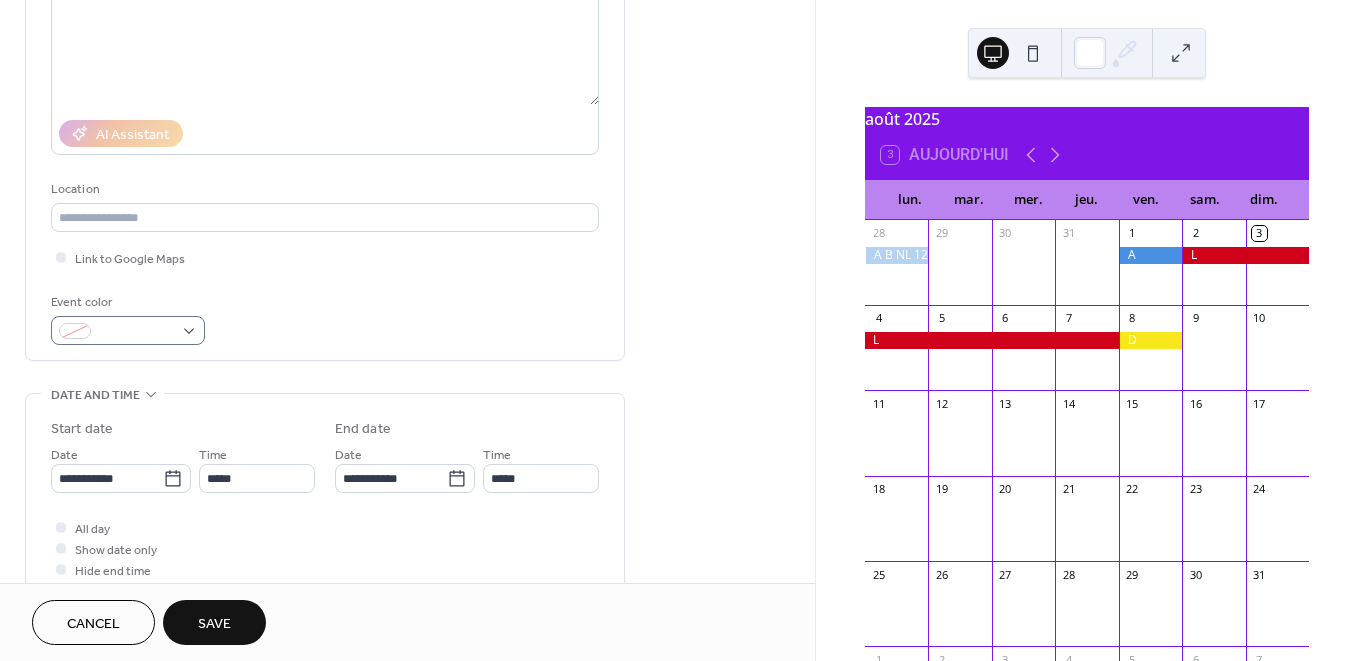 type on "*" 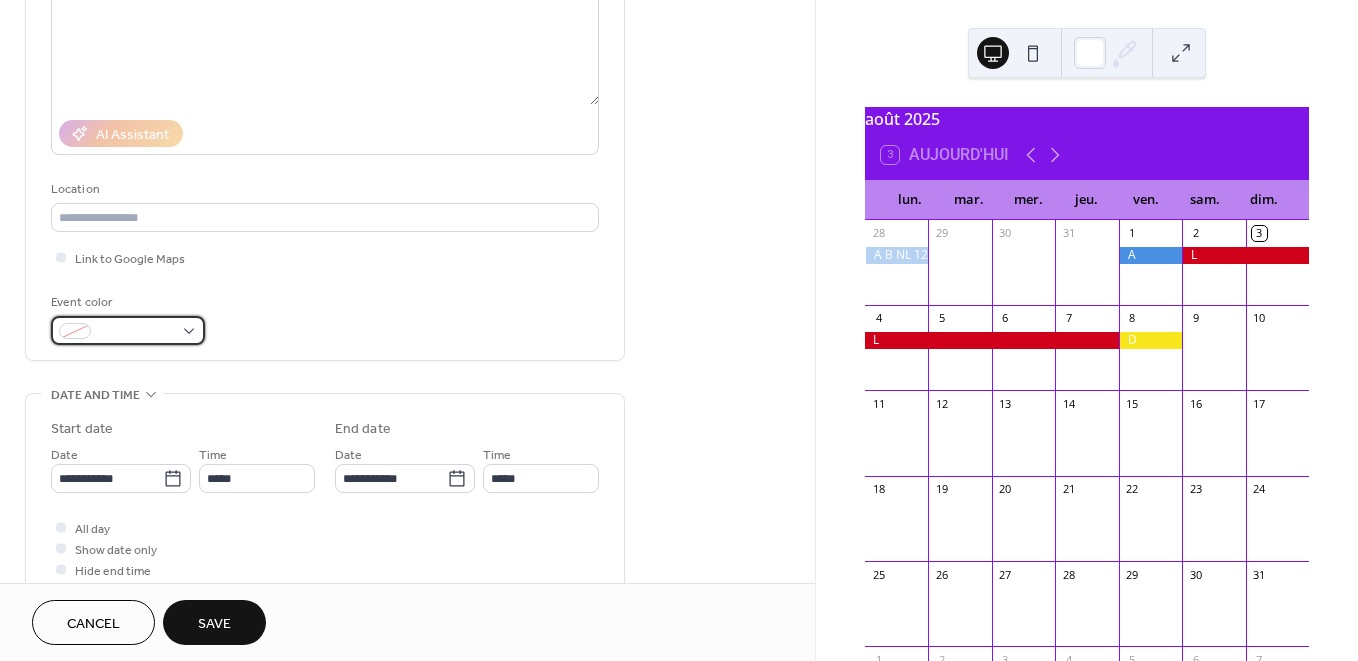 click at bounding box center (128, 330) 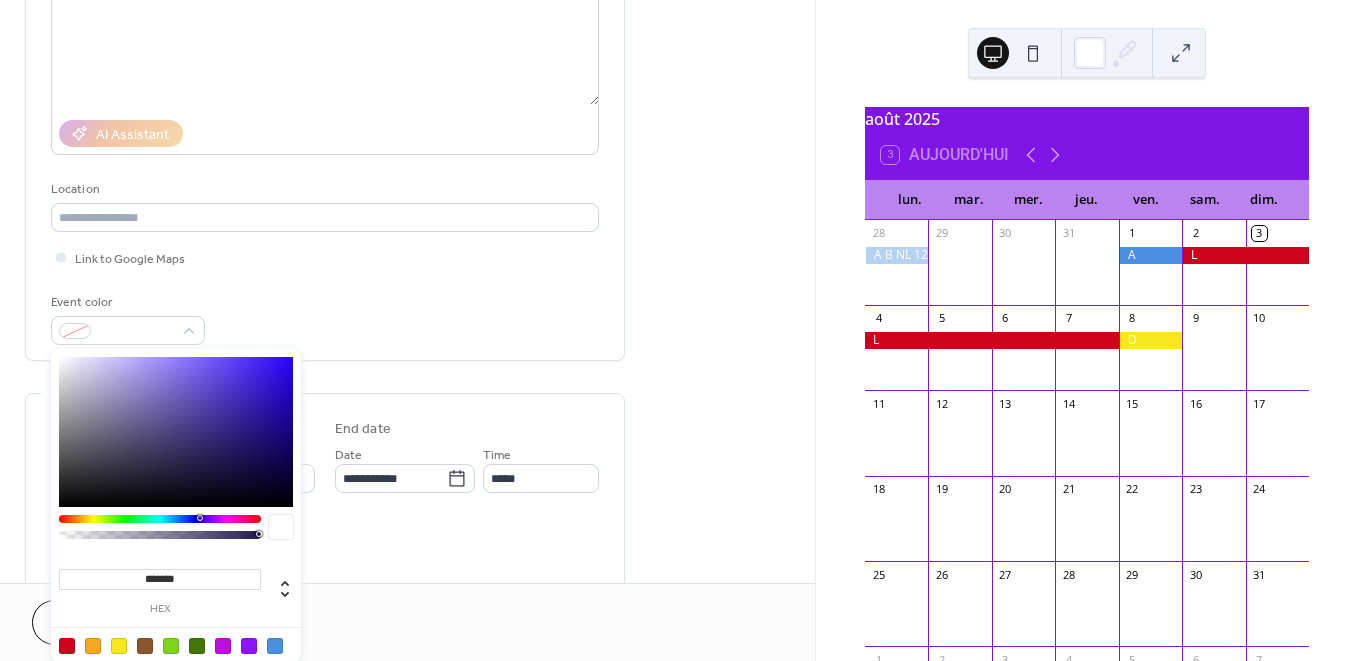 click at bounding box center (119, 646) 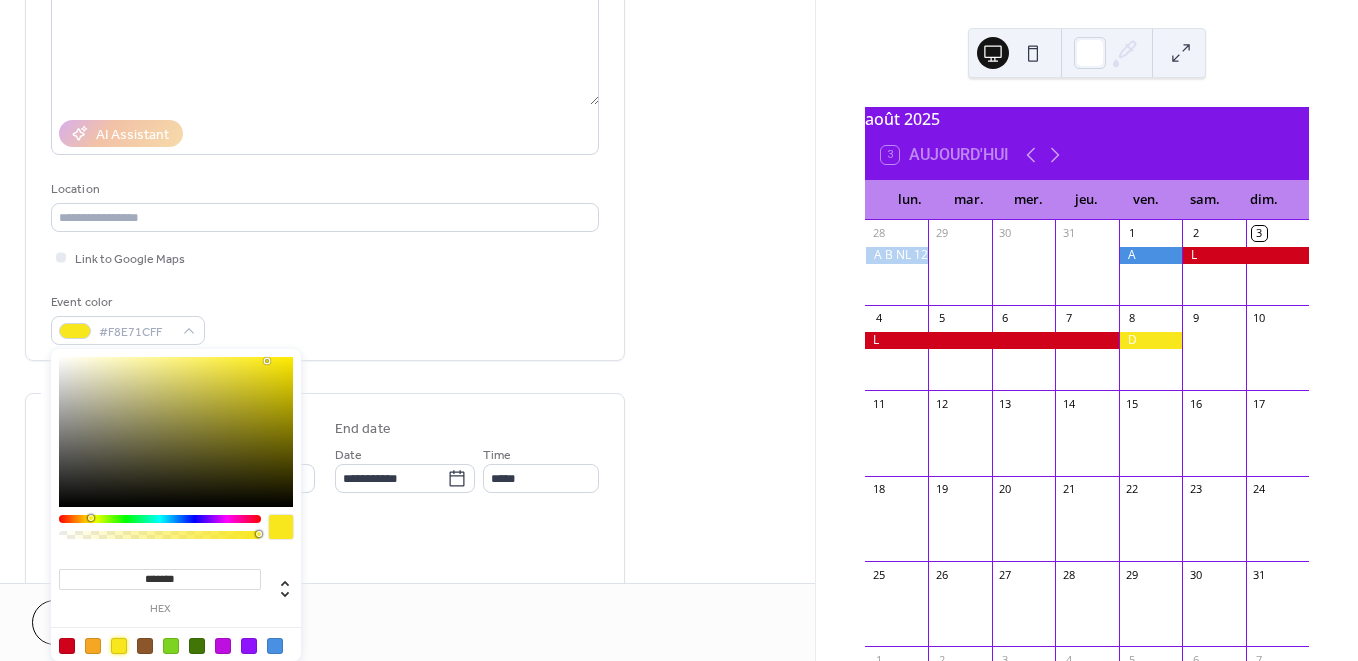 click on "All day Show date only Hide end time" at bounding box center (325, 548) 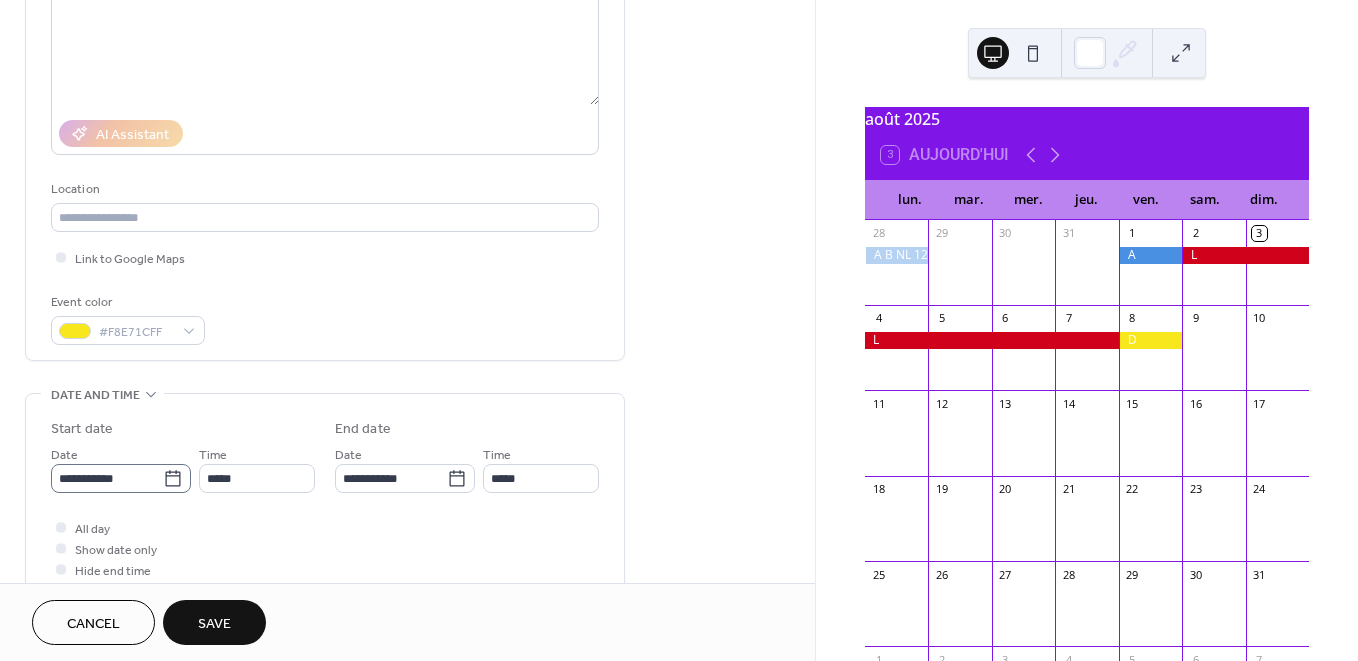 click 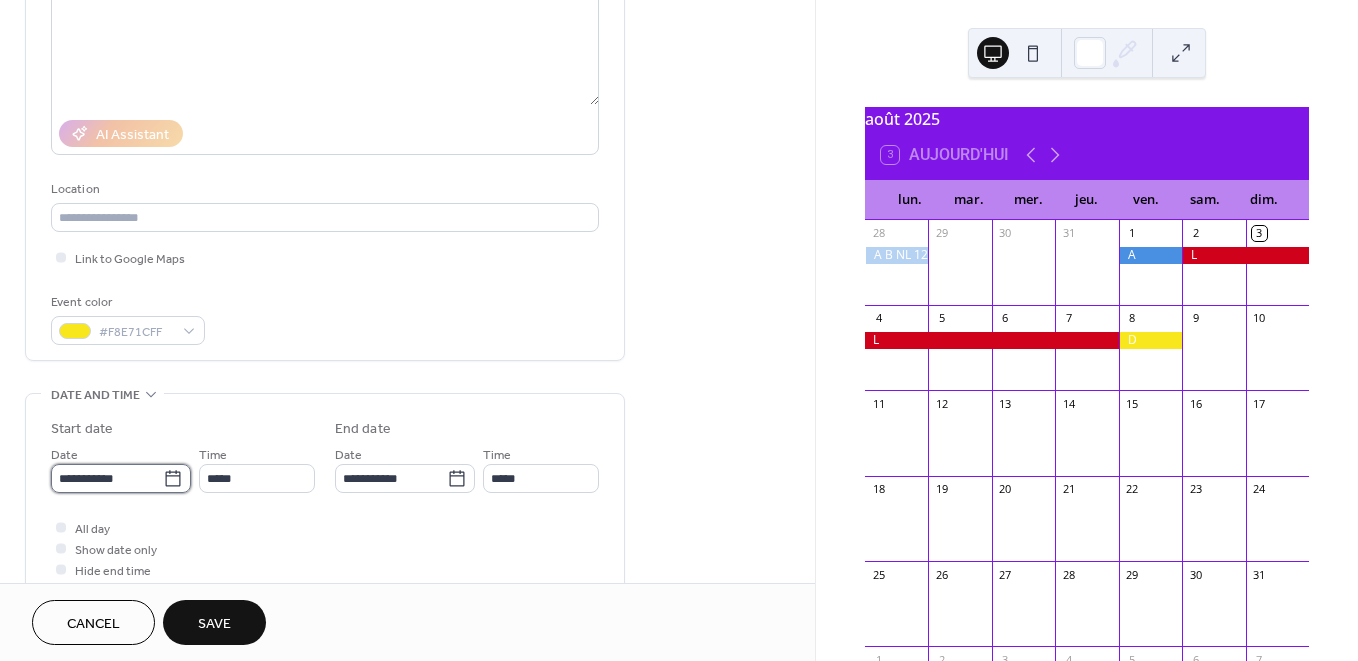 click on "**********" at bounding box center (107, 478) 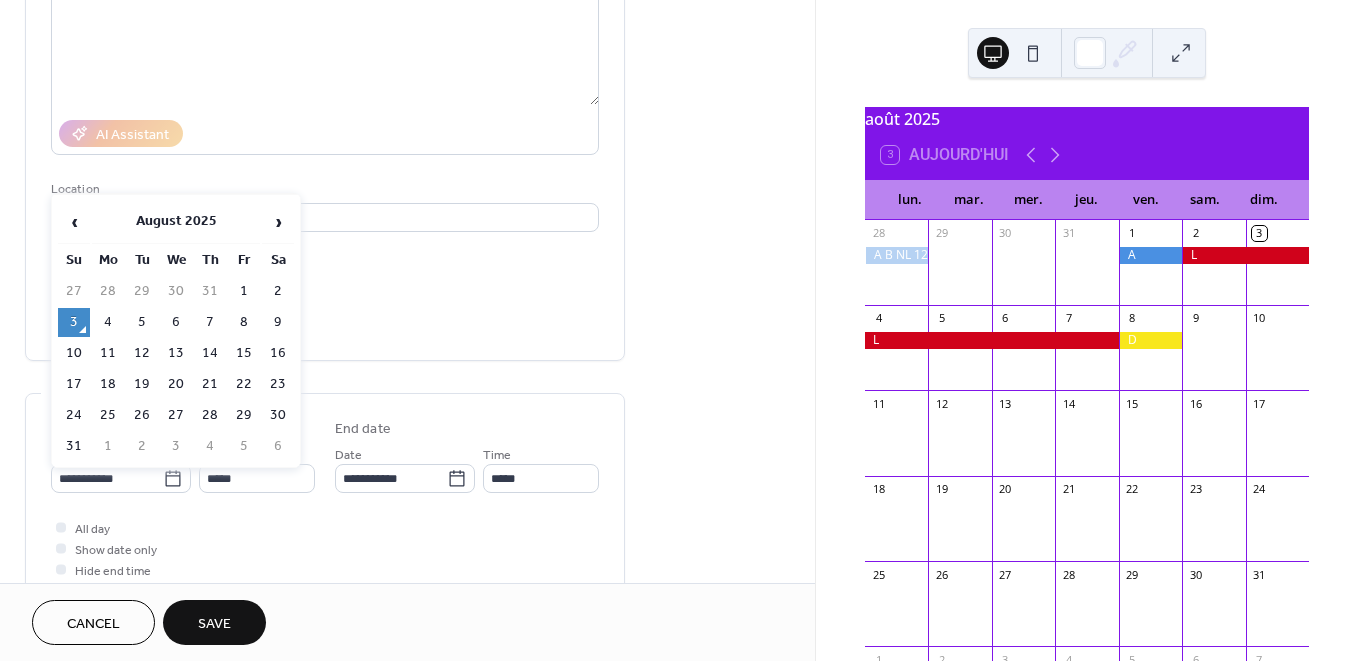 drag, startPoint x: 275, startPoint y: 216, endPoint x: 192, endPoint y: 275, distance: 101.8332 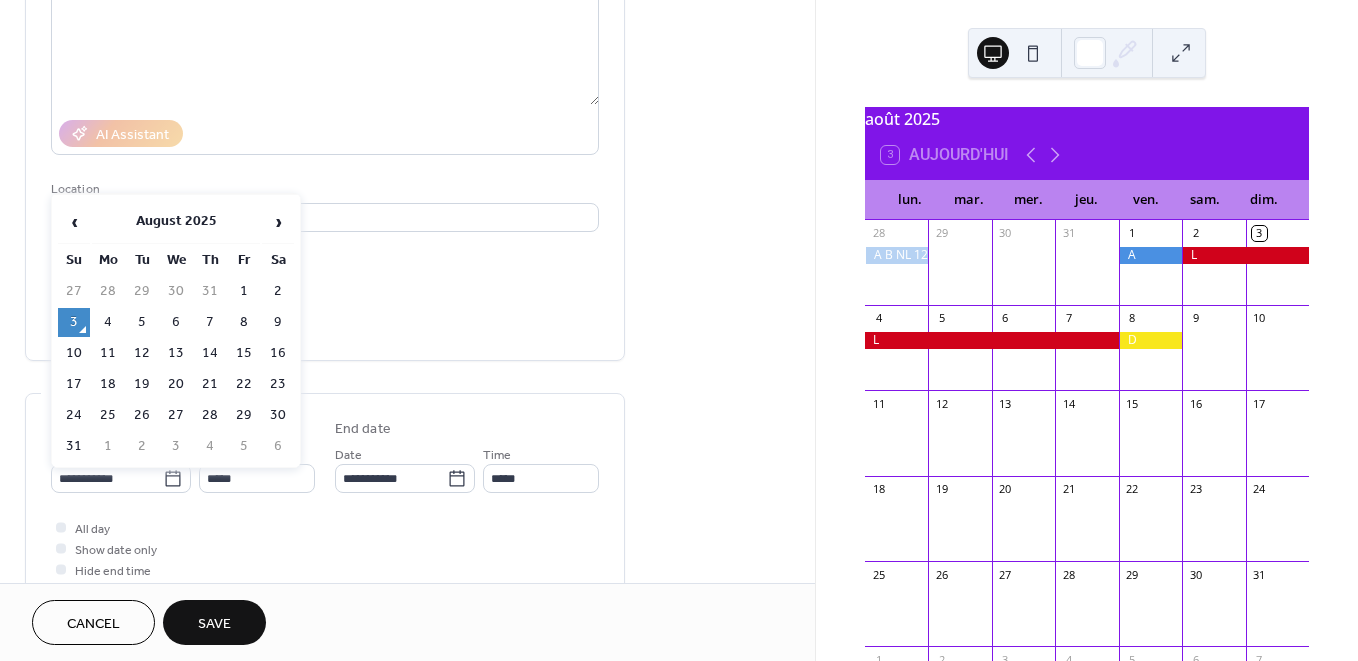 click on "›" at bounding box center [278, 222] 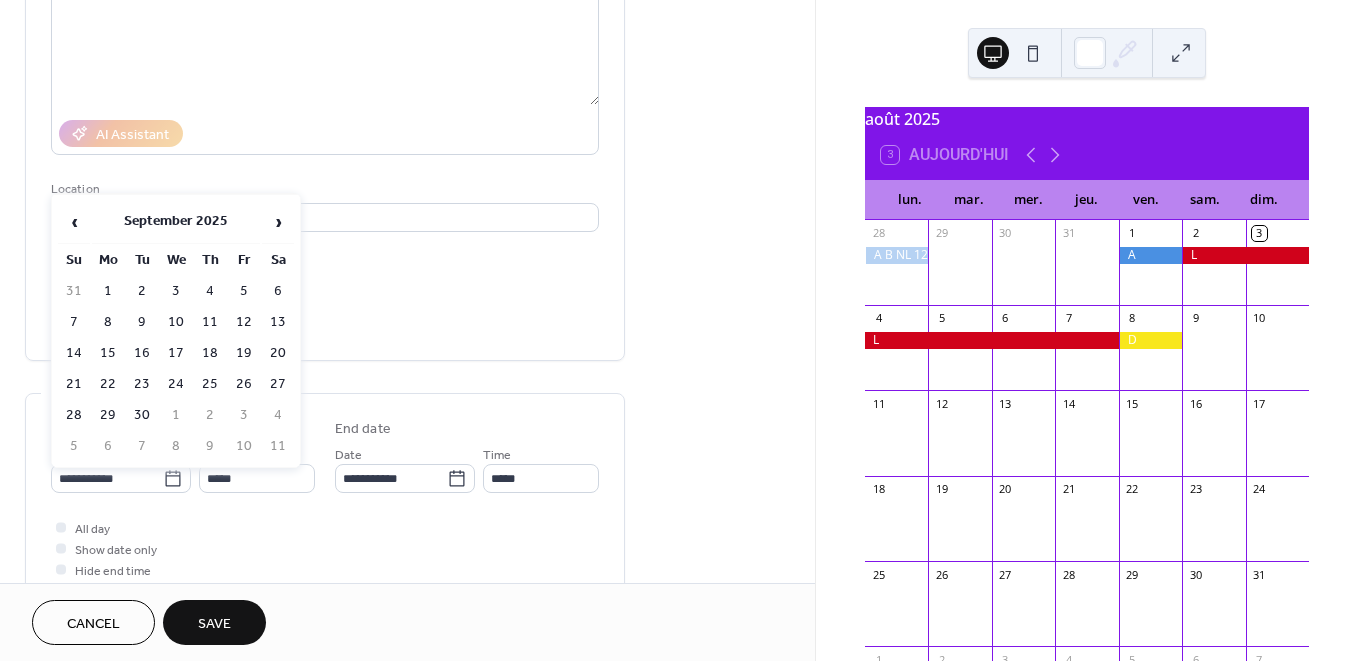 drag, startPoint x: 108, startPoint y: 376, endPoint x: 152, endPoint y: 423, distance: 64.381676 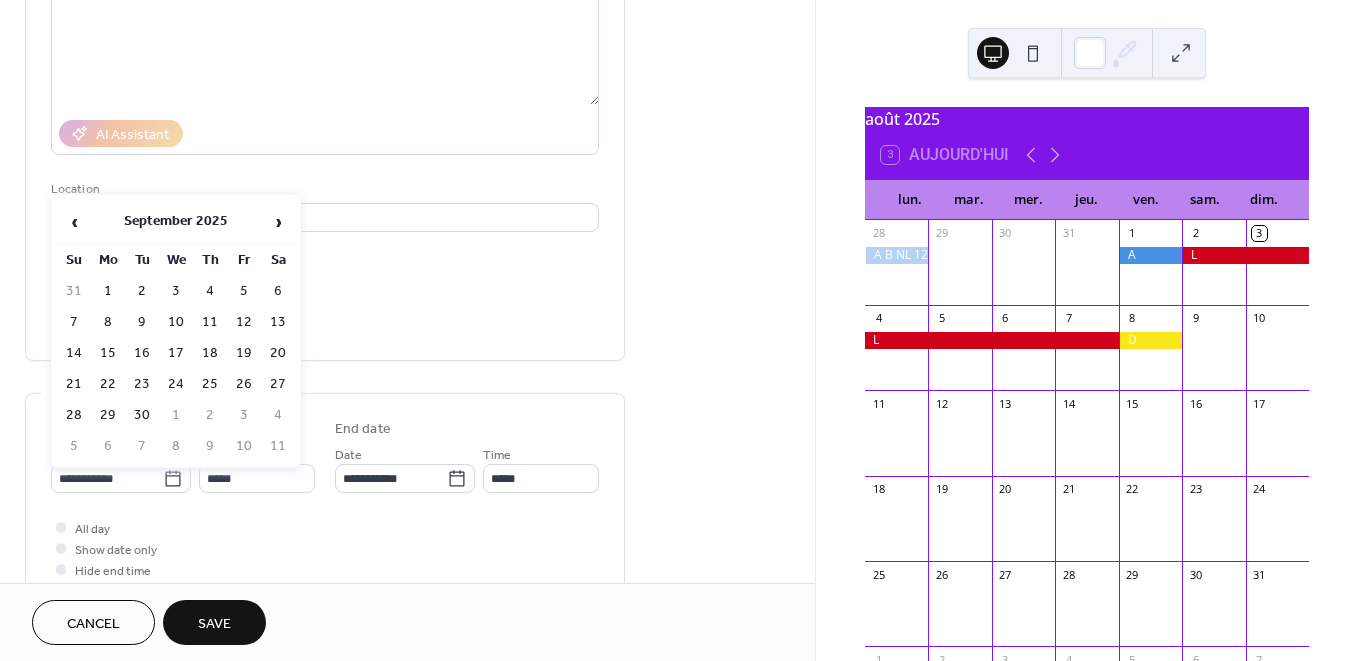 click on "22" at bounding box center (108, 384) 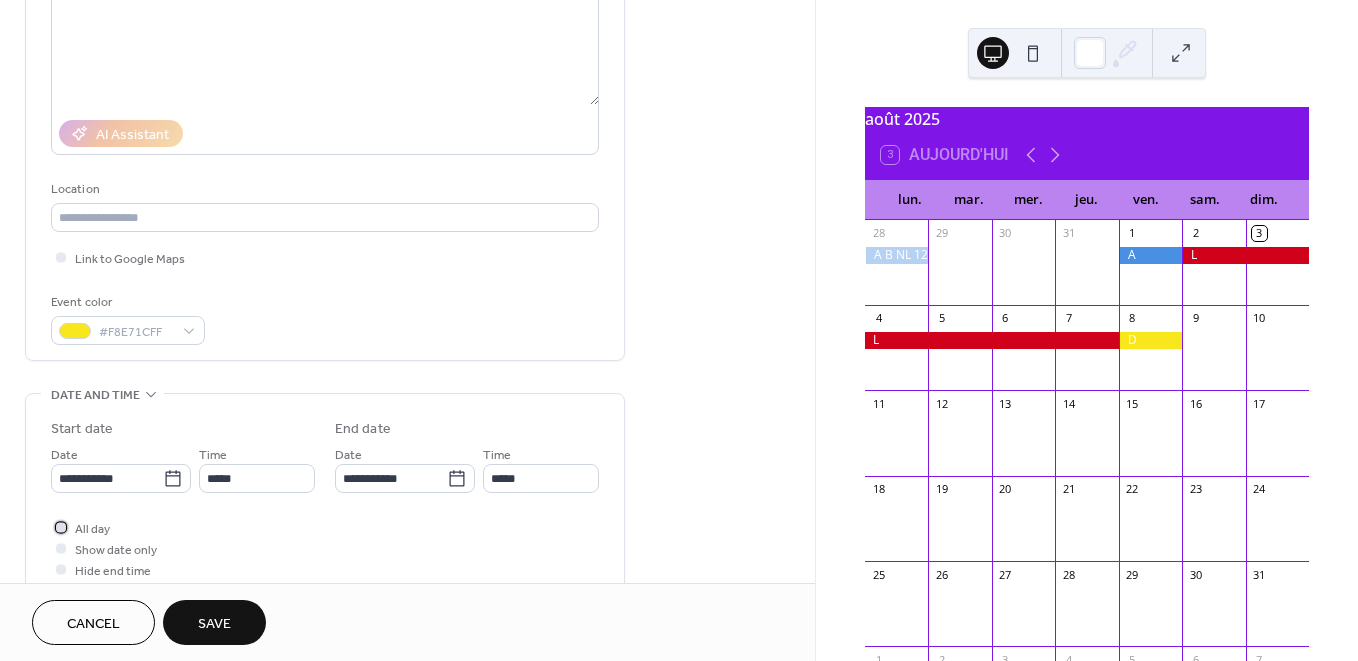 click on "All day" at bounding box center [92, 529] 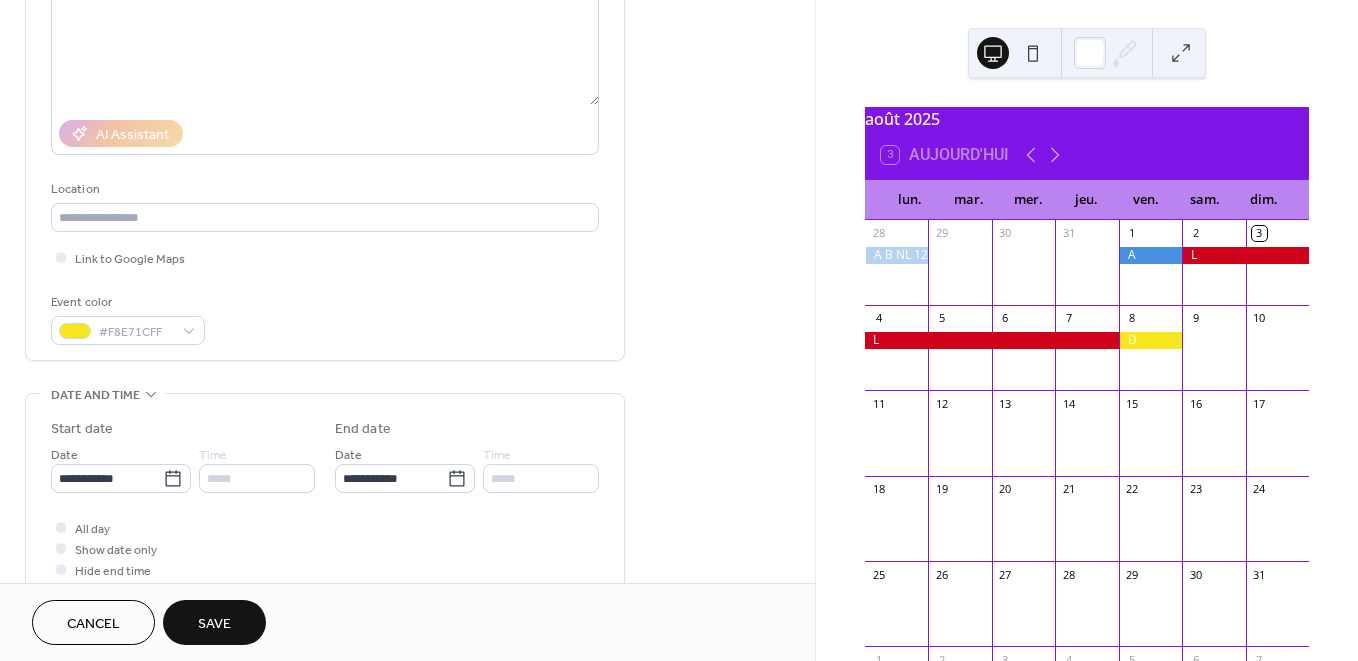 drag, startPoint x: 220, startPoint y: 619, endPoint x: 315, endPoint y: 614, distance: 95.131485 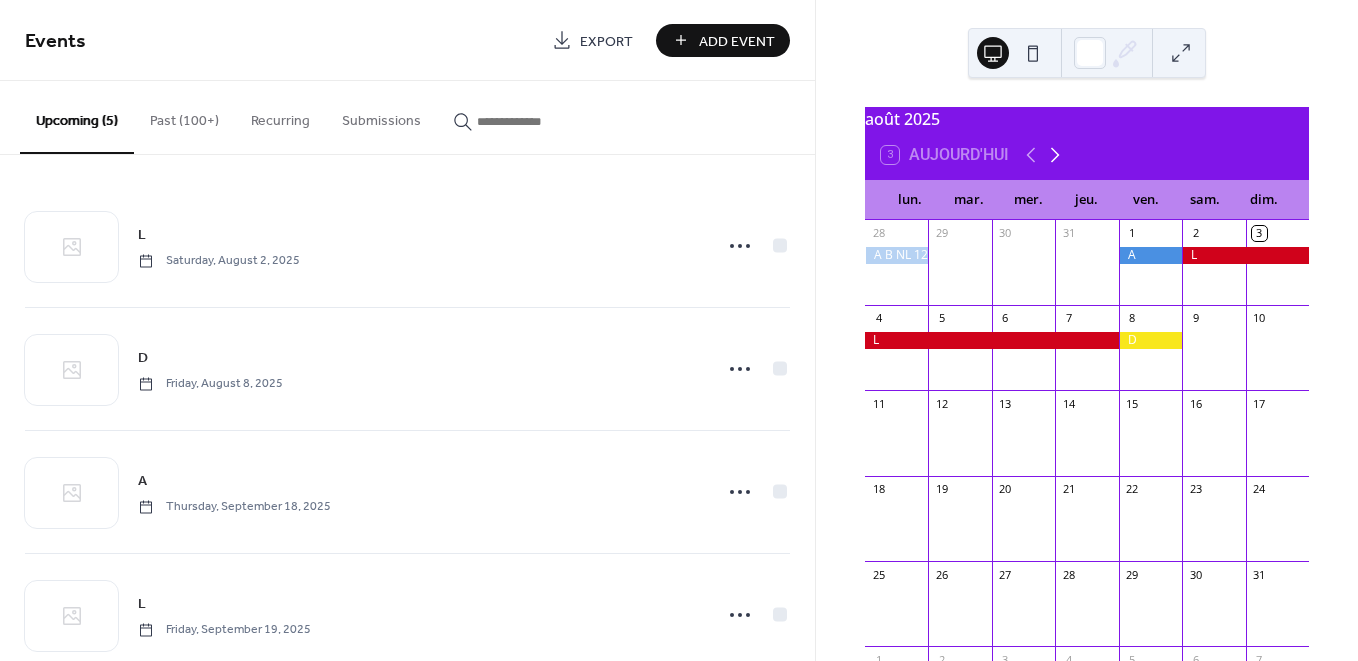 click 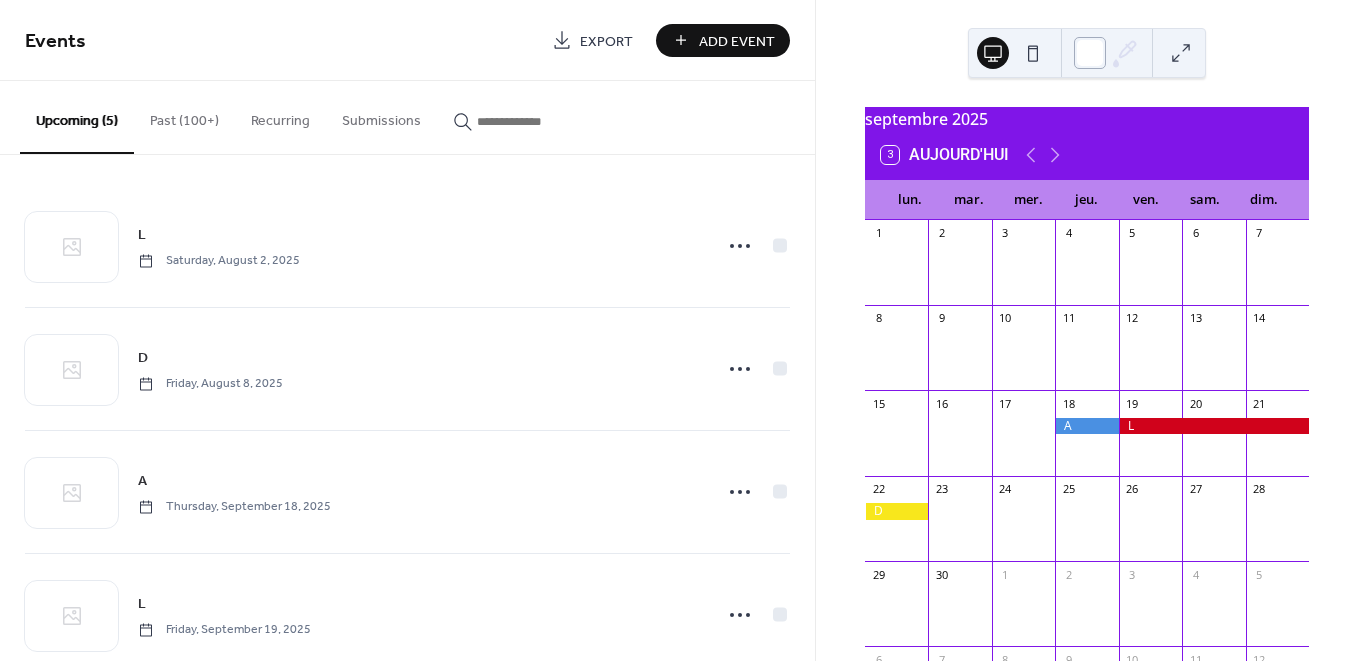 scroll, scrollTop: 1, scrollLeft: 0, axis: vertical 